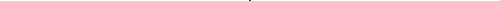 scroll, scrollTop: 0, scrollLeft: 0, axis: both 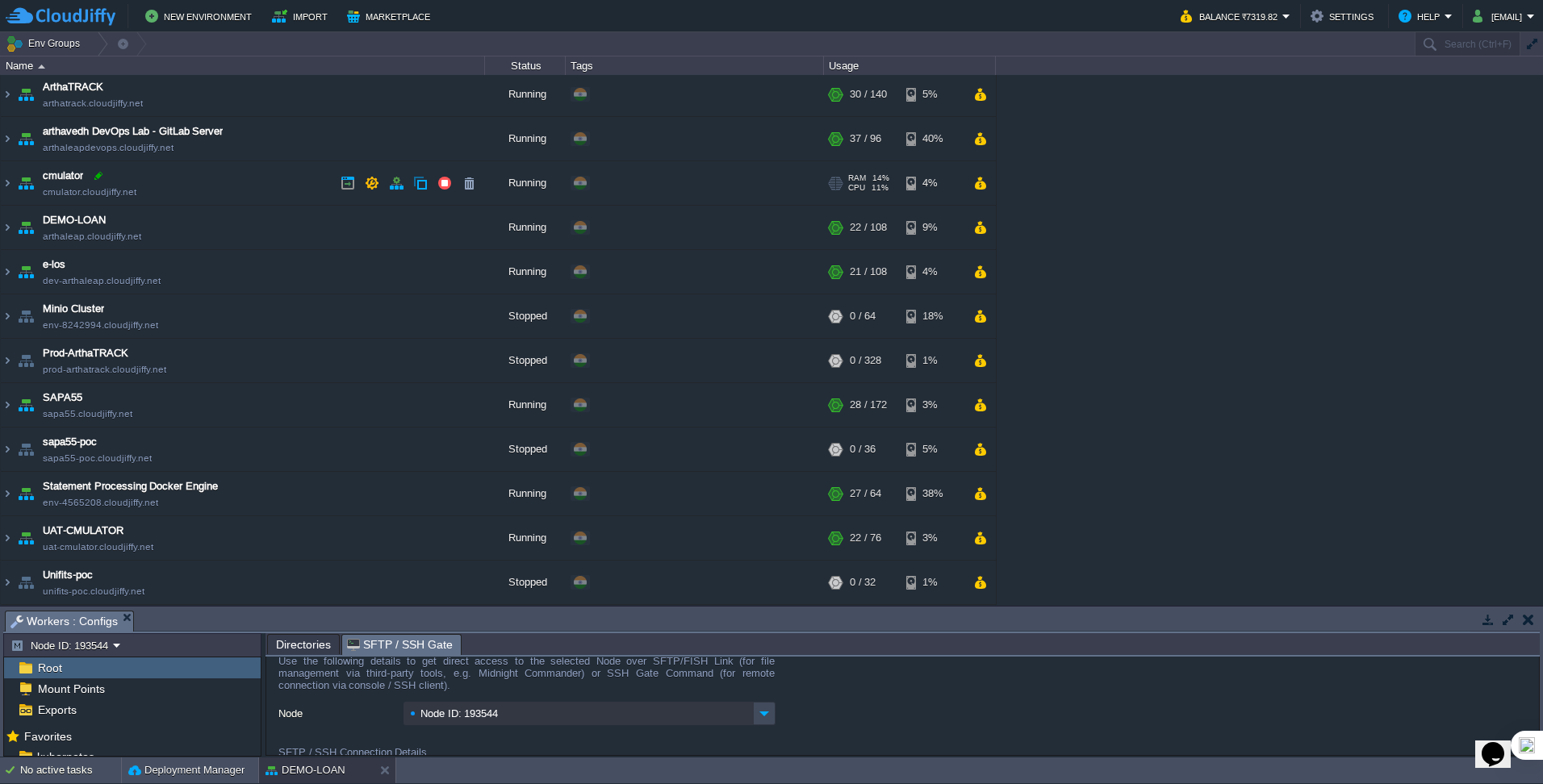 click at bounding box center (98, 176) 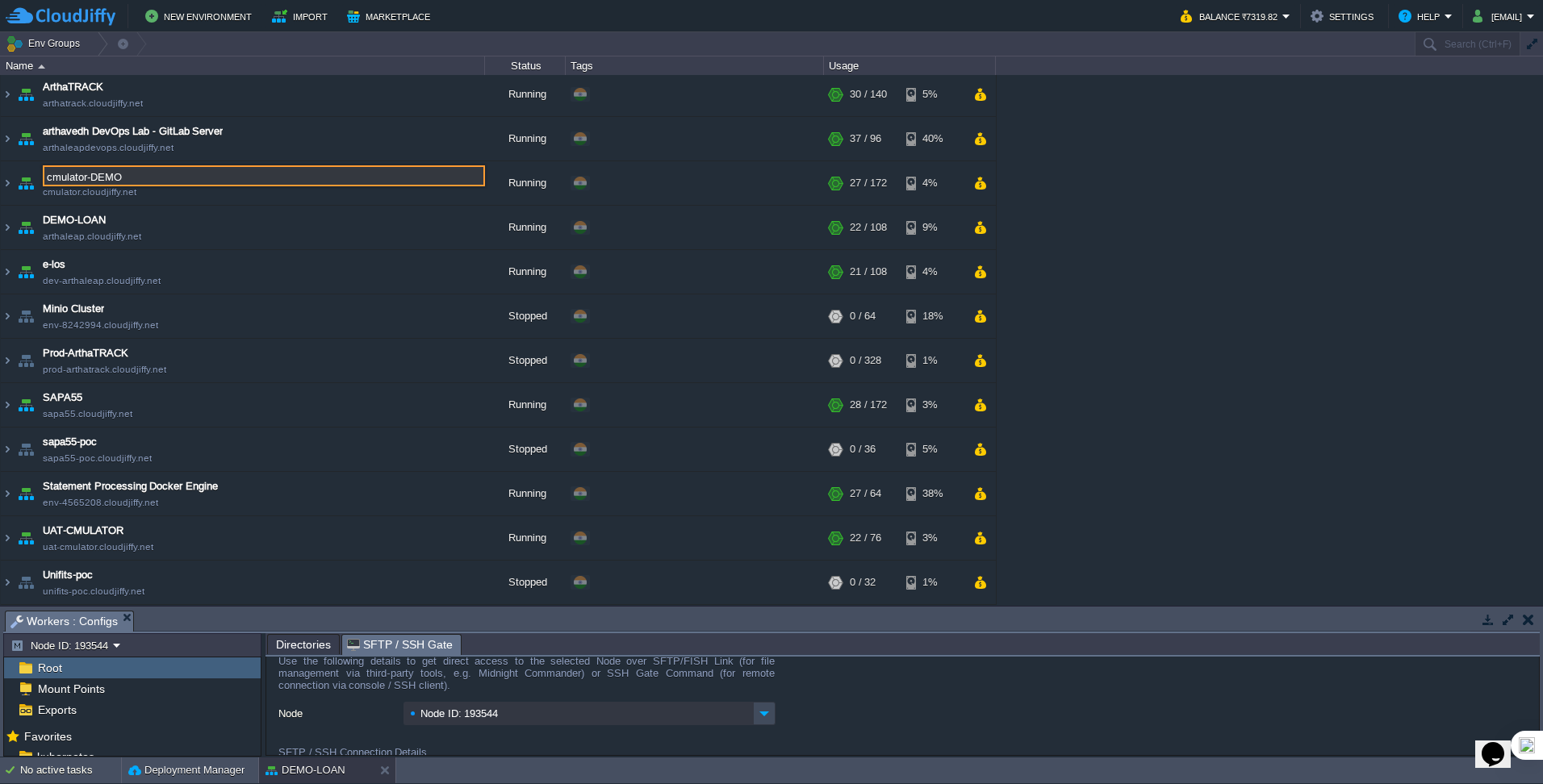 type on "cmulator-DEMO" 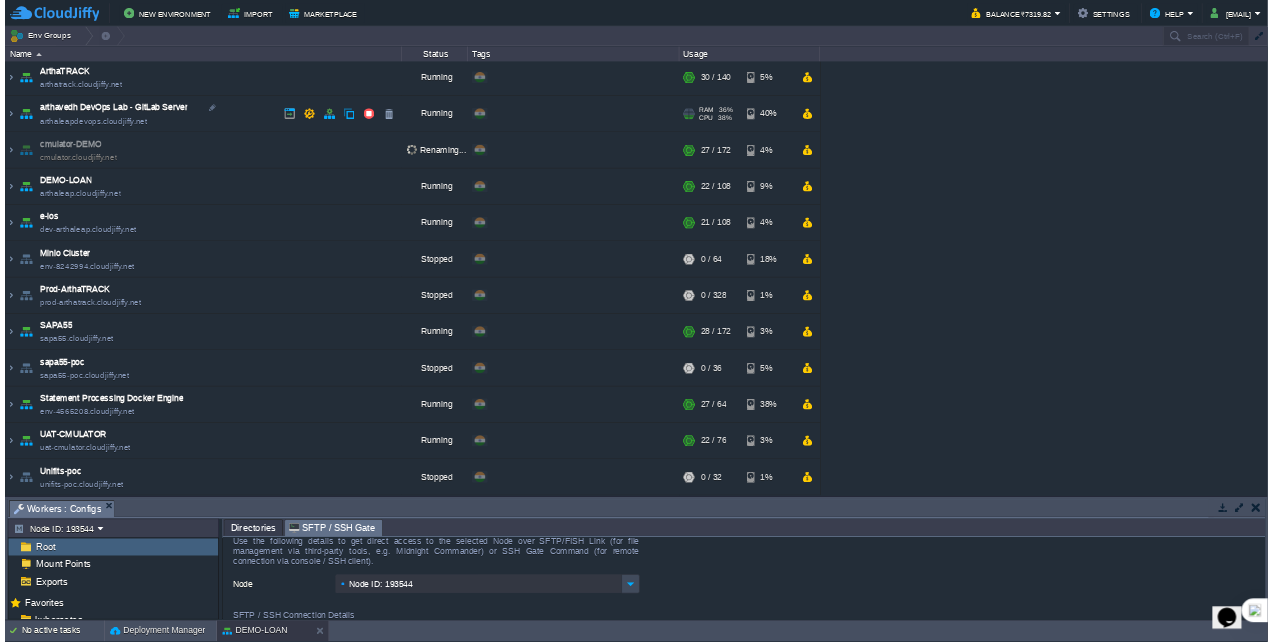 scroll, scrollTop: 442, scrollLeft: 0, axis: vertical 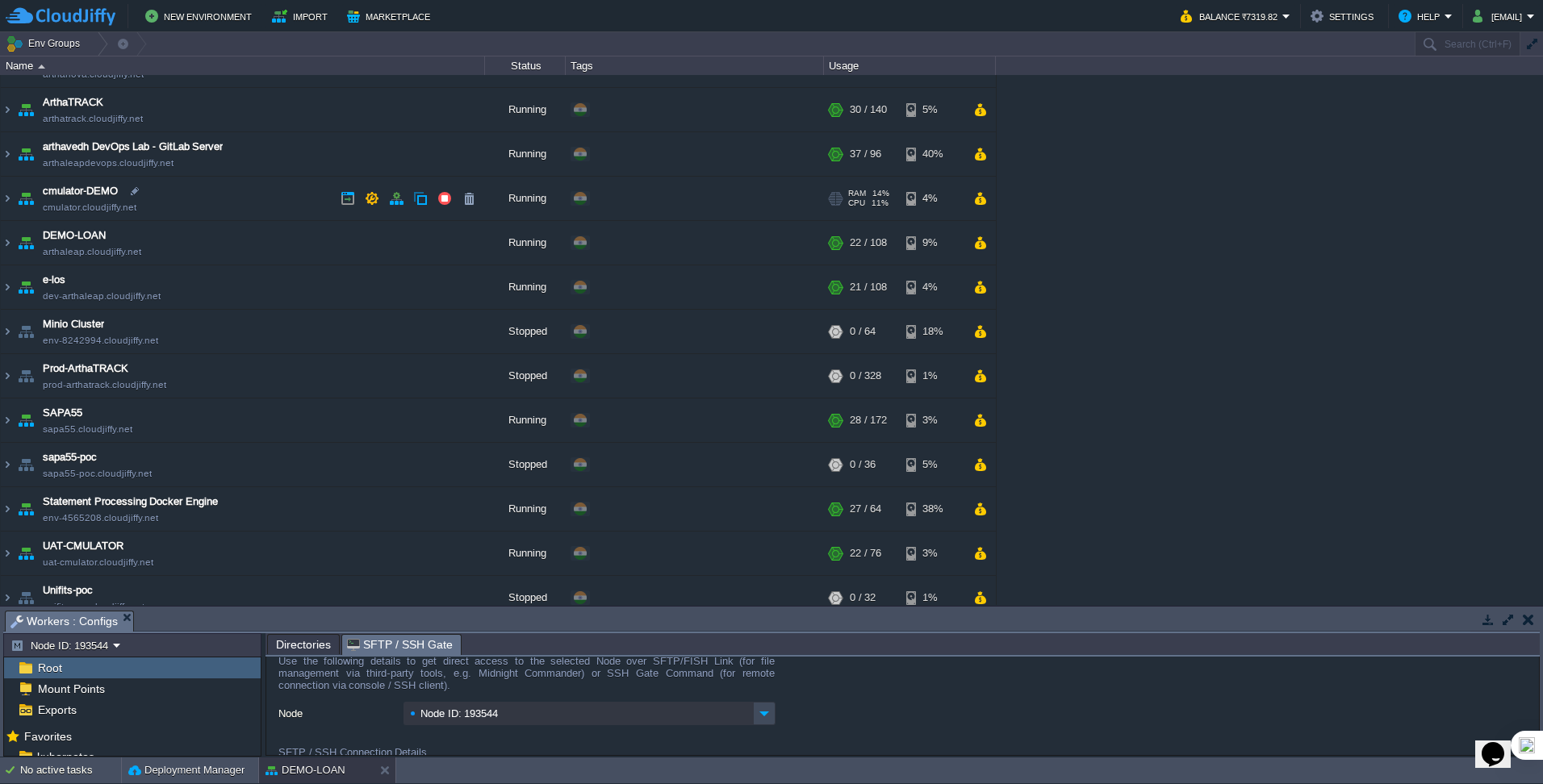 click at bounding box center [7, 198] 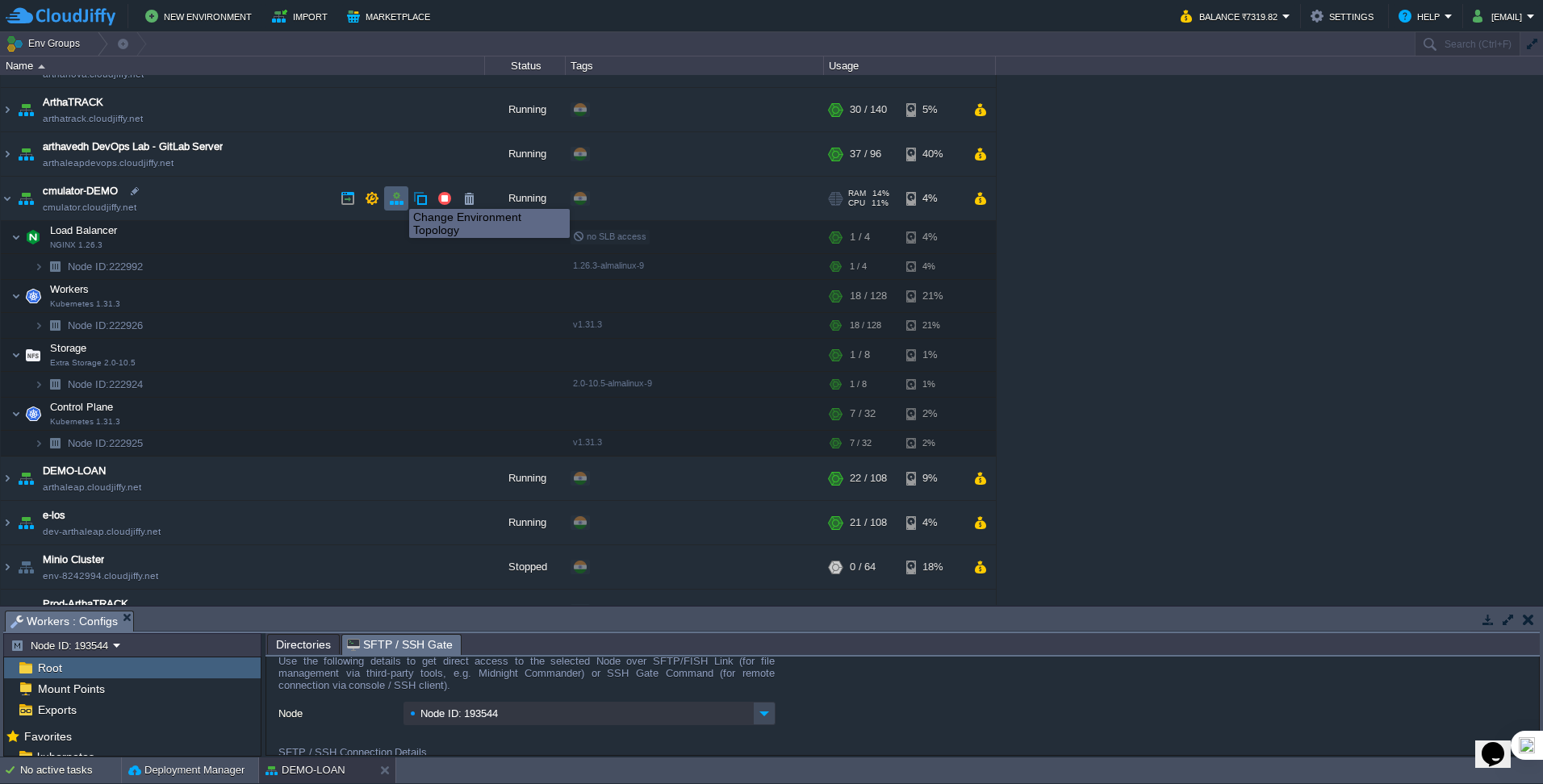 click at bounding box center [396, 198] 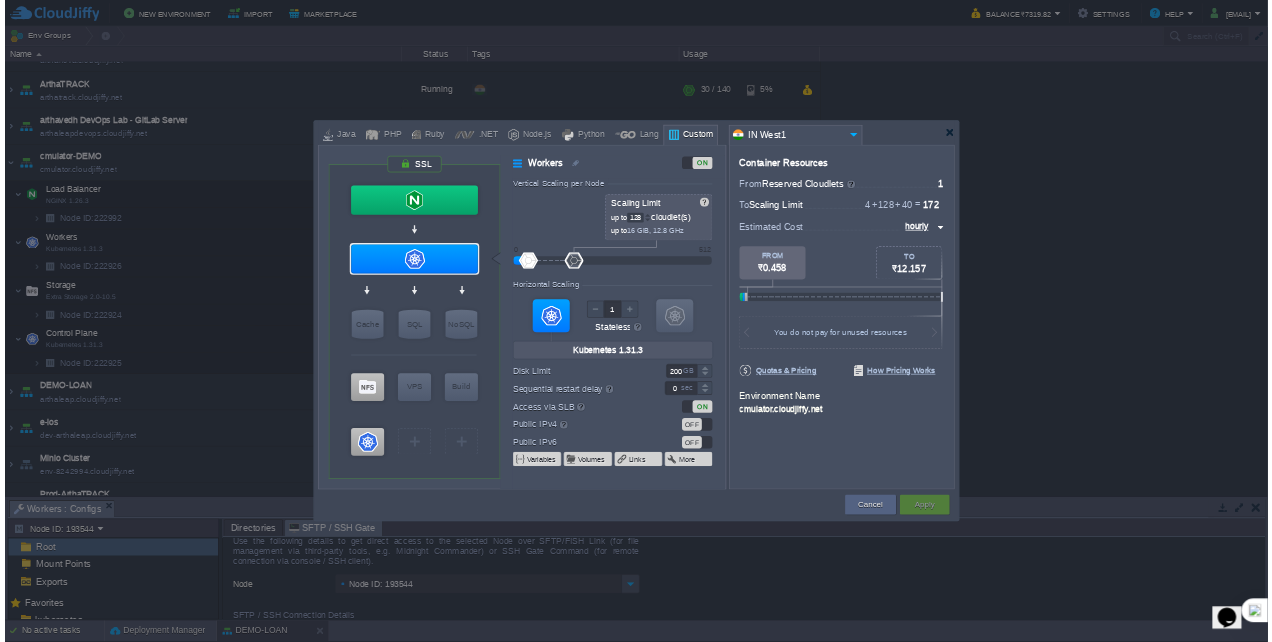 scroll, scrollTop: 442, scrollLeft: 0, axis: vertical 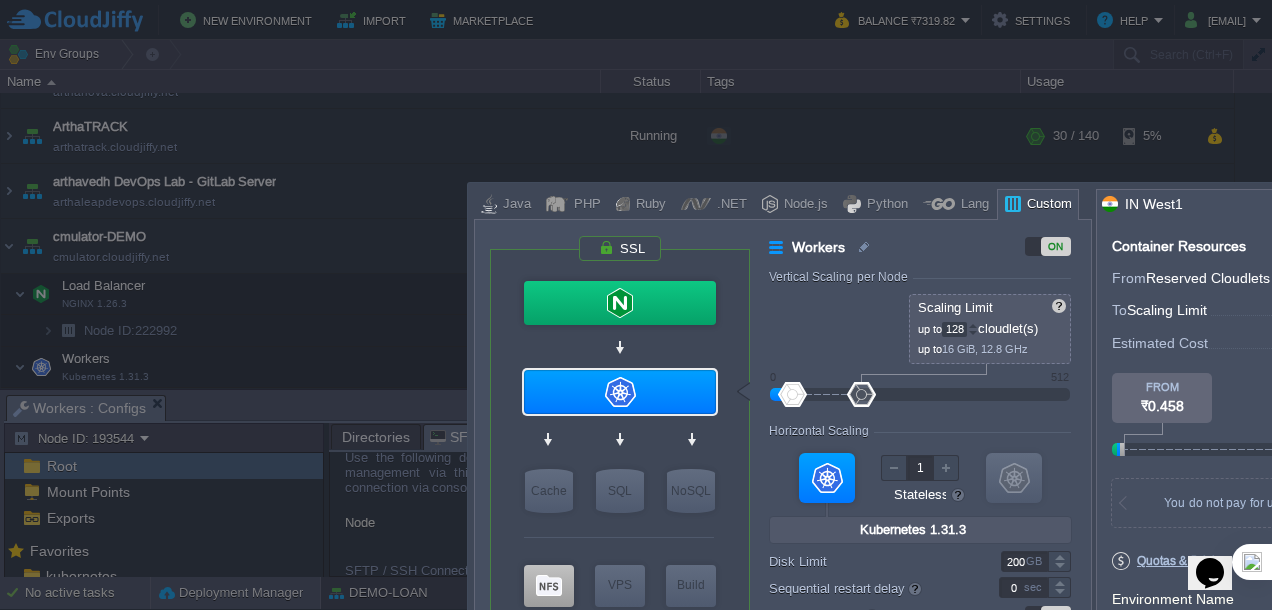 drag, startPoint x: 1215, startPoint y: 198, endPoint x: 1108, endPoint y: 192, distance: 107.16809 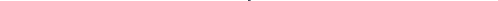 scroll, scrollTop: 442, scrollLeft: 0, axis: vertical 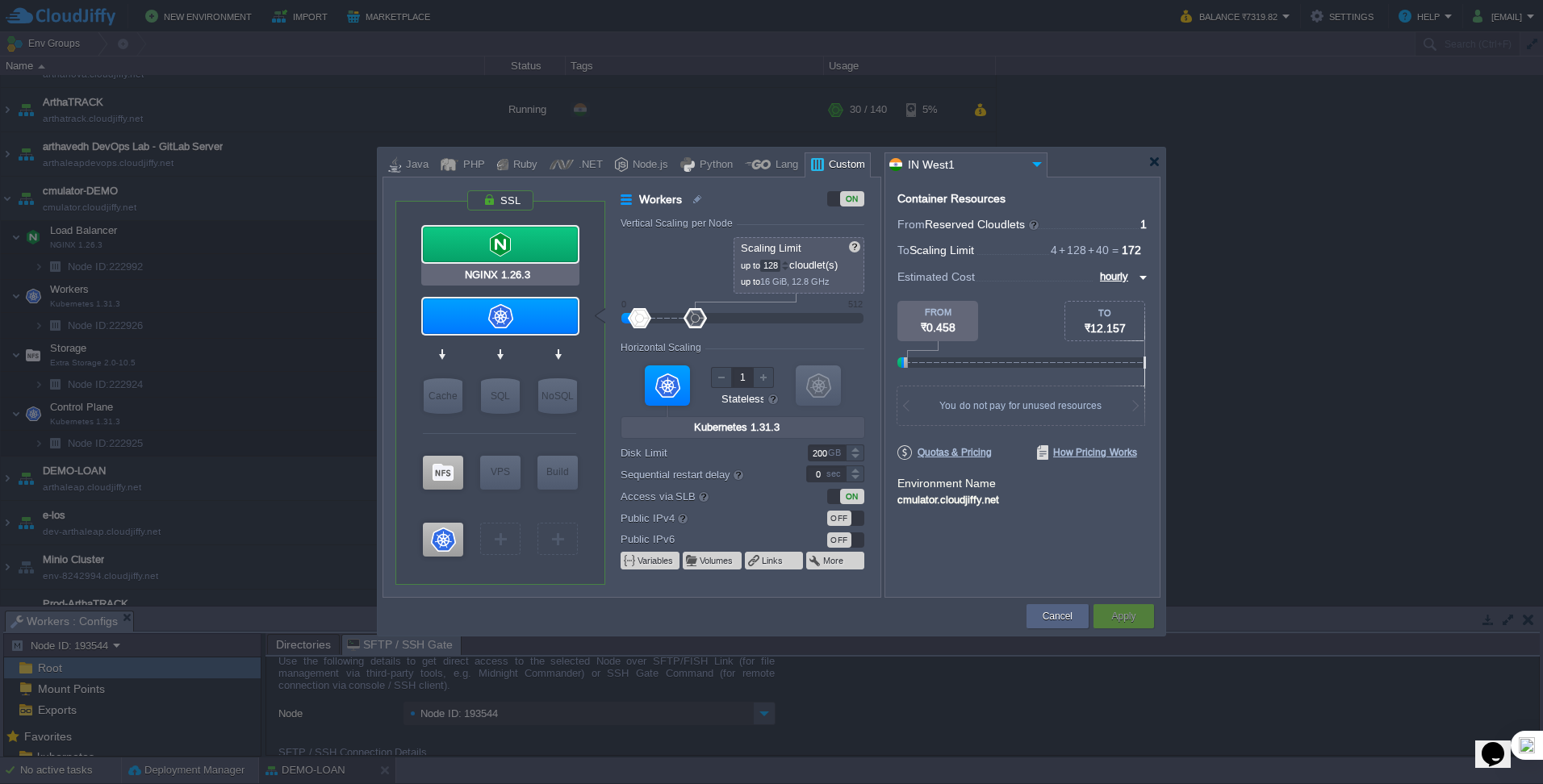 type on "Kubernetes 1.31.3" 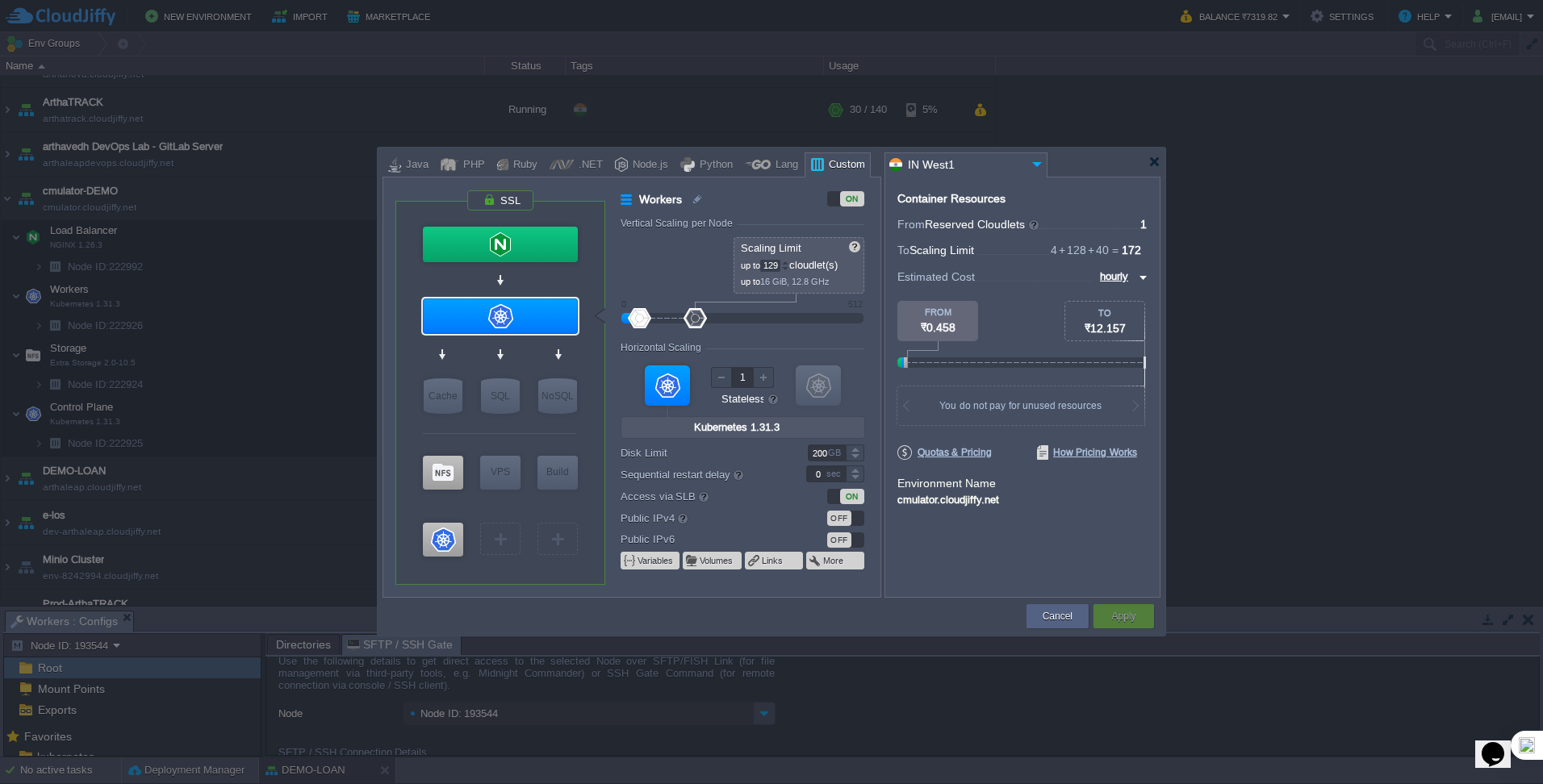 click at bounding box center (785, 262) 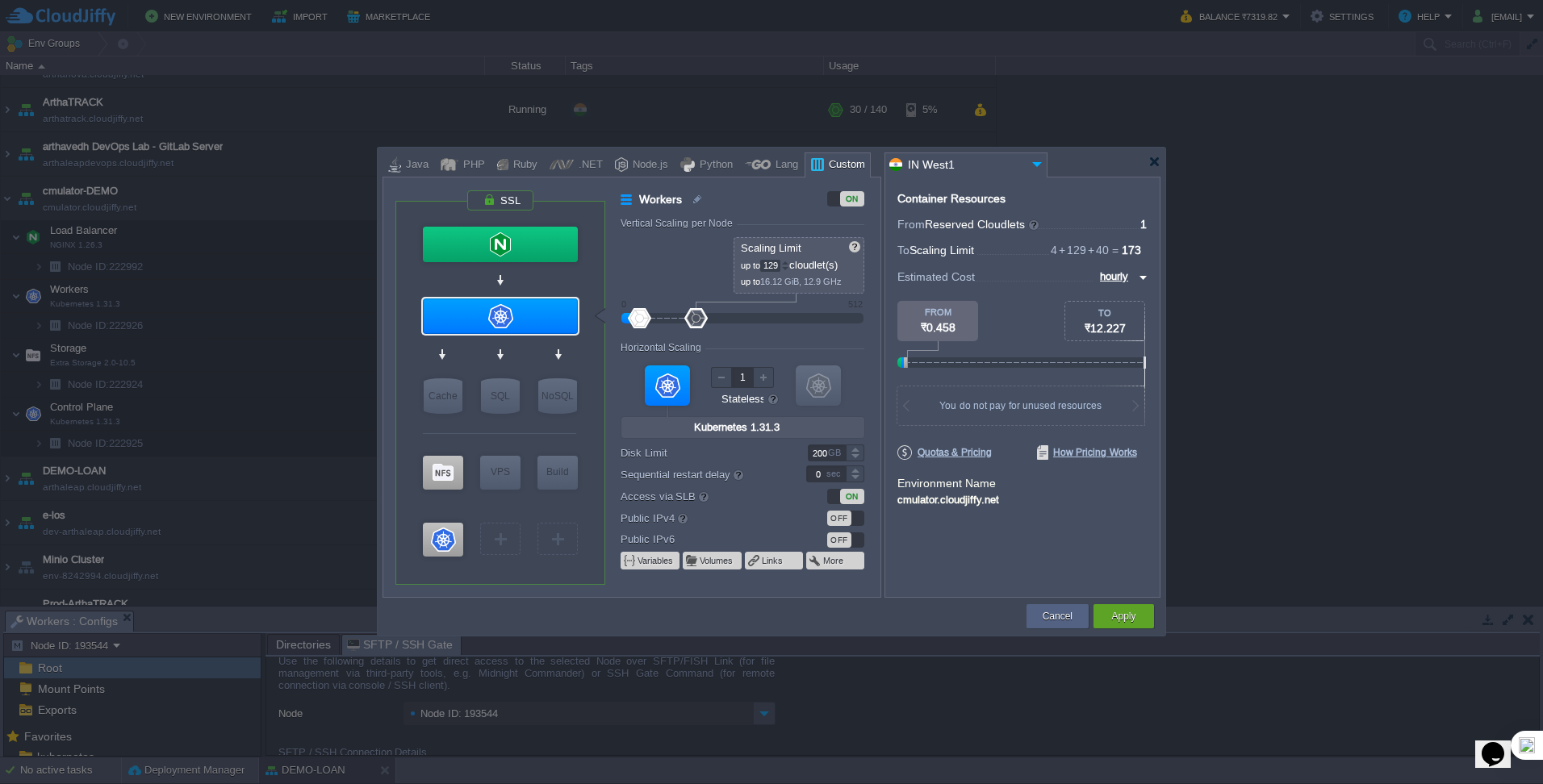 click at bounding box center (785, 262) 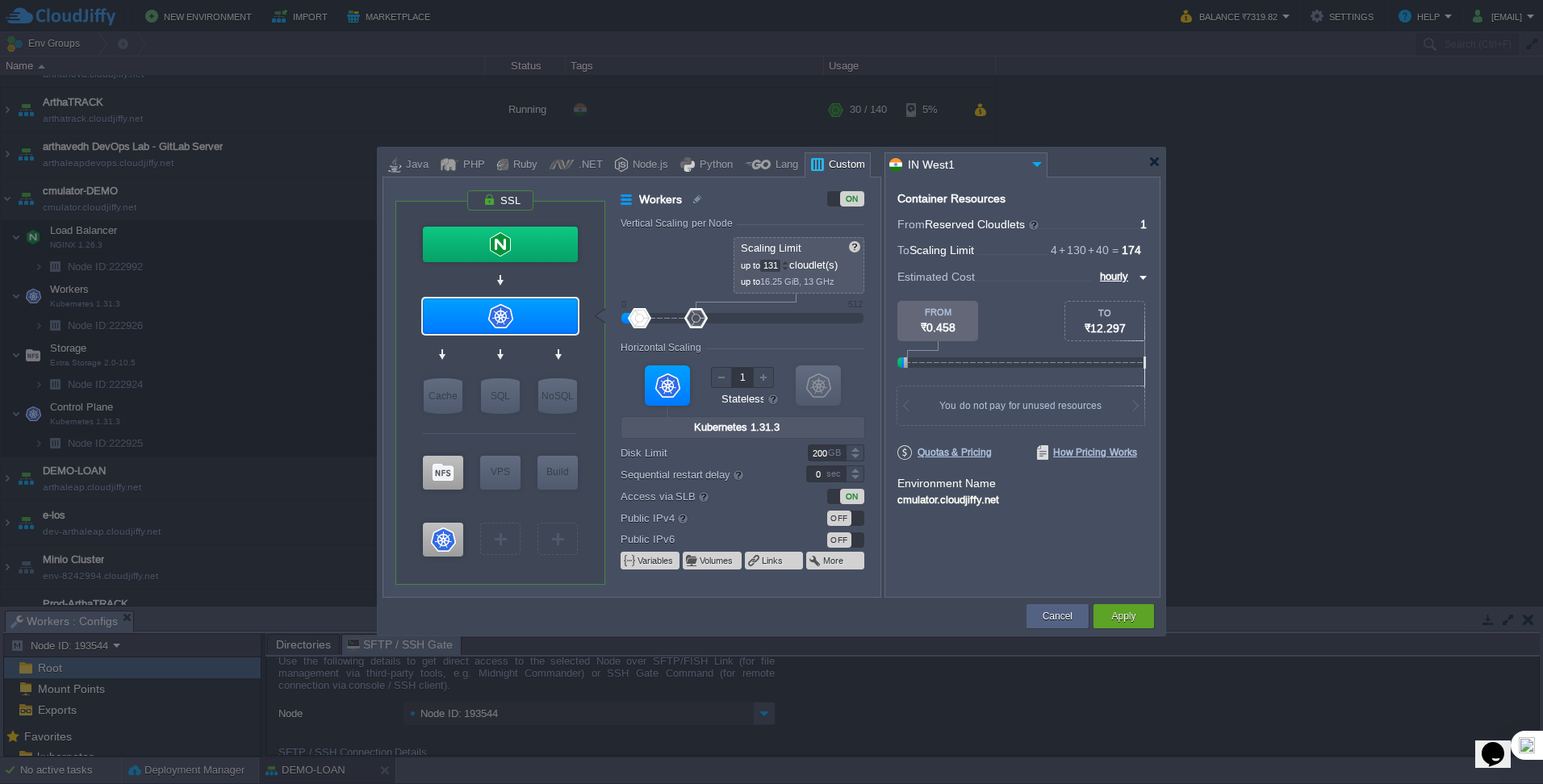 click at bounding box center (785, 262) 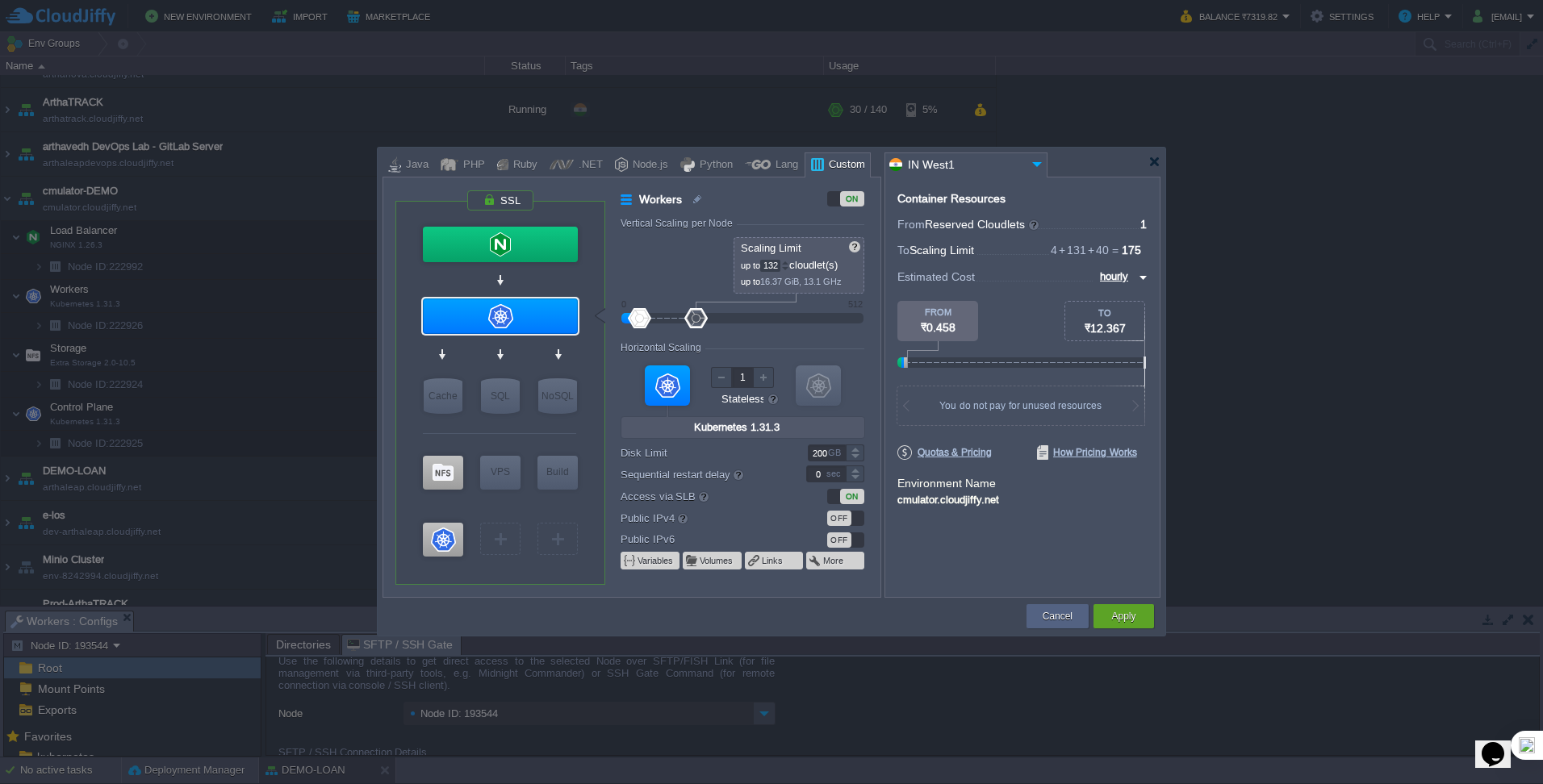 click at bounding box center (785, 262) 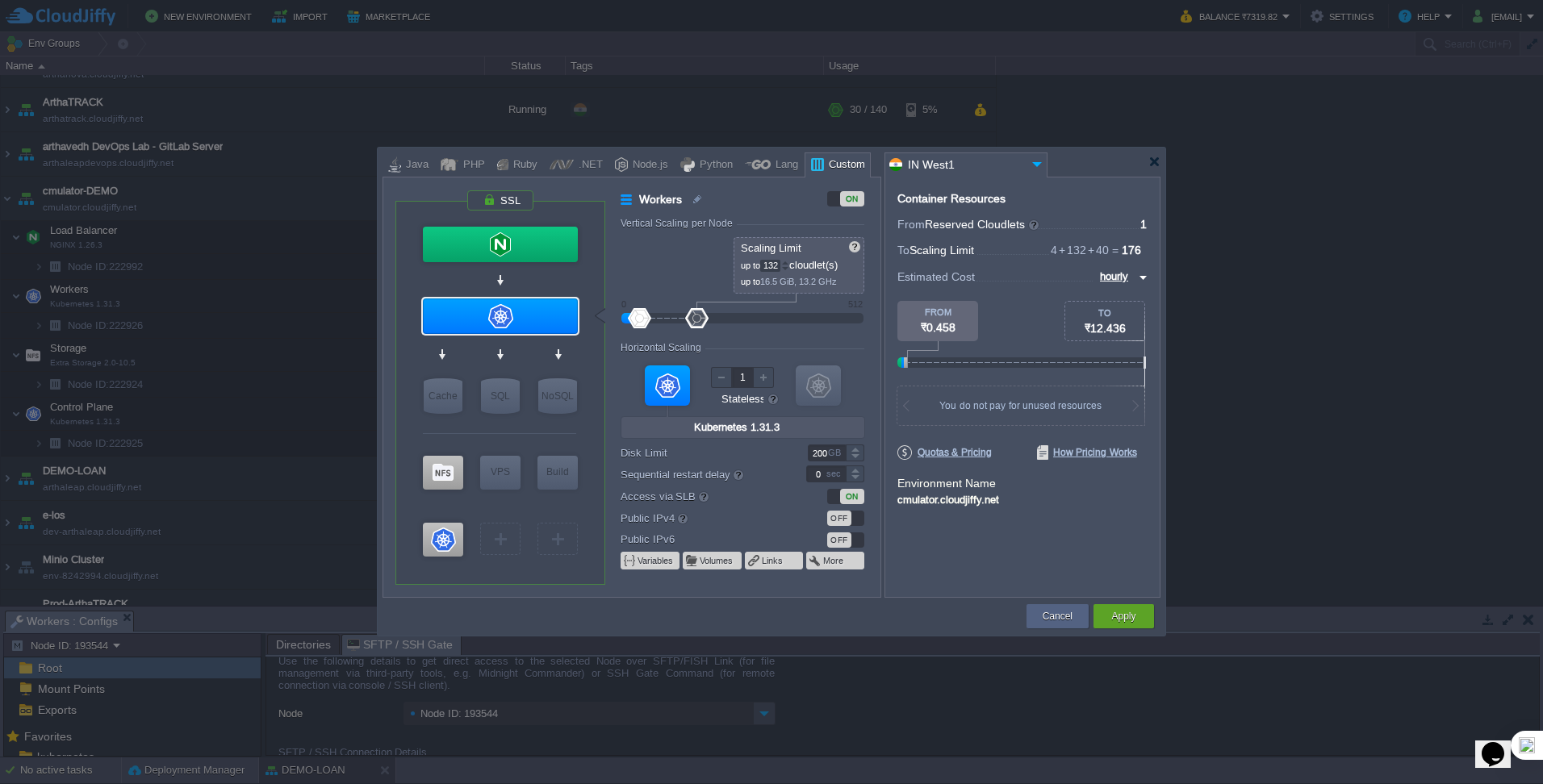 click at bounding box center [785, 262] 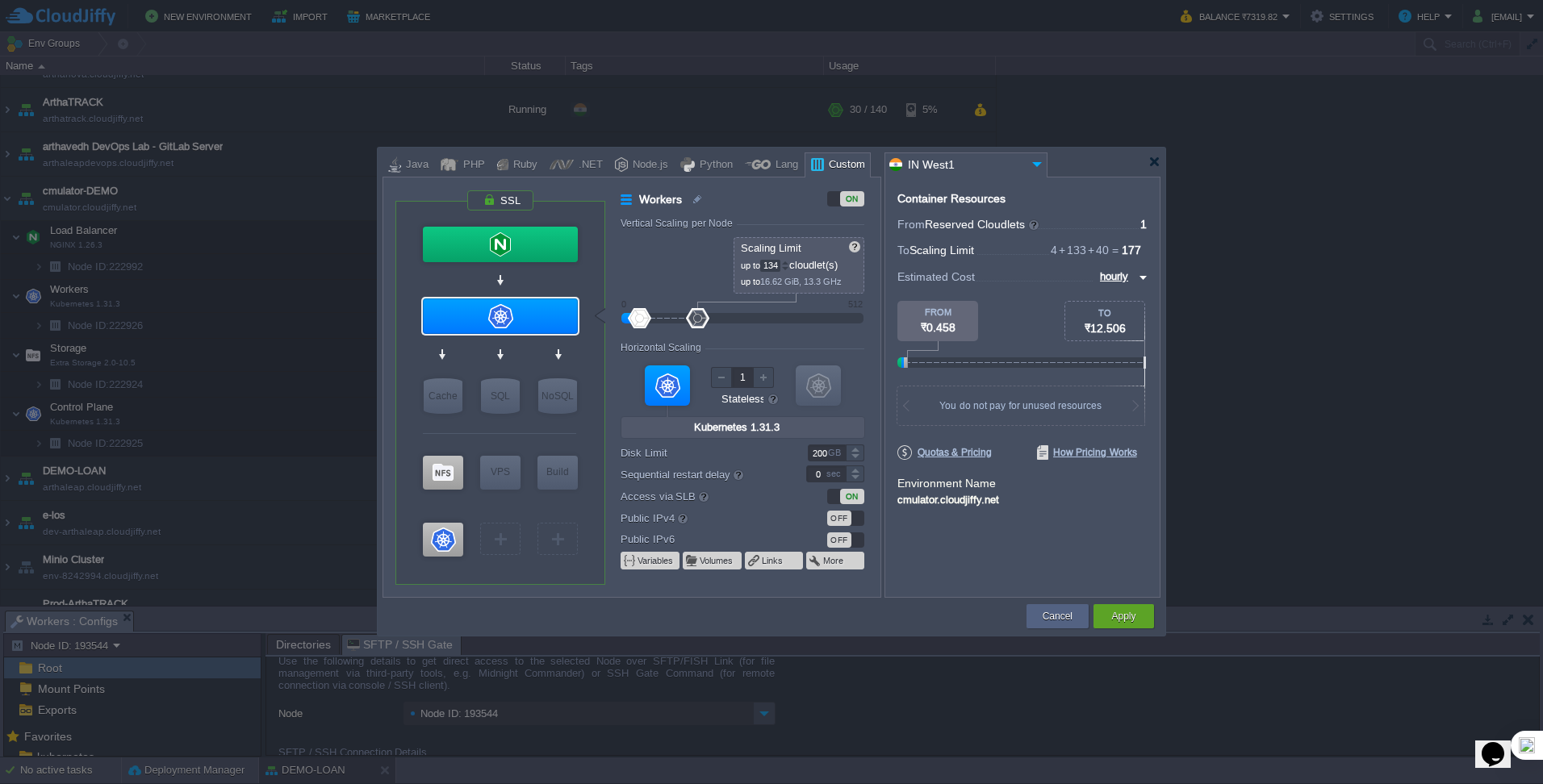 click at bounding box center (785, 262) 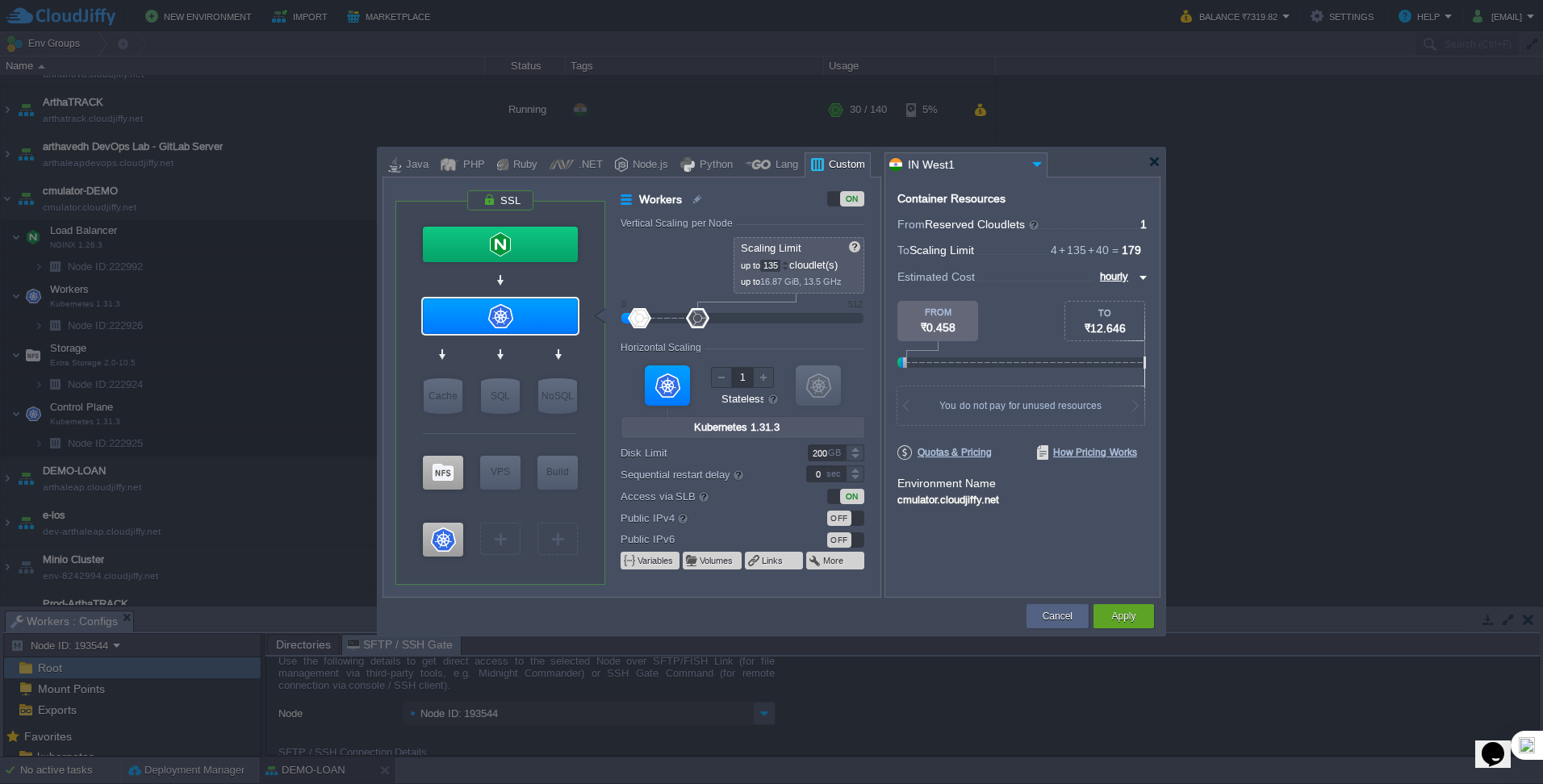 click at bounding box center [785, 262] 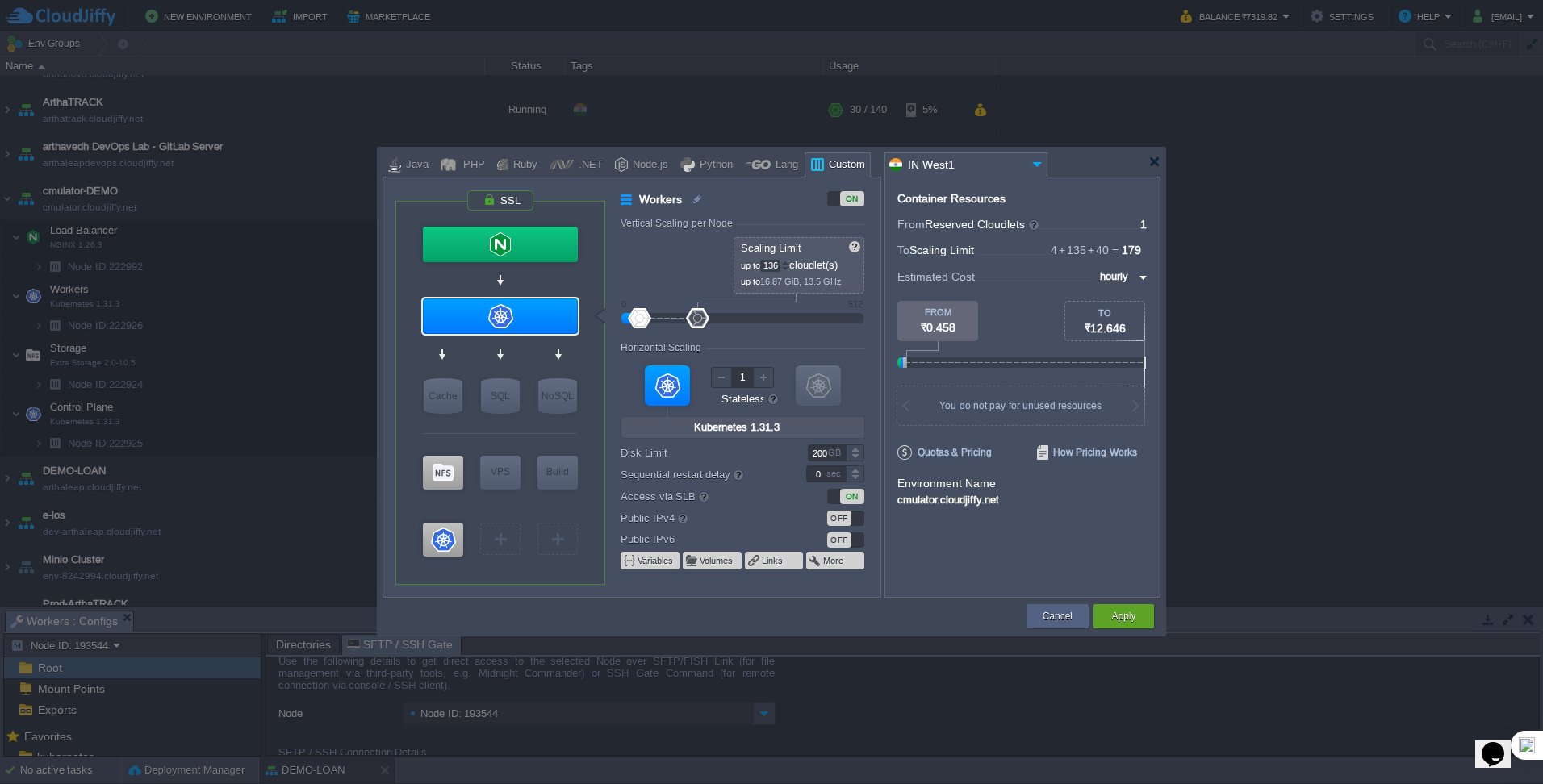 click at bounding box center (785, 262) 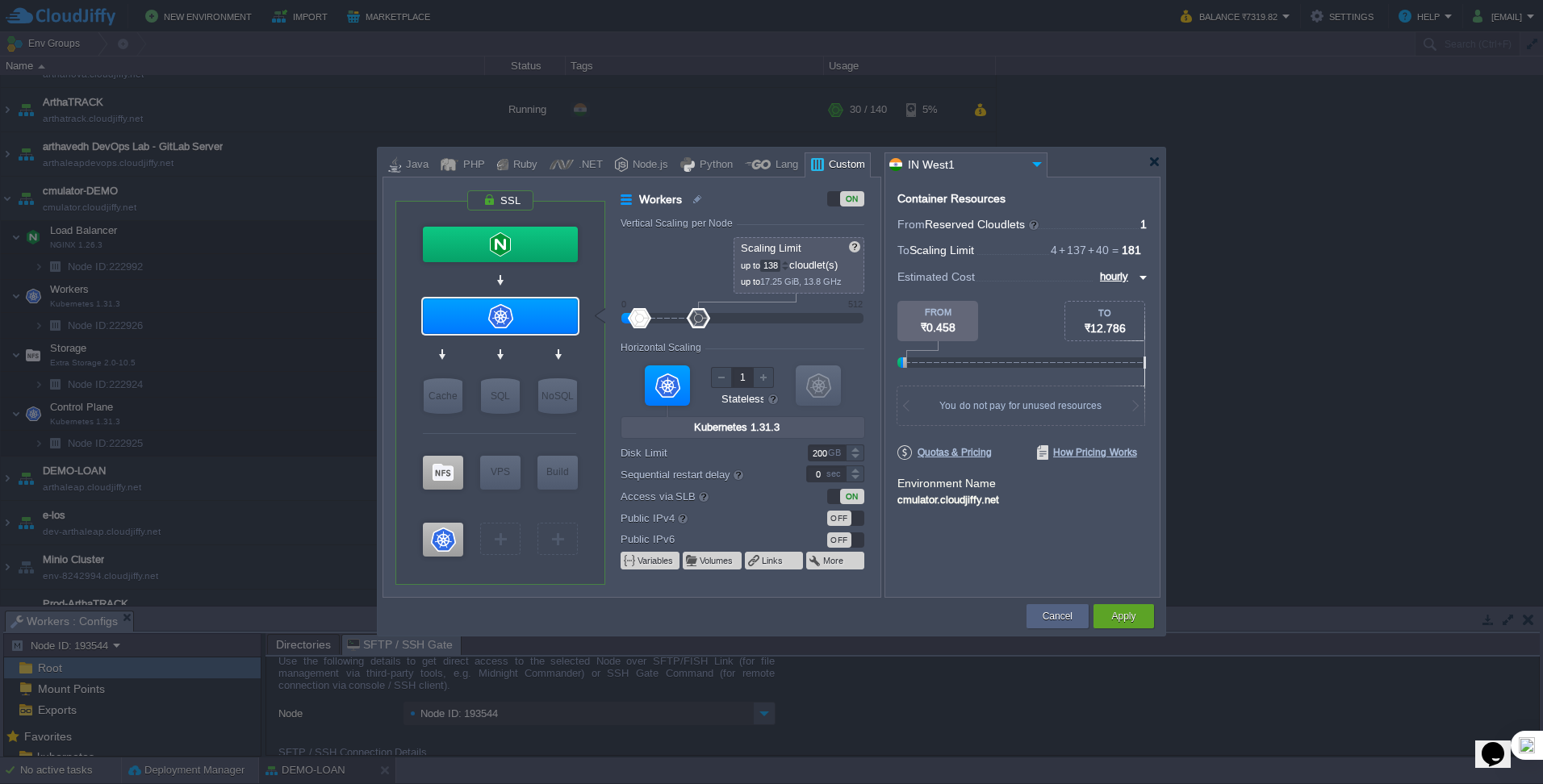 click at bounding box center [785, 262] 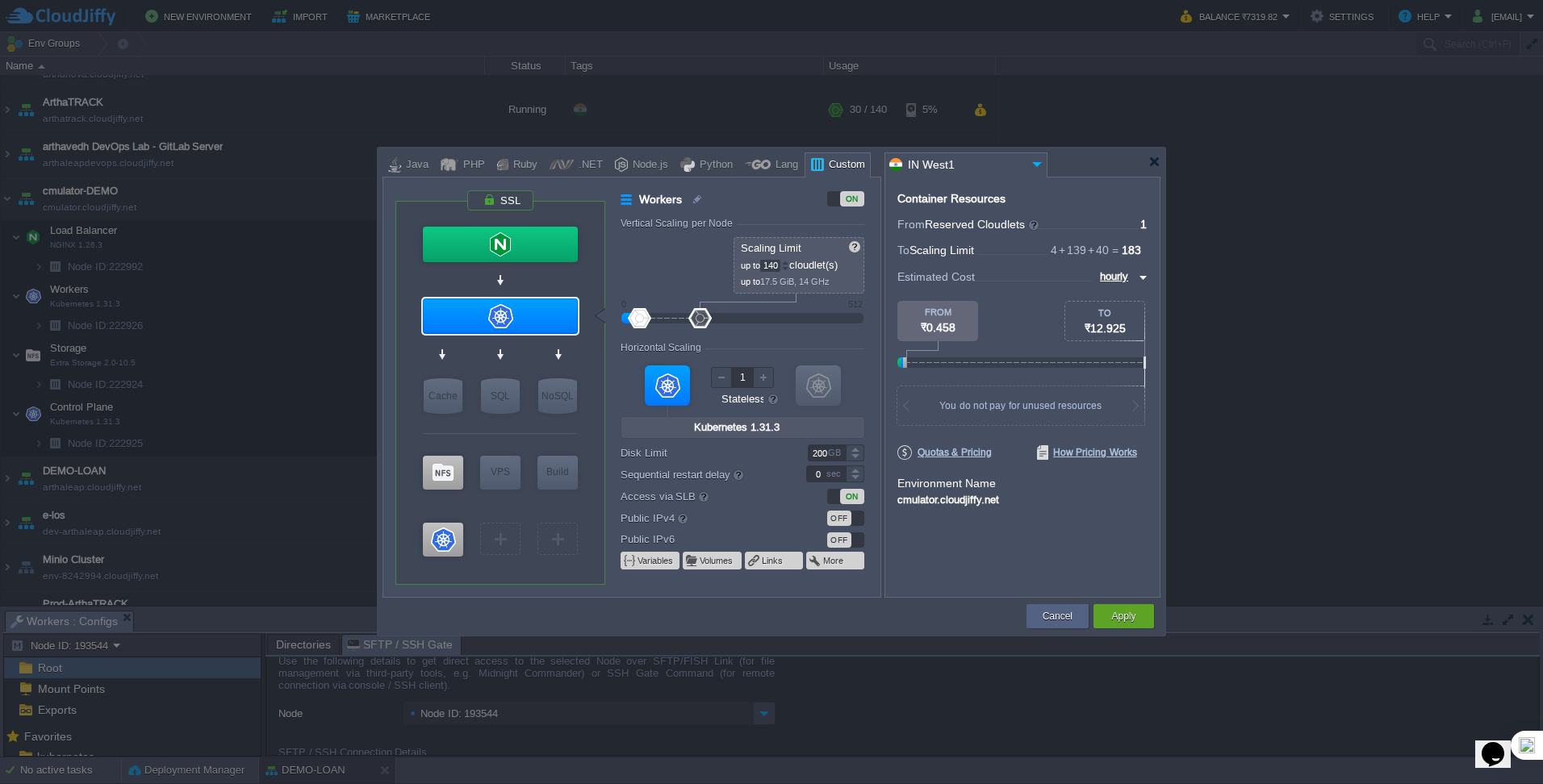 click at bounding box center [785, 262] 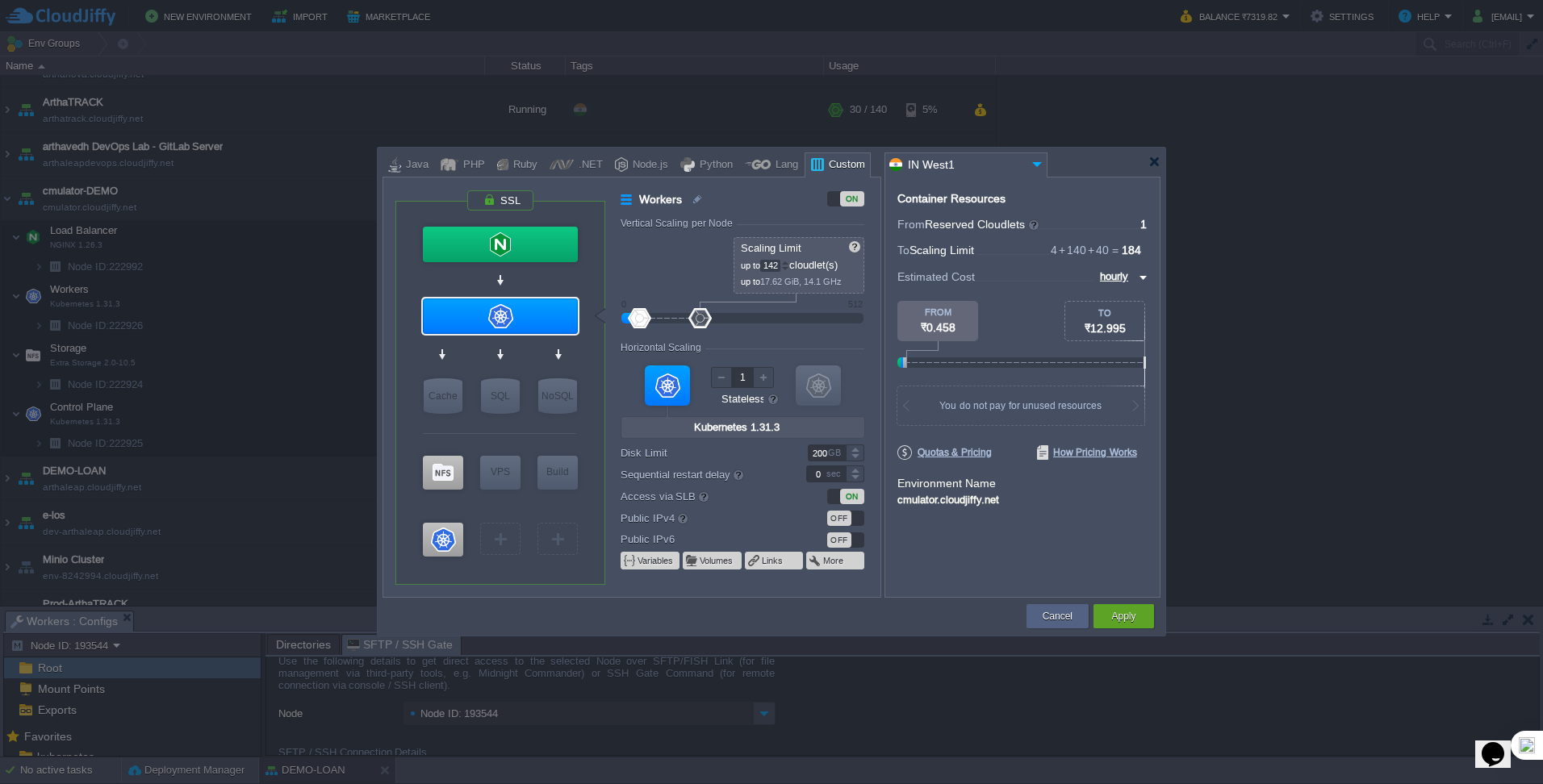 click at bounding box center [785, 262] 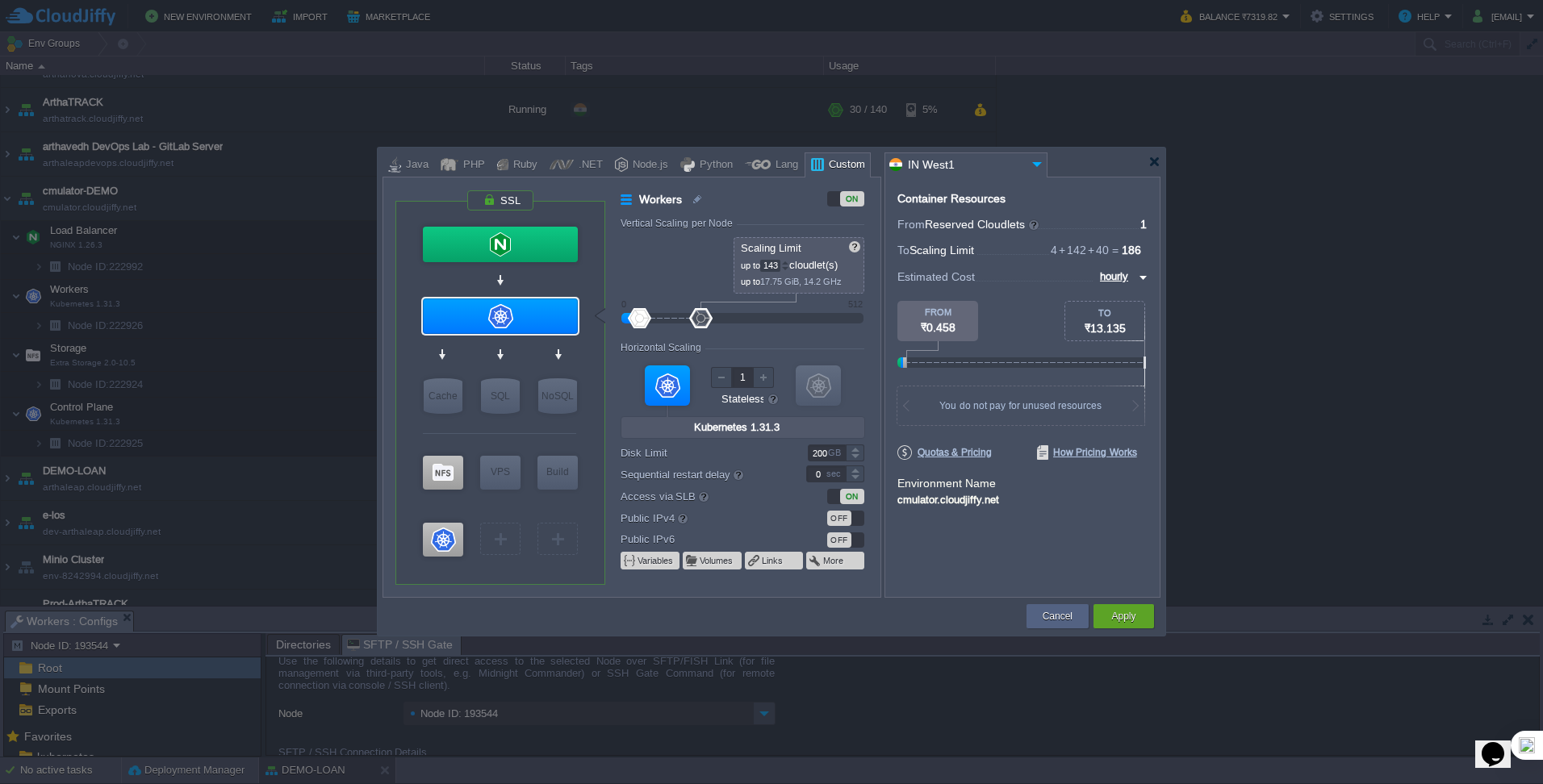 click at bounding box center [785, 262] 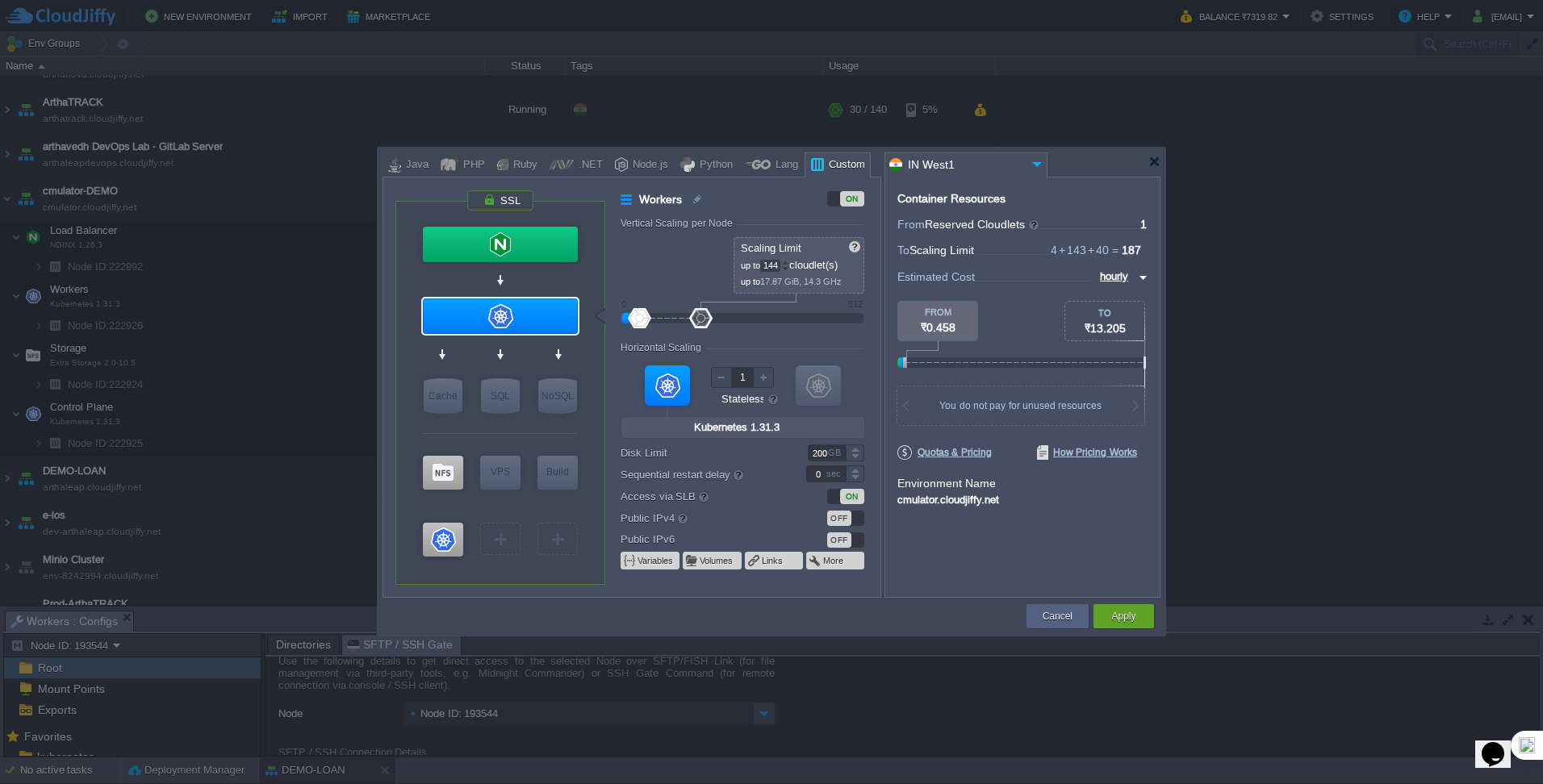 click at bounding box center [785, 262] 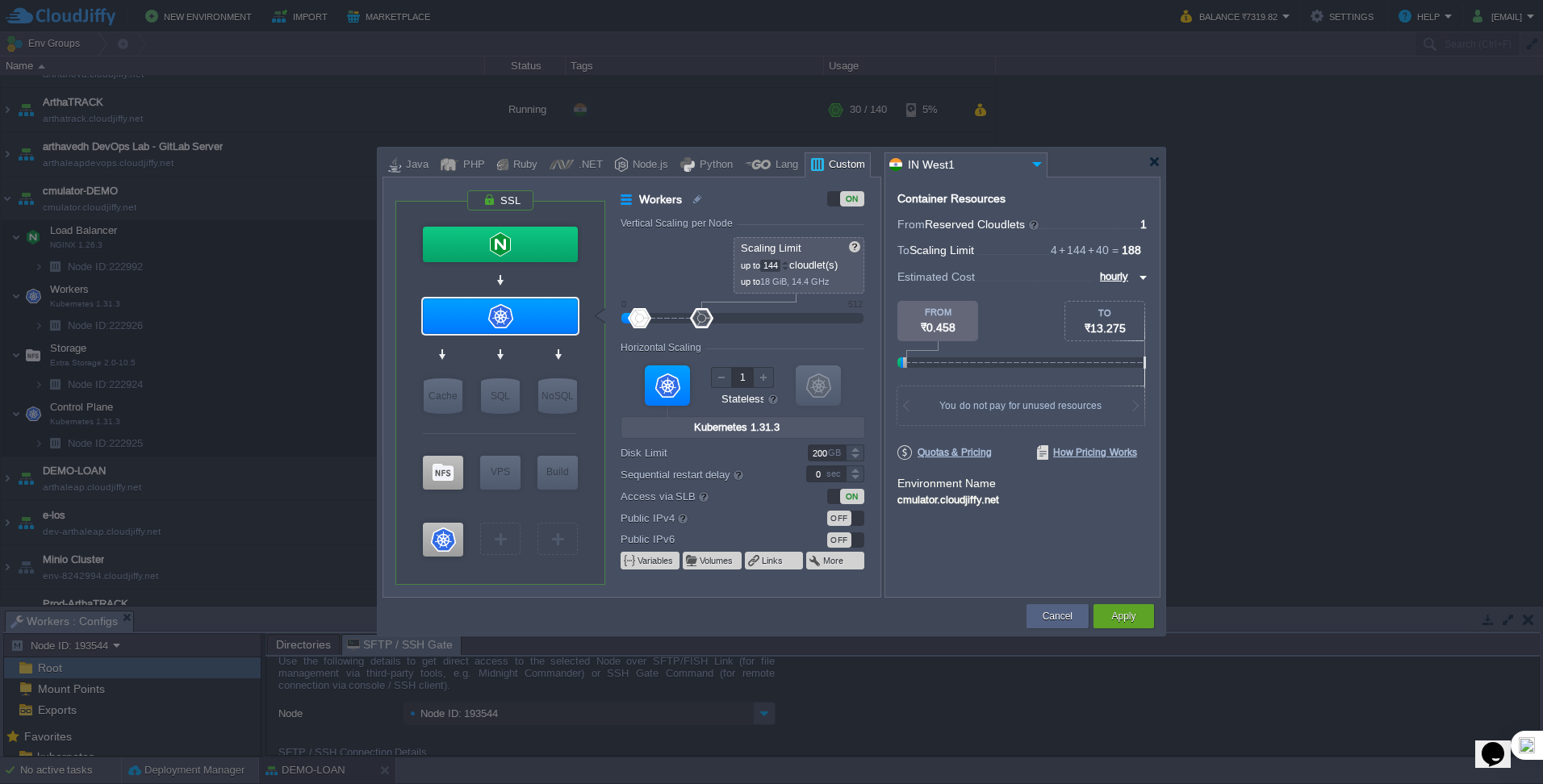 click at bounding box center (785, 262) 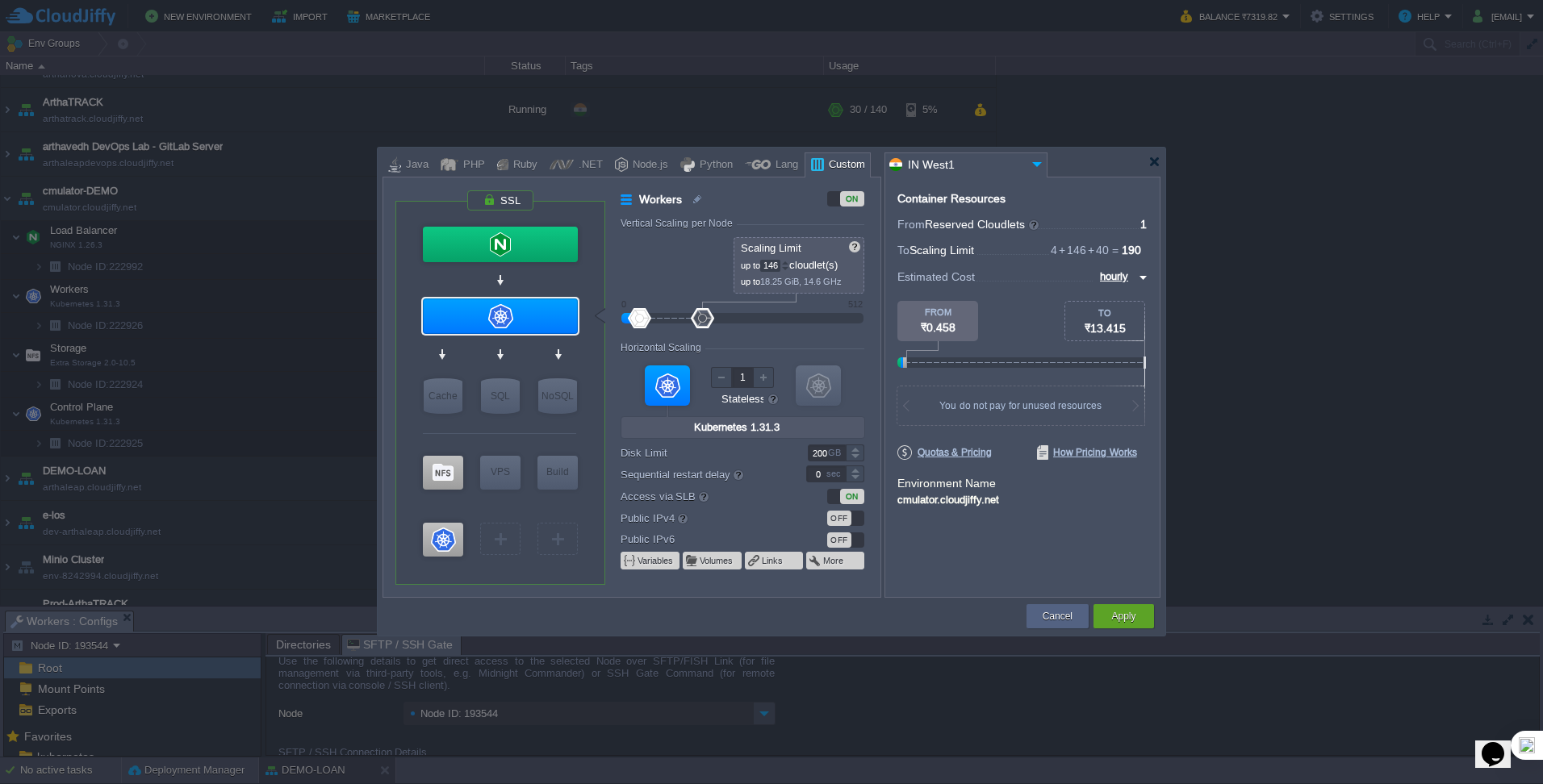 click at bounding box center (785, 262) 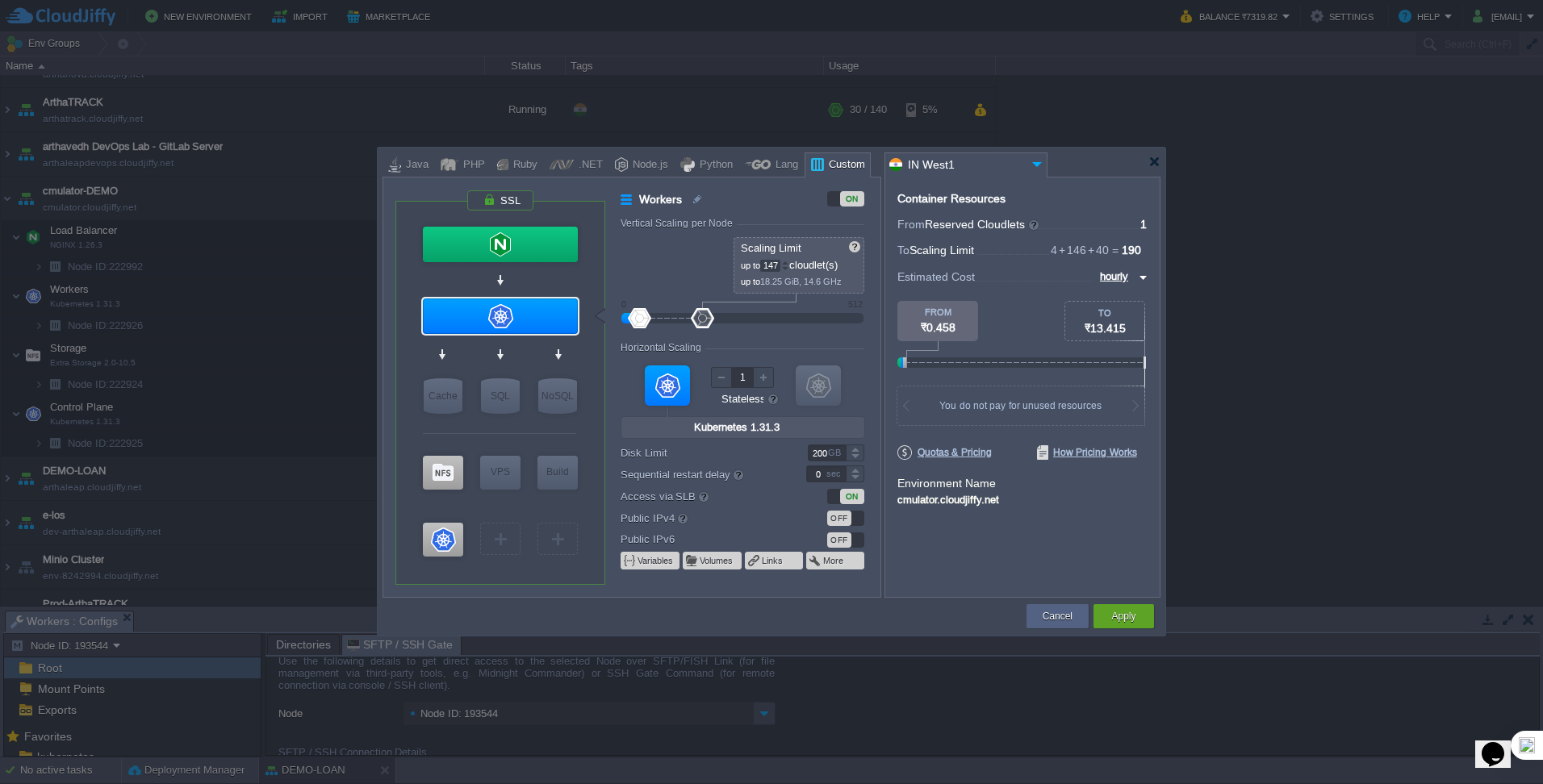 click at bounding box center (785, 262) 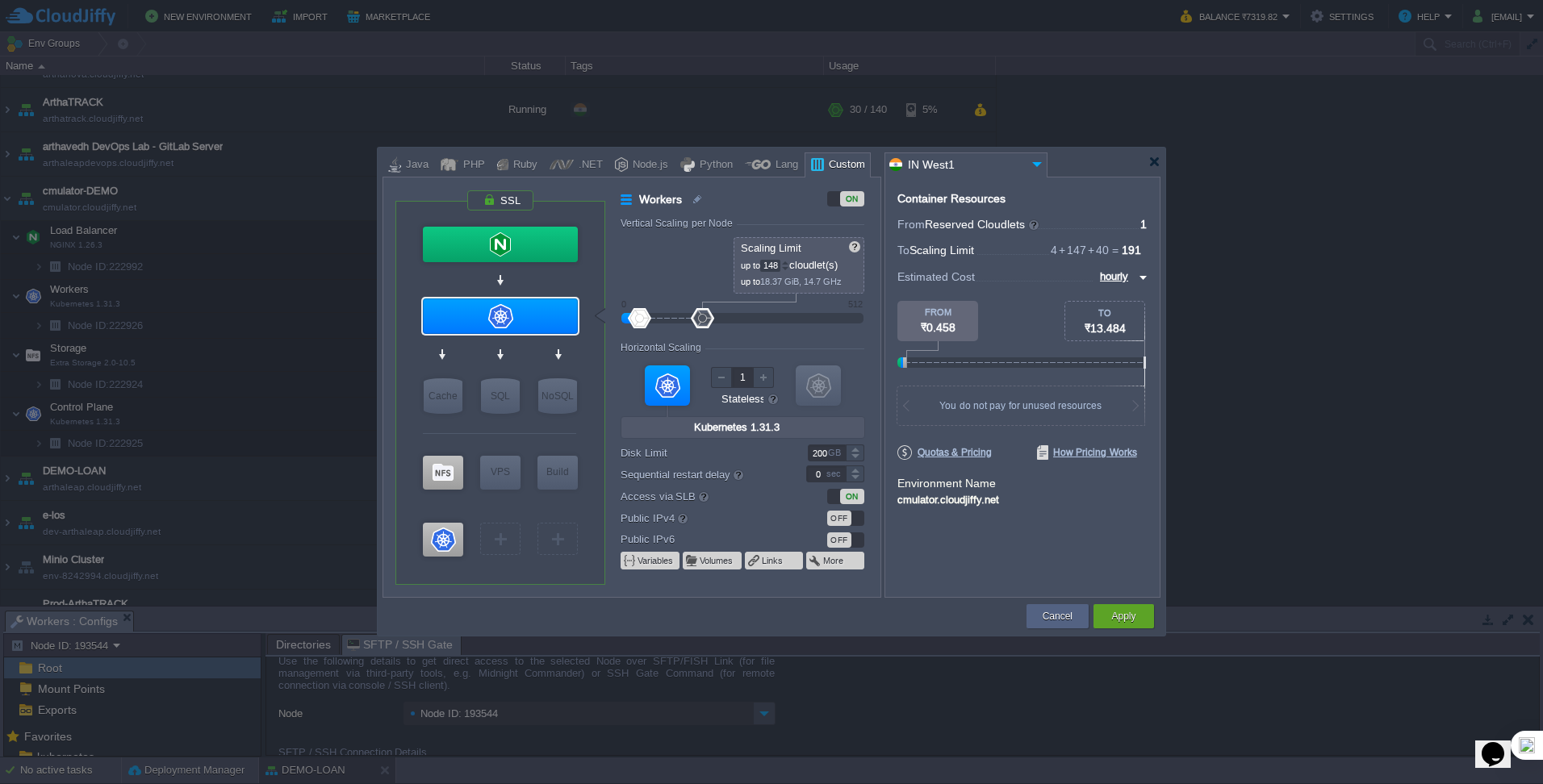 click at bounding box center (785, 262) 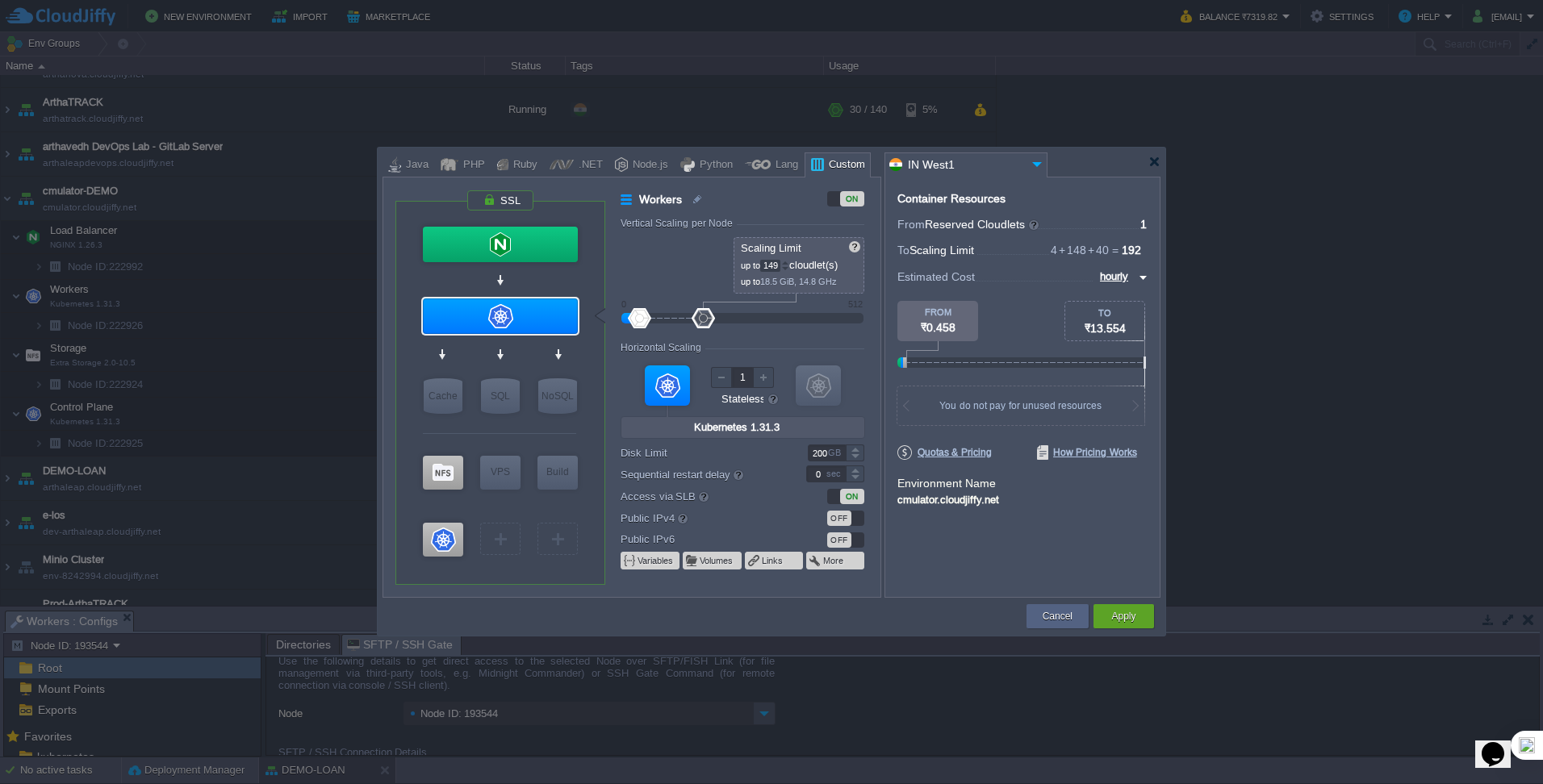 click at bounding box center [785, 262] 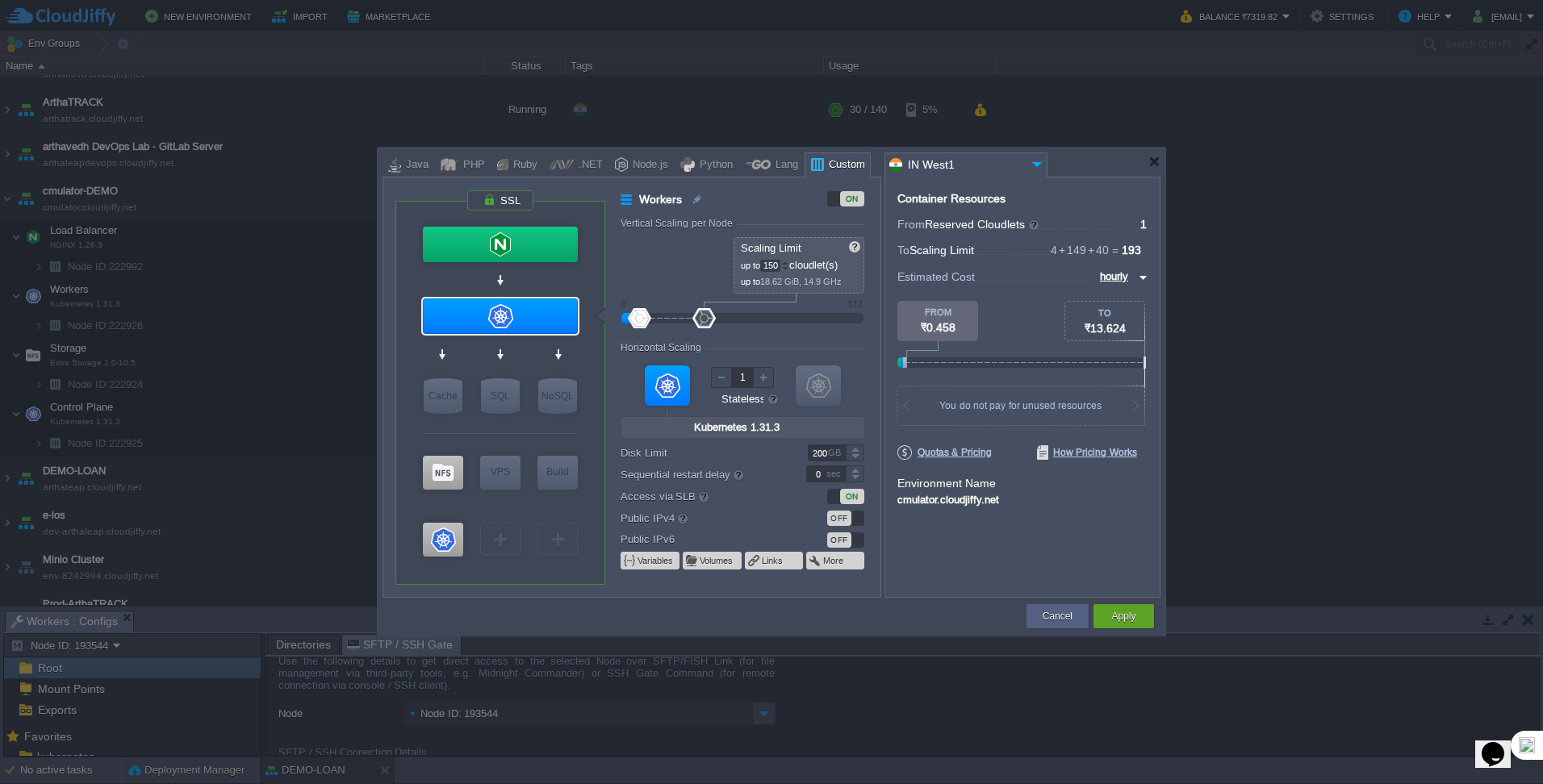 click at bounding box center (785, 262) 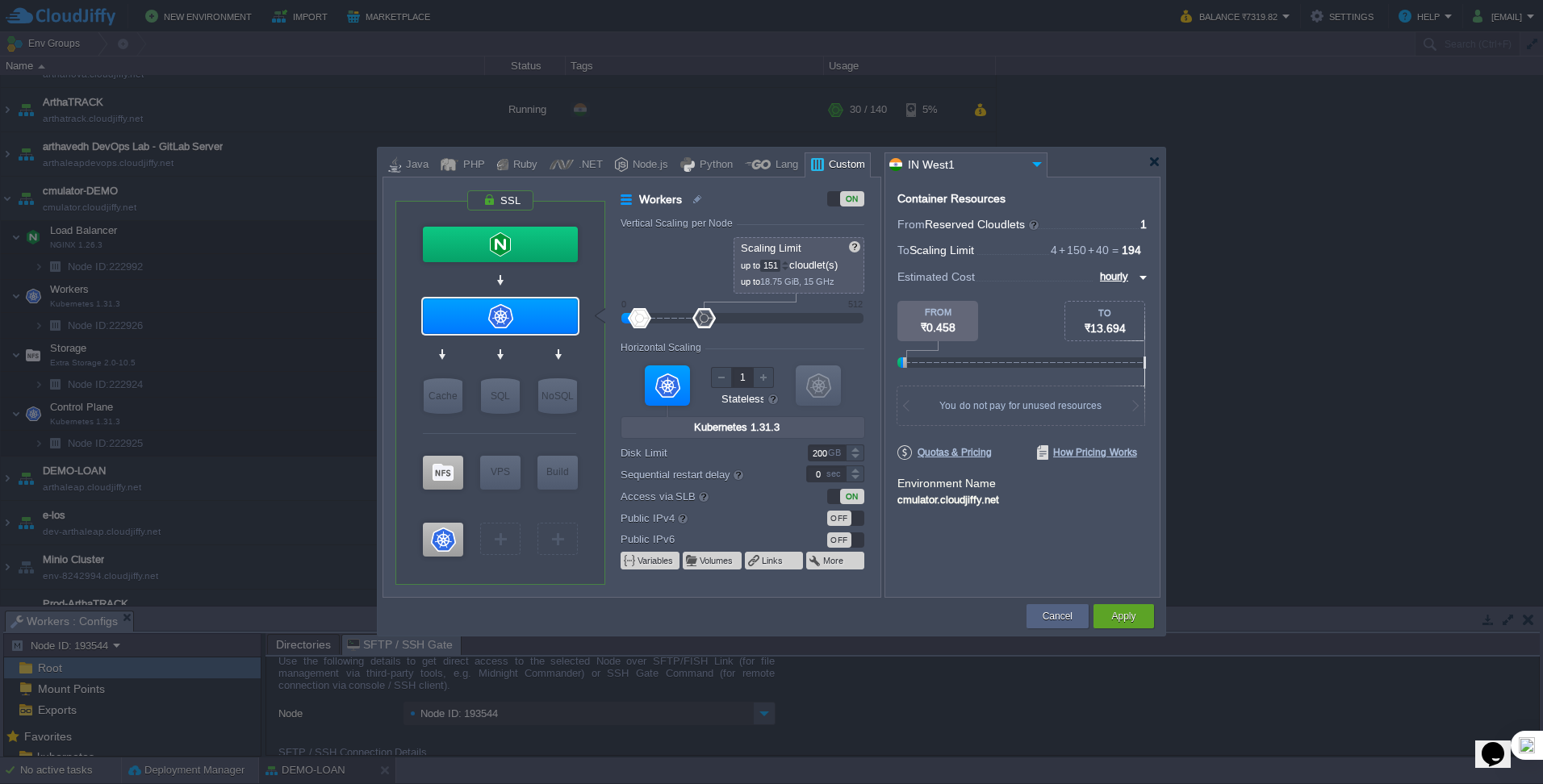 click at bounding box center (785, 262) 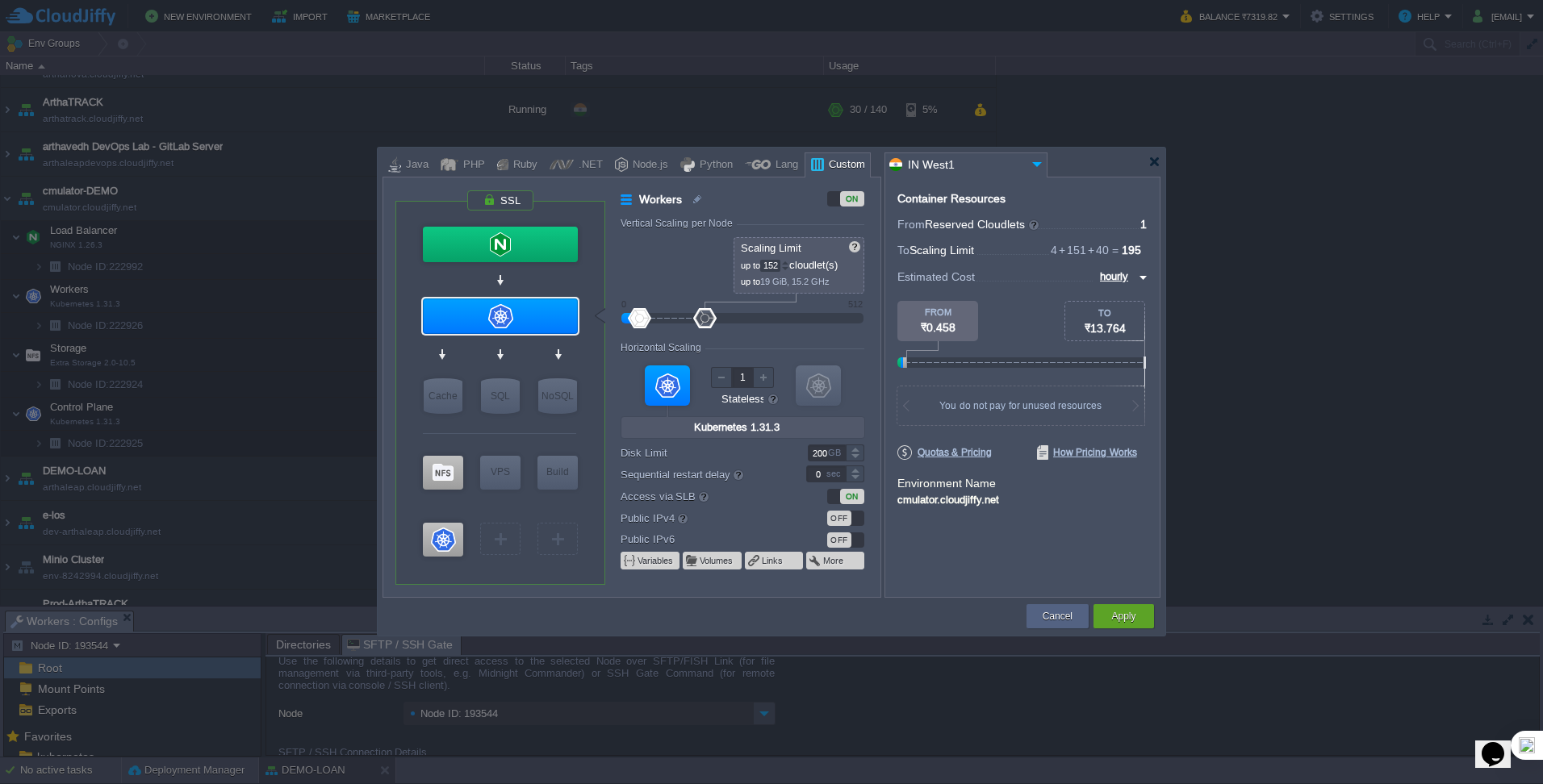 click at bounding box center [785, 262] 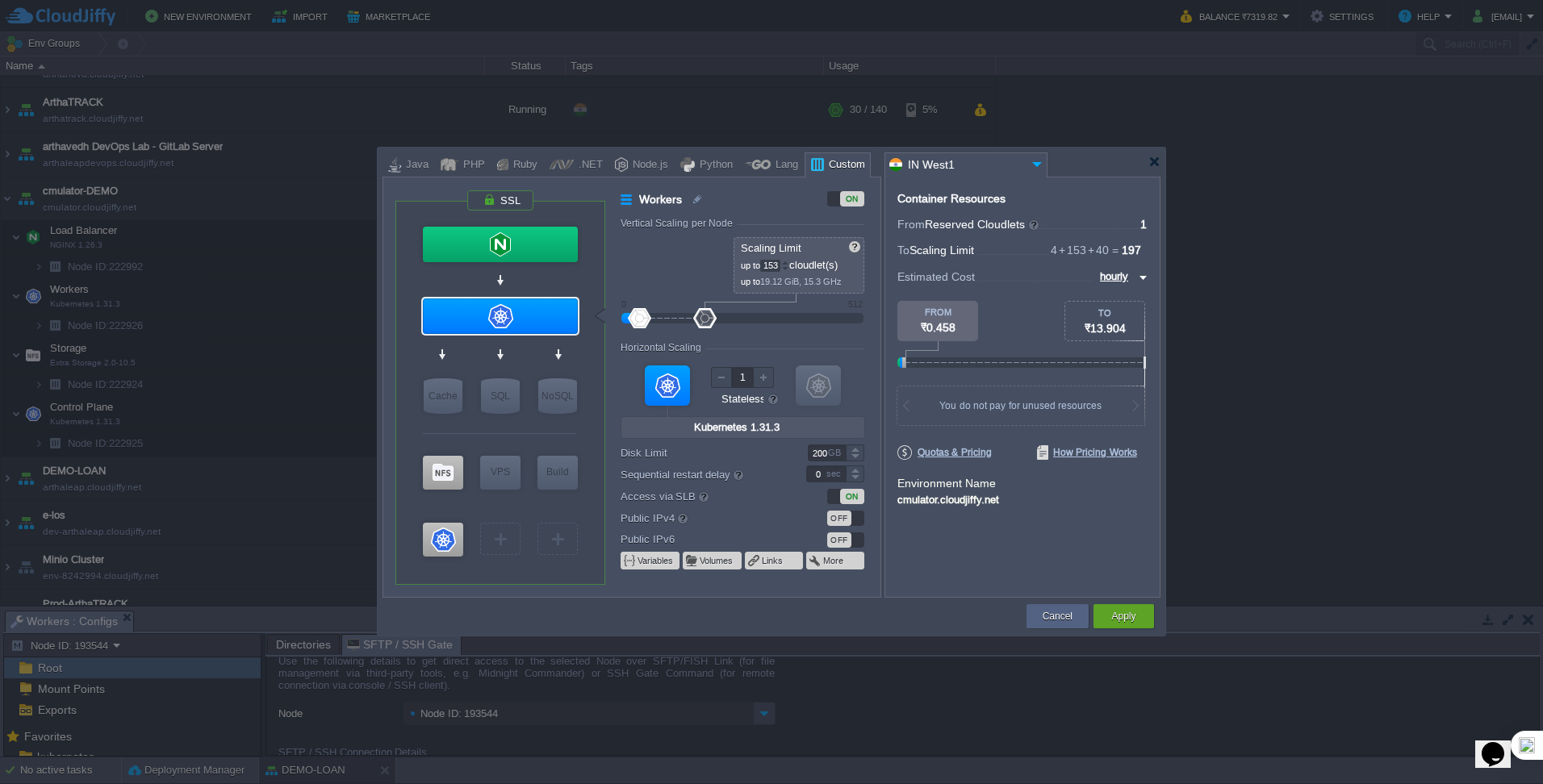 click at bounding box center [785, 262] 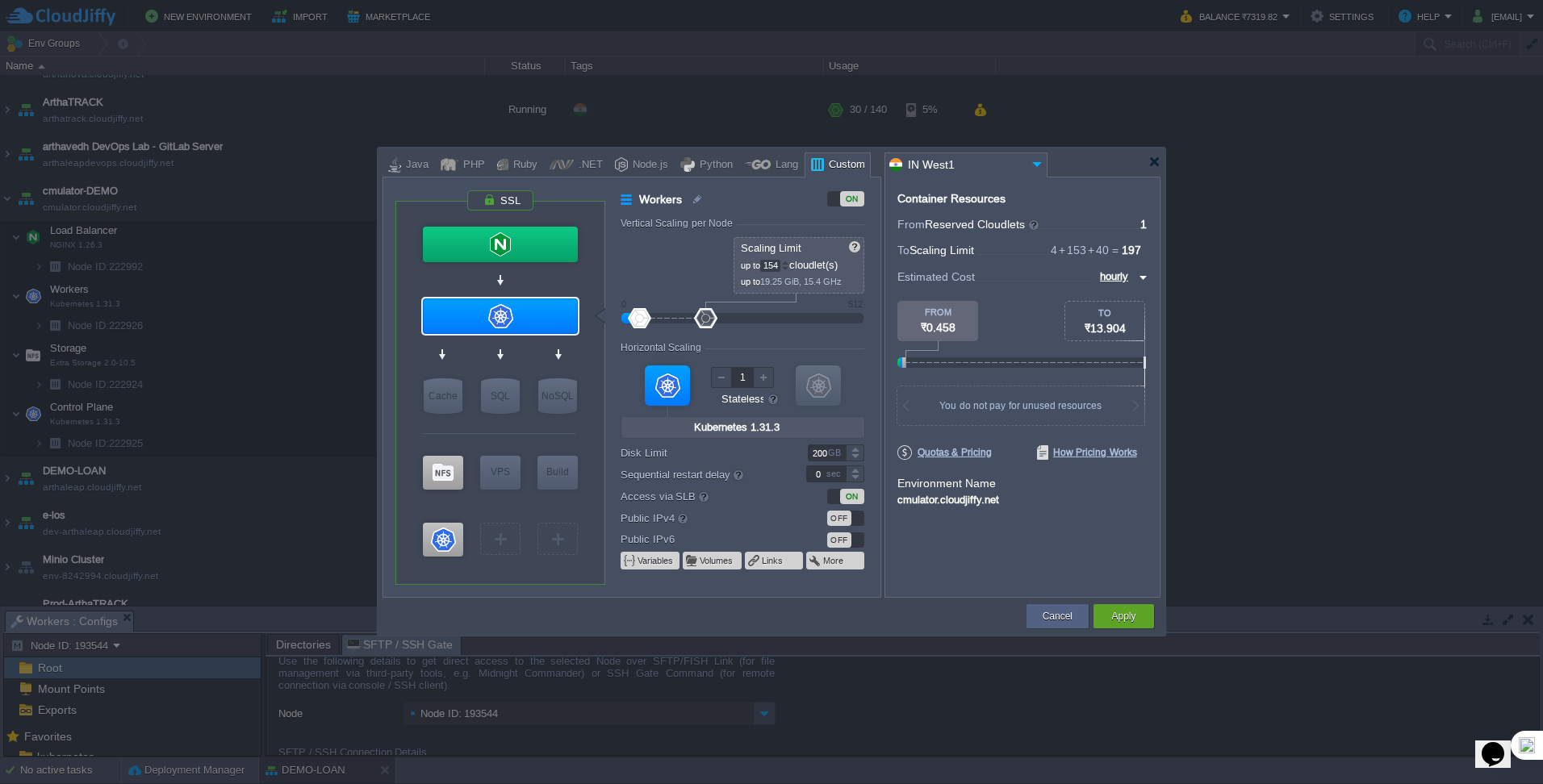 click at bounding box center (785, 262) 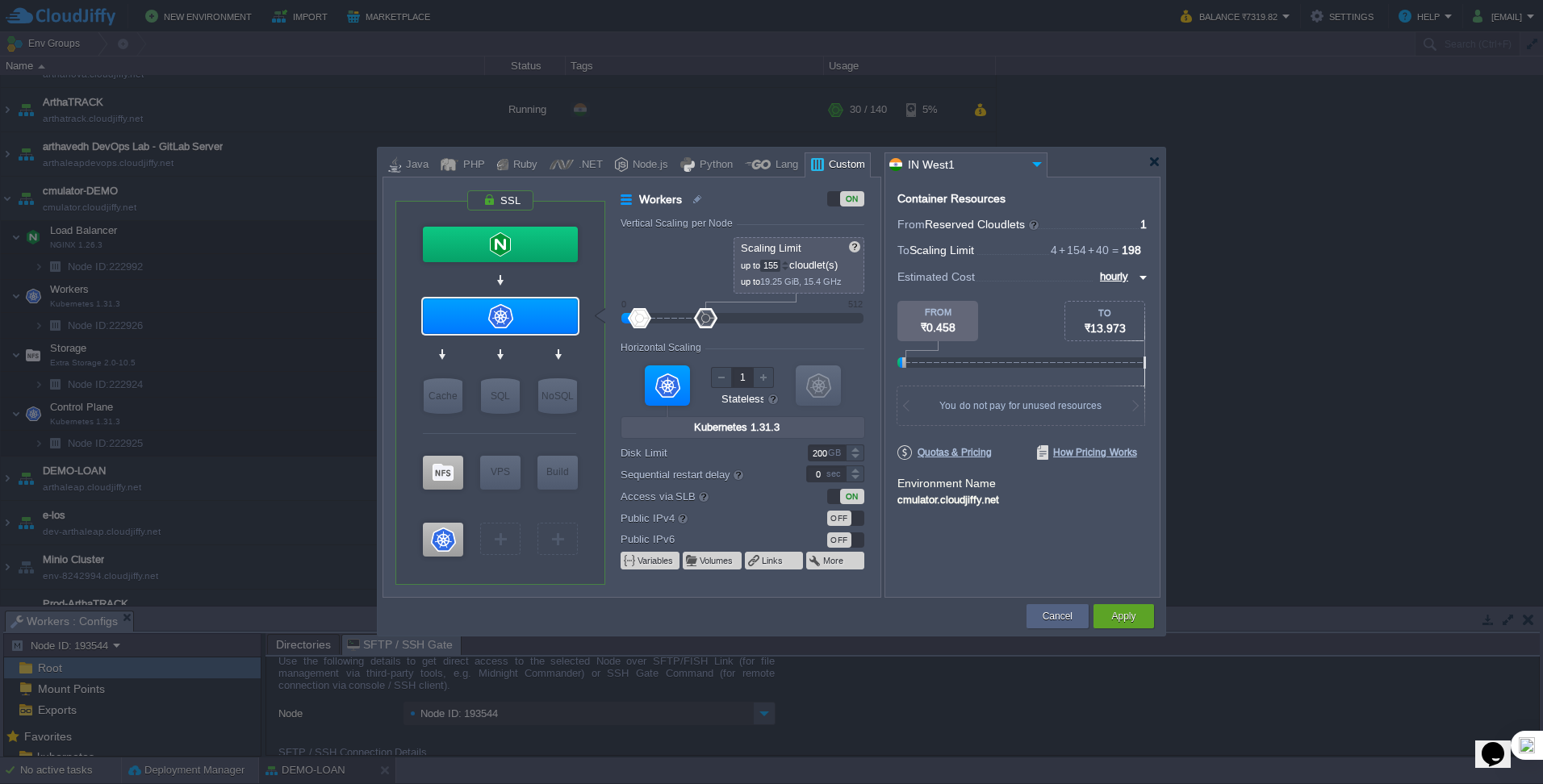 click at bounding box center [785, 262] 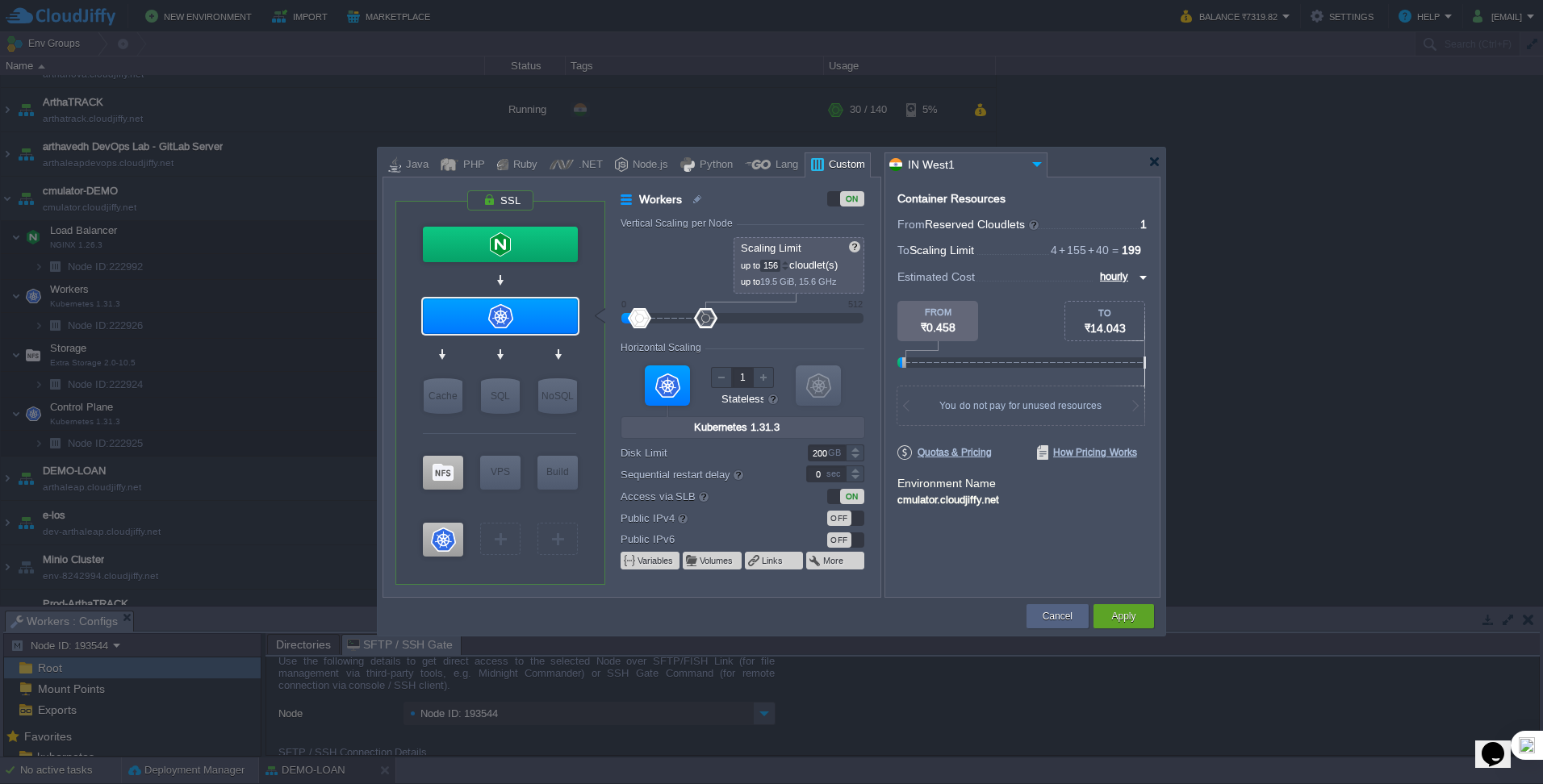 click at bounding box center [785, 262] 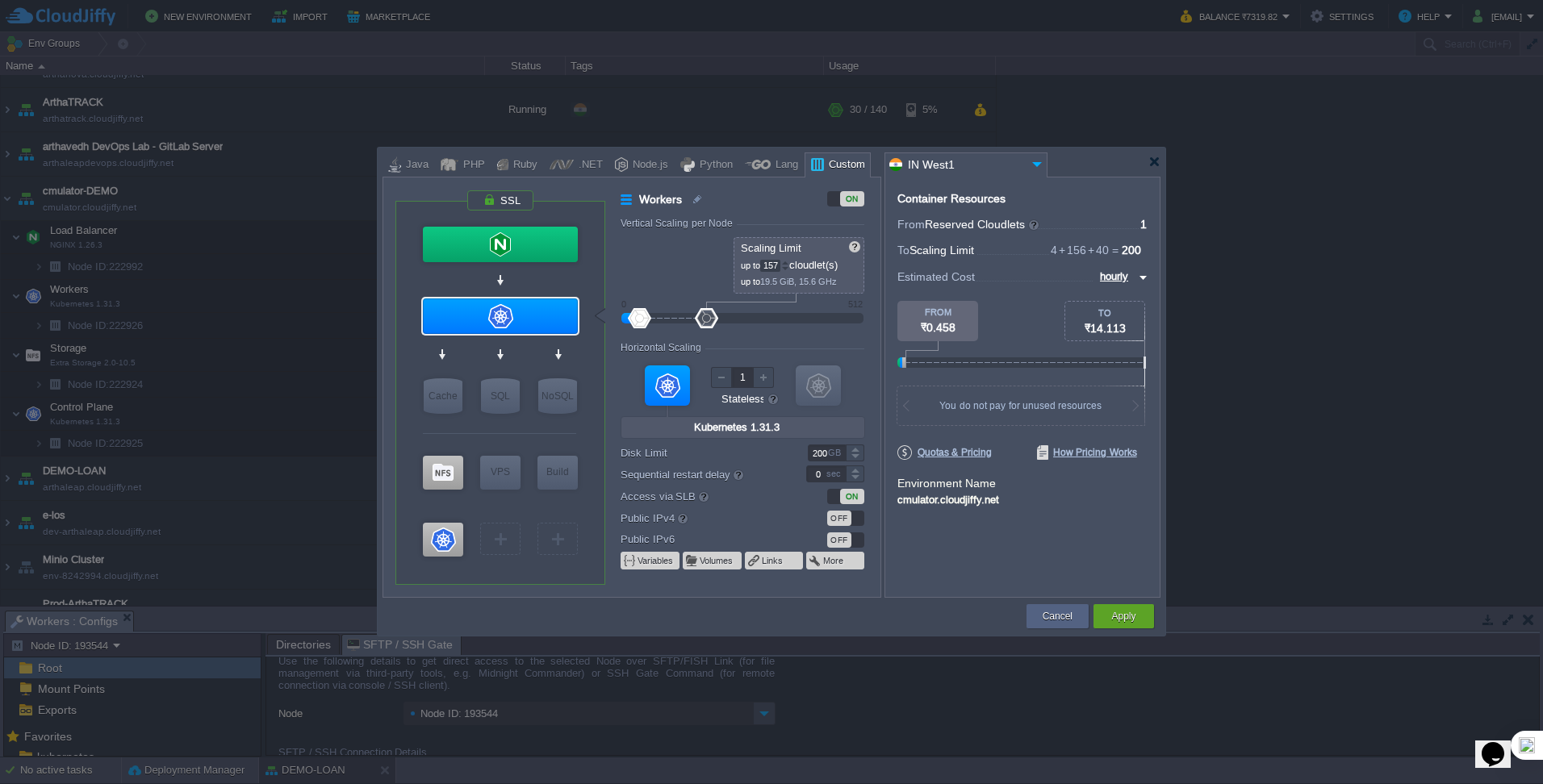 click at bounding box center (785, 262) 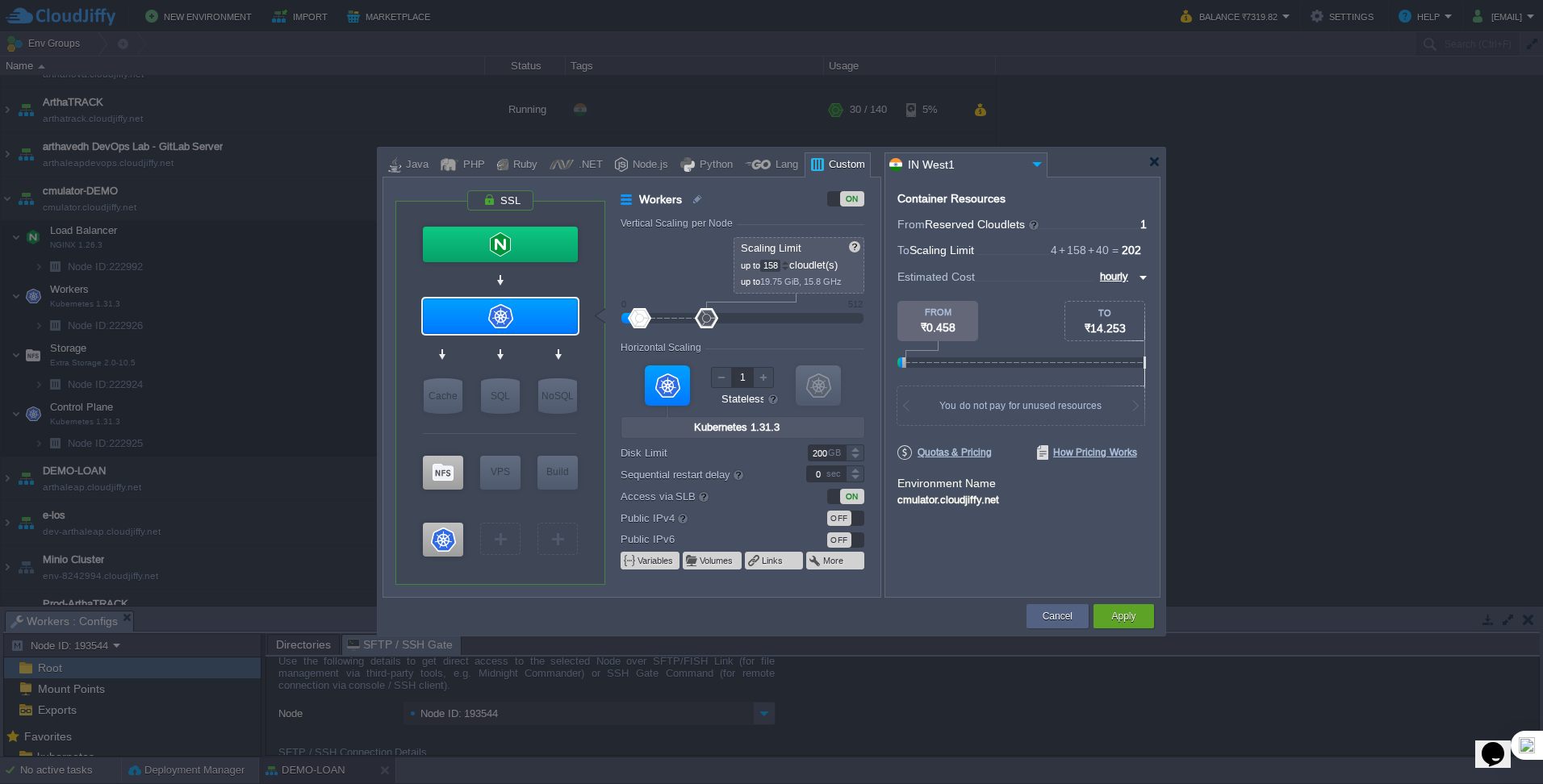 click at bounding box center [785, 262] 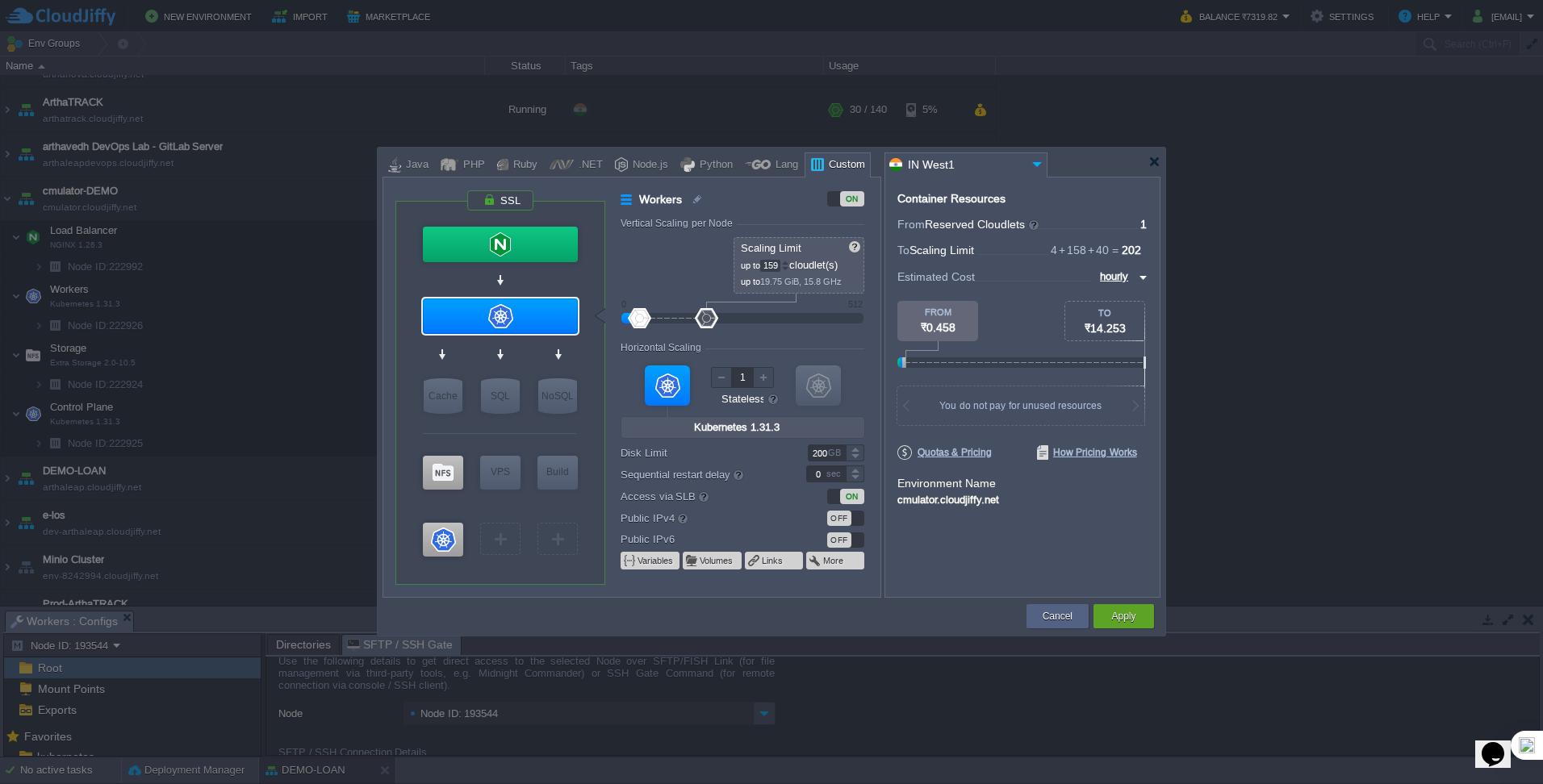 click at bounding box center [785, 262] 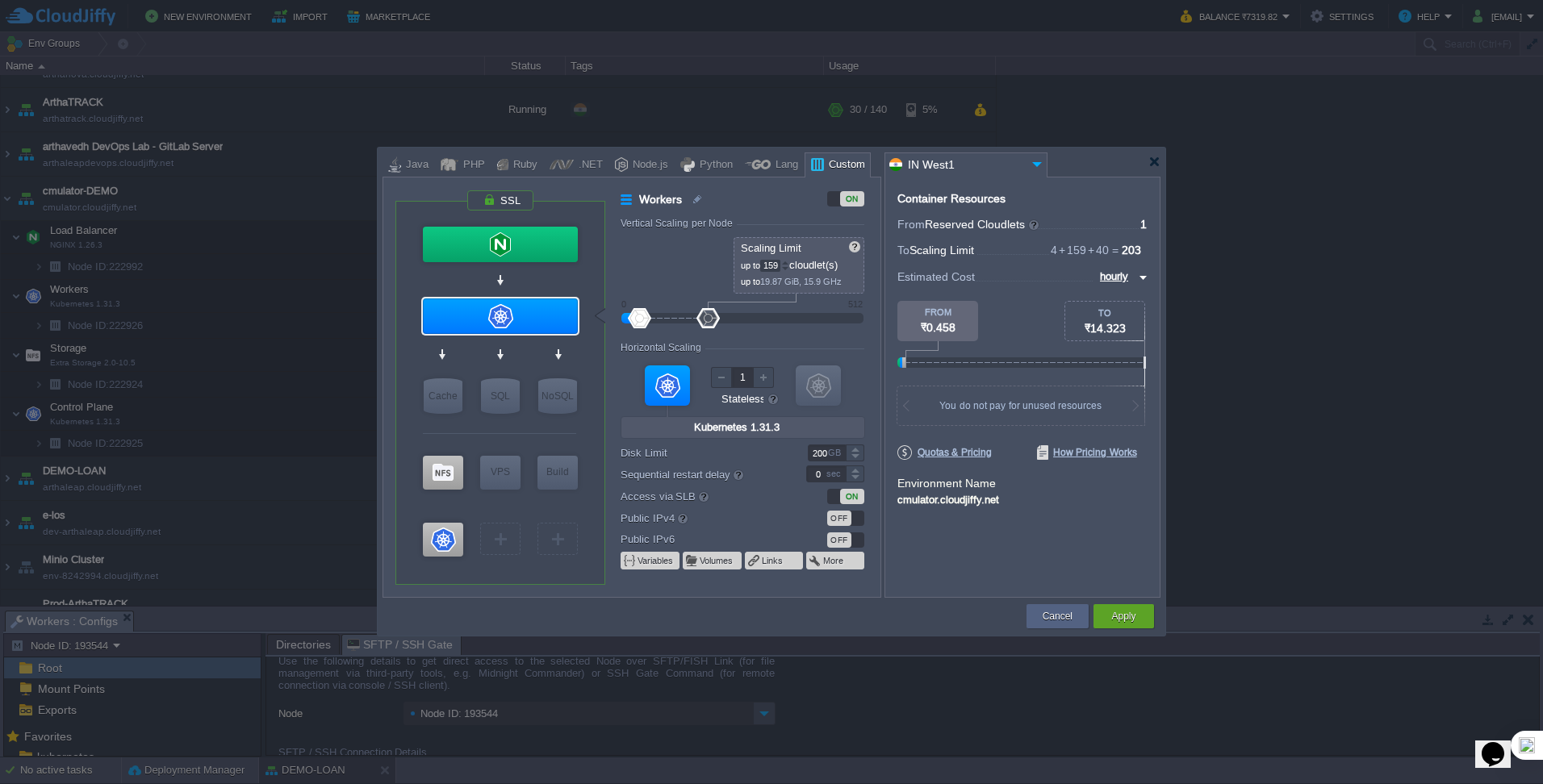 click at bounding box center [785, 262] 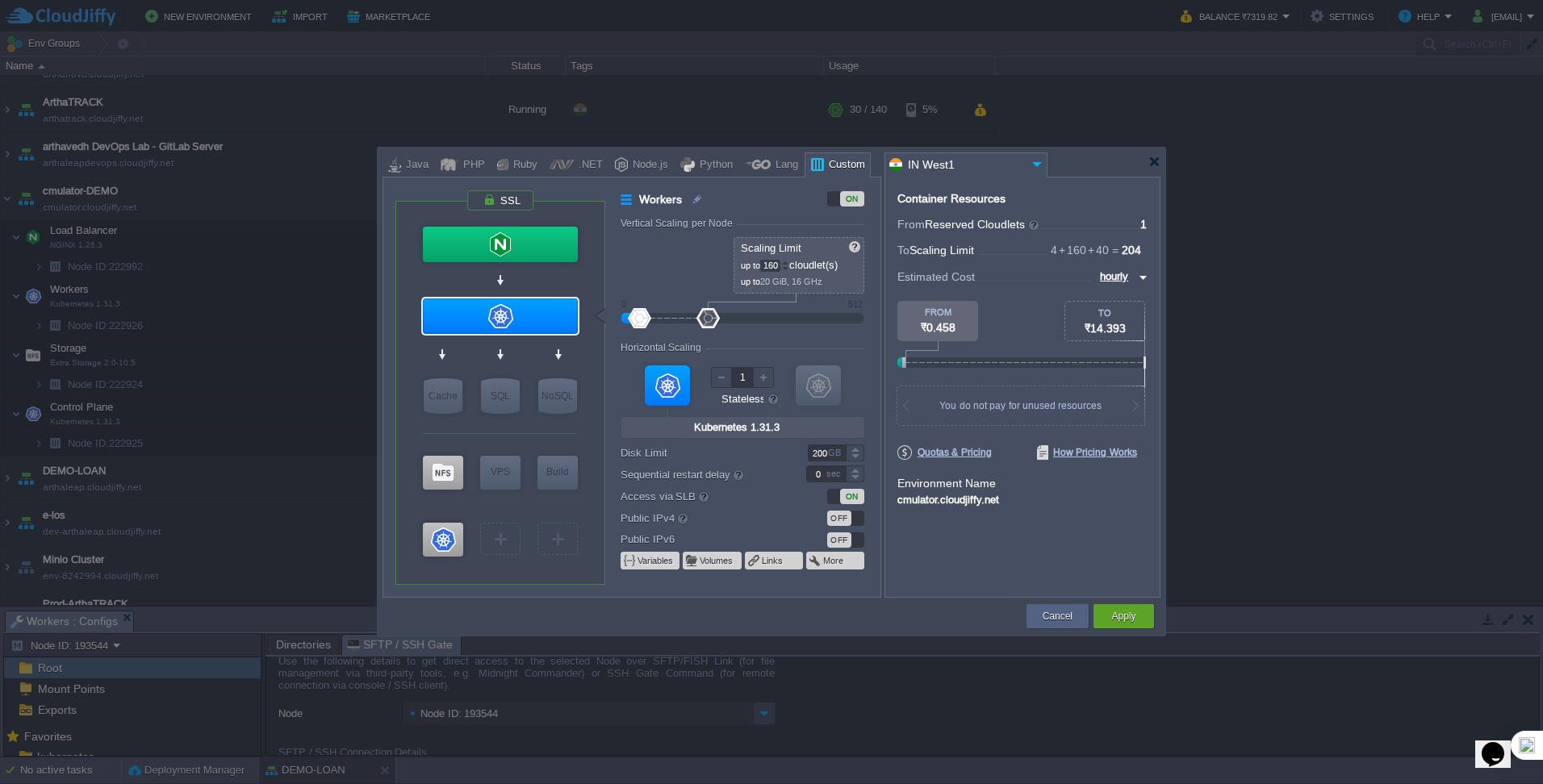 click at bounding box center [785, 262] 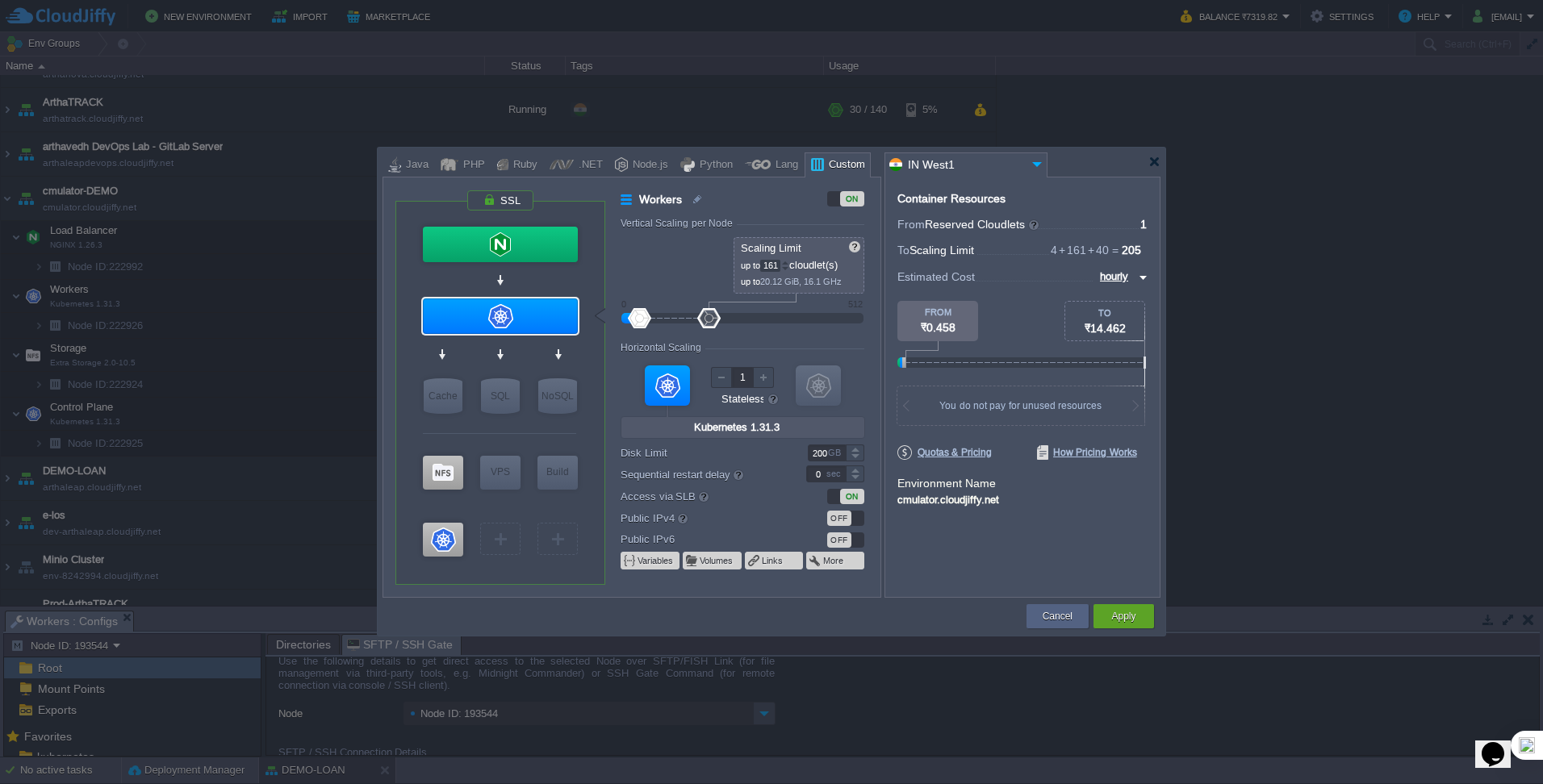 click at bounding box center (785, 269) 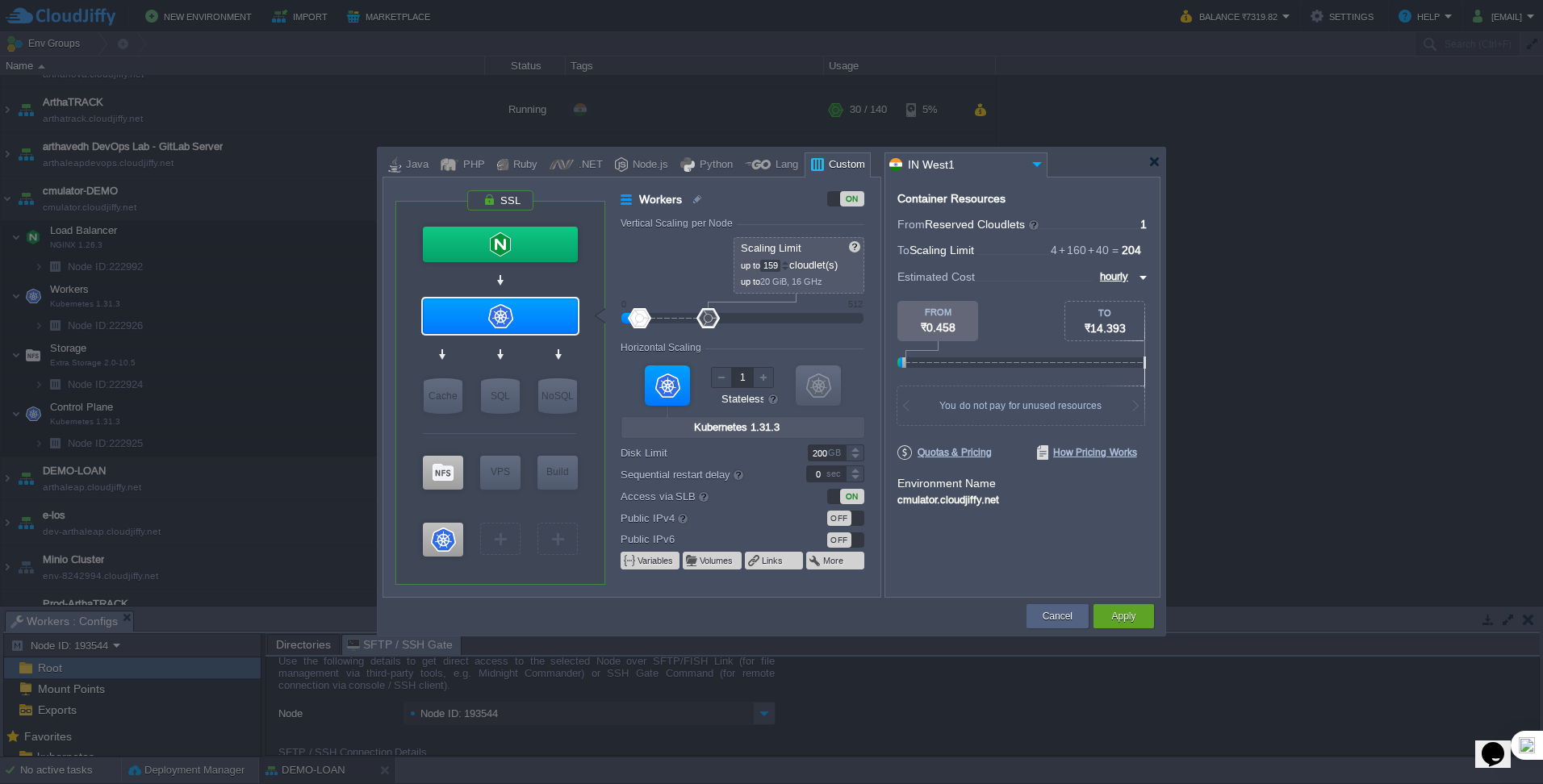 click at bounding box center (785, 269) 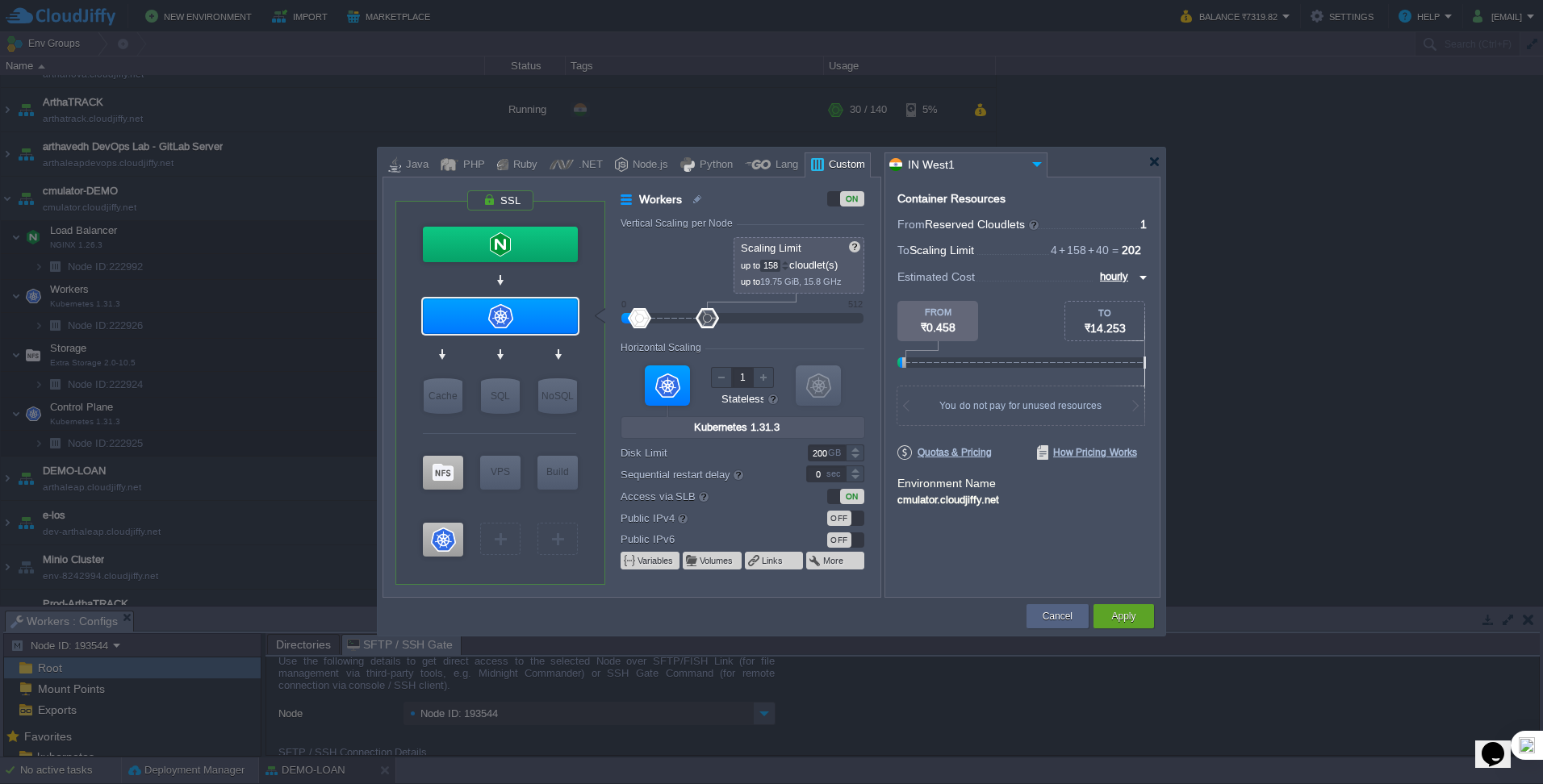 click at bounding box center [785, 269] 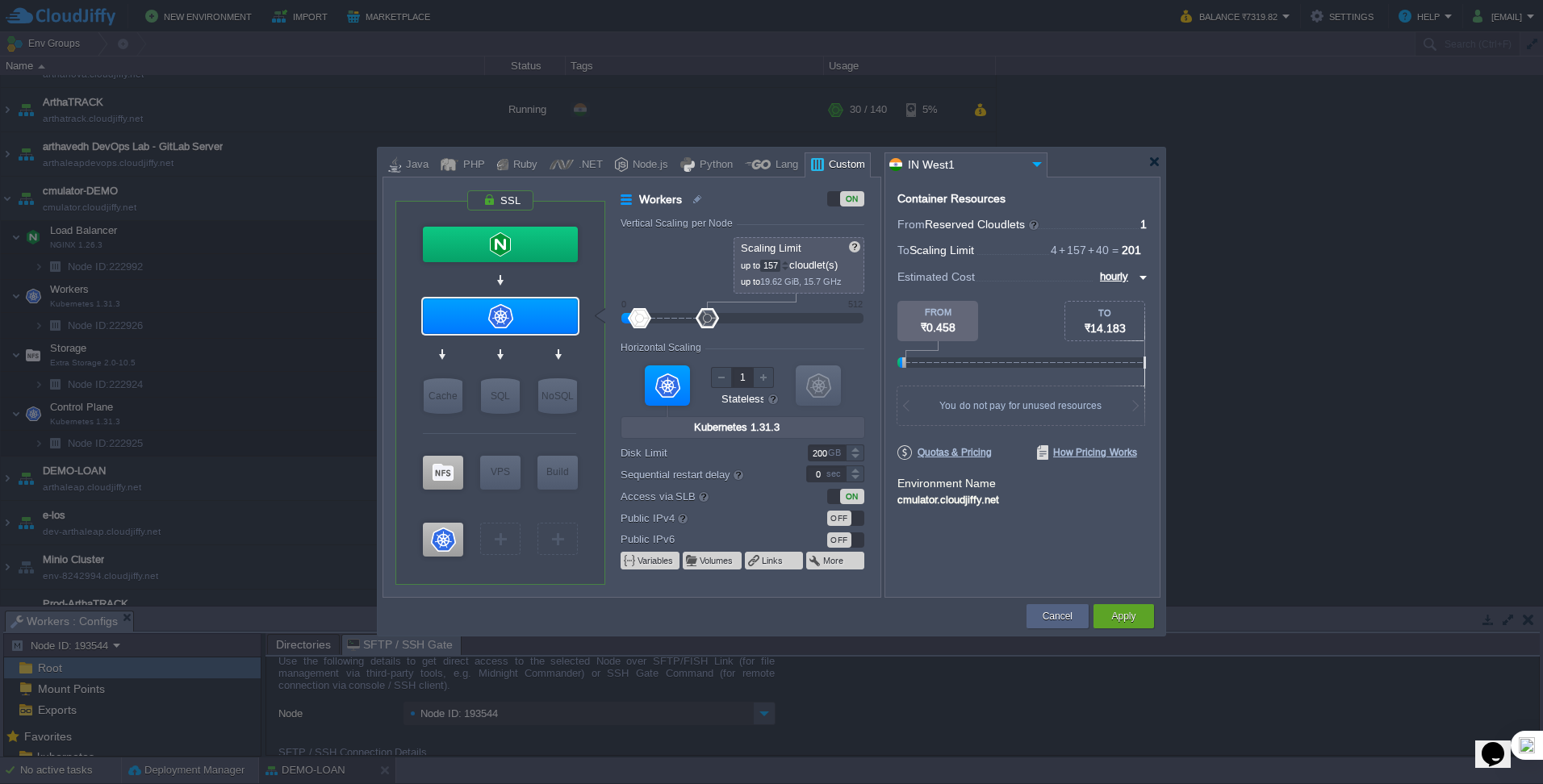 click at bounding box center (785, 269) 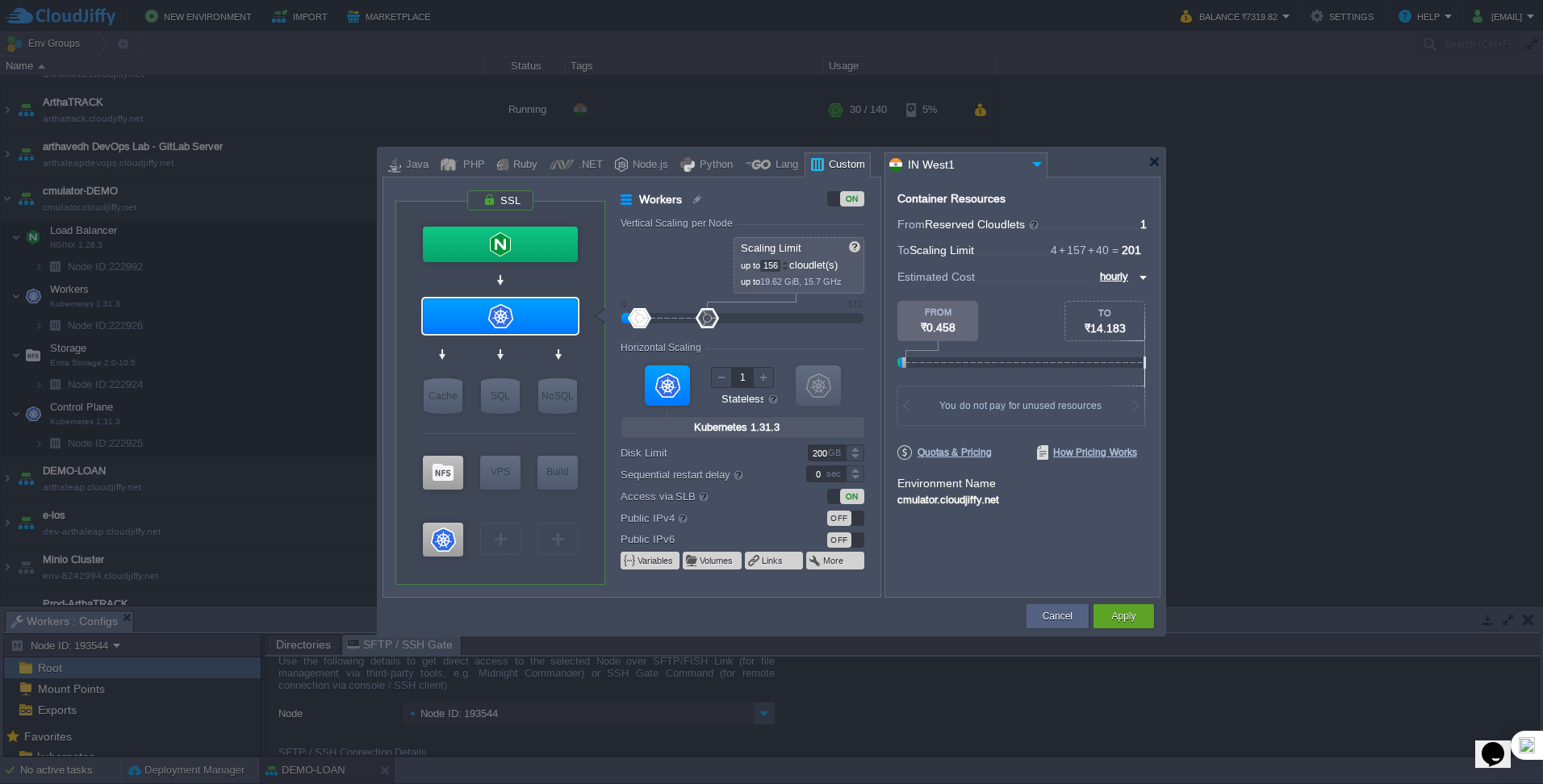 click at bounding box center [785, 269] 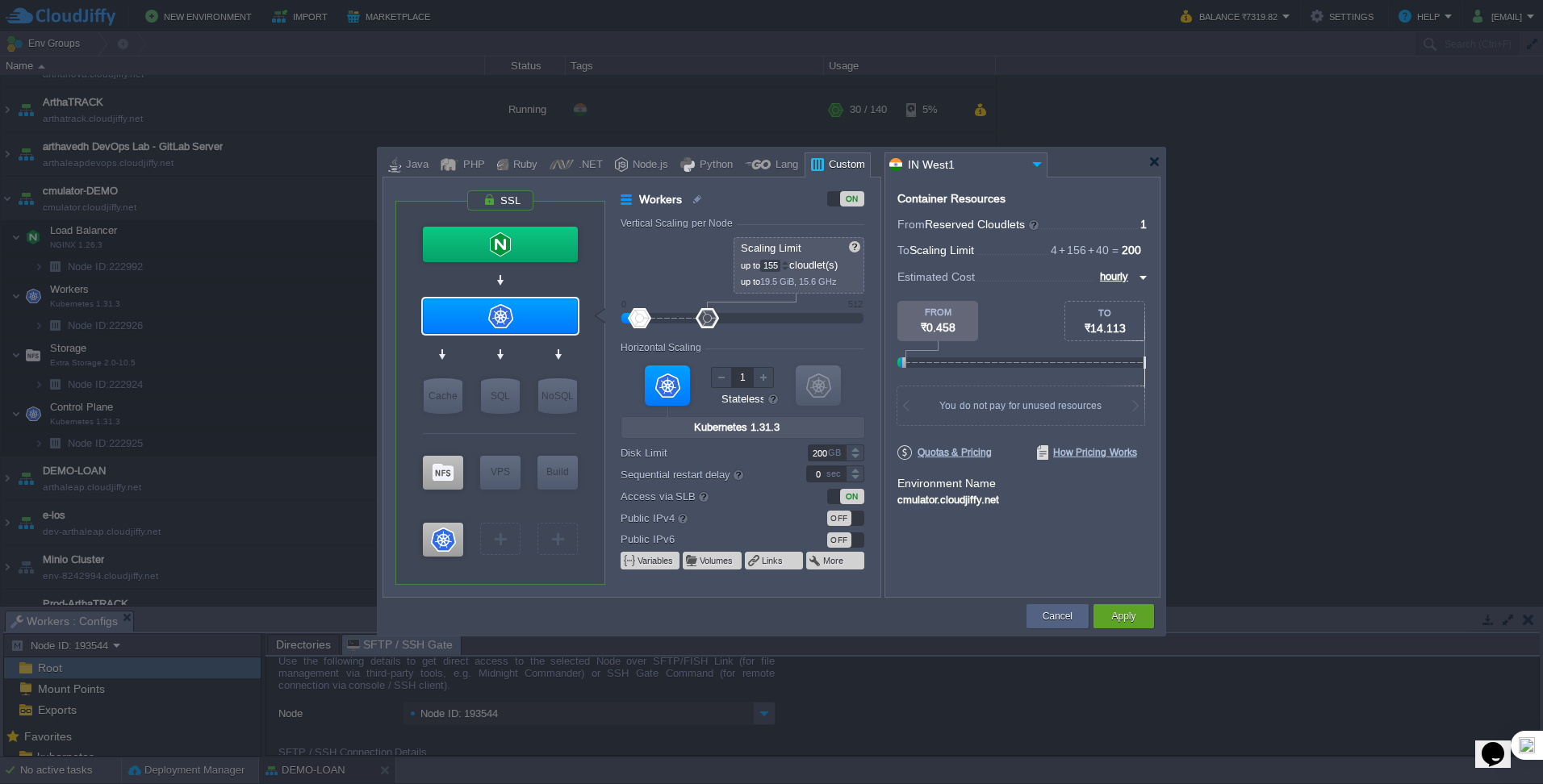 click at bounding box center [785, 269] 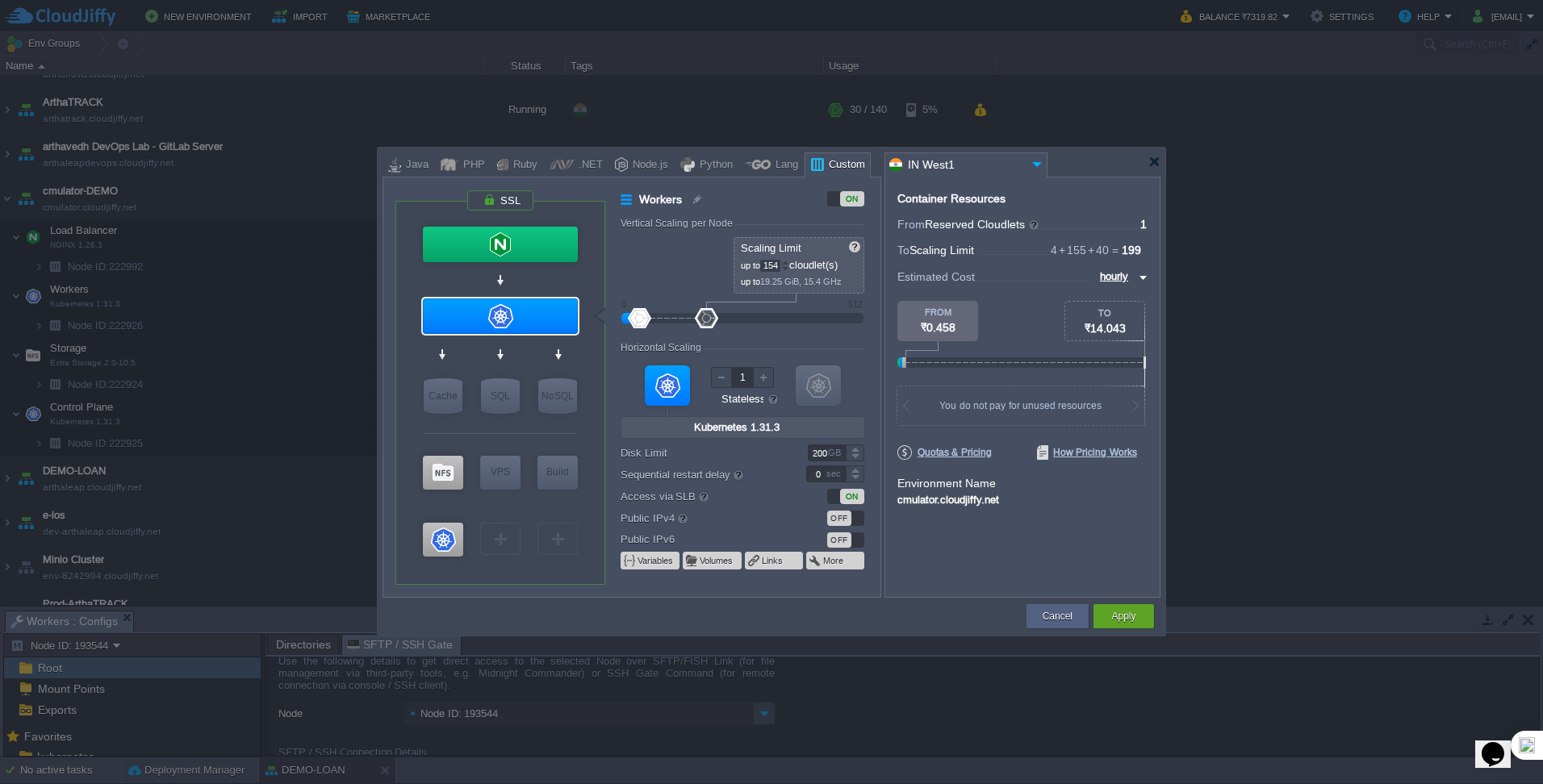 click at bounding box center (785, 269) 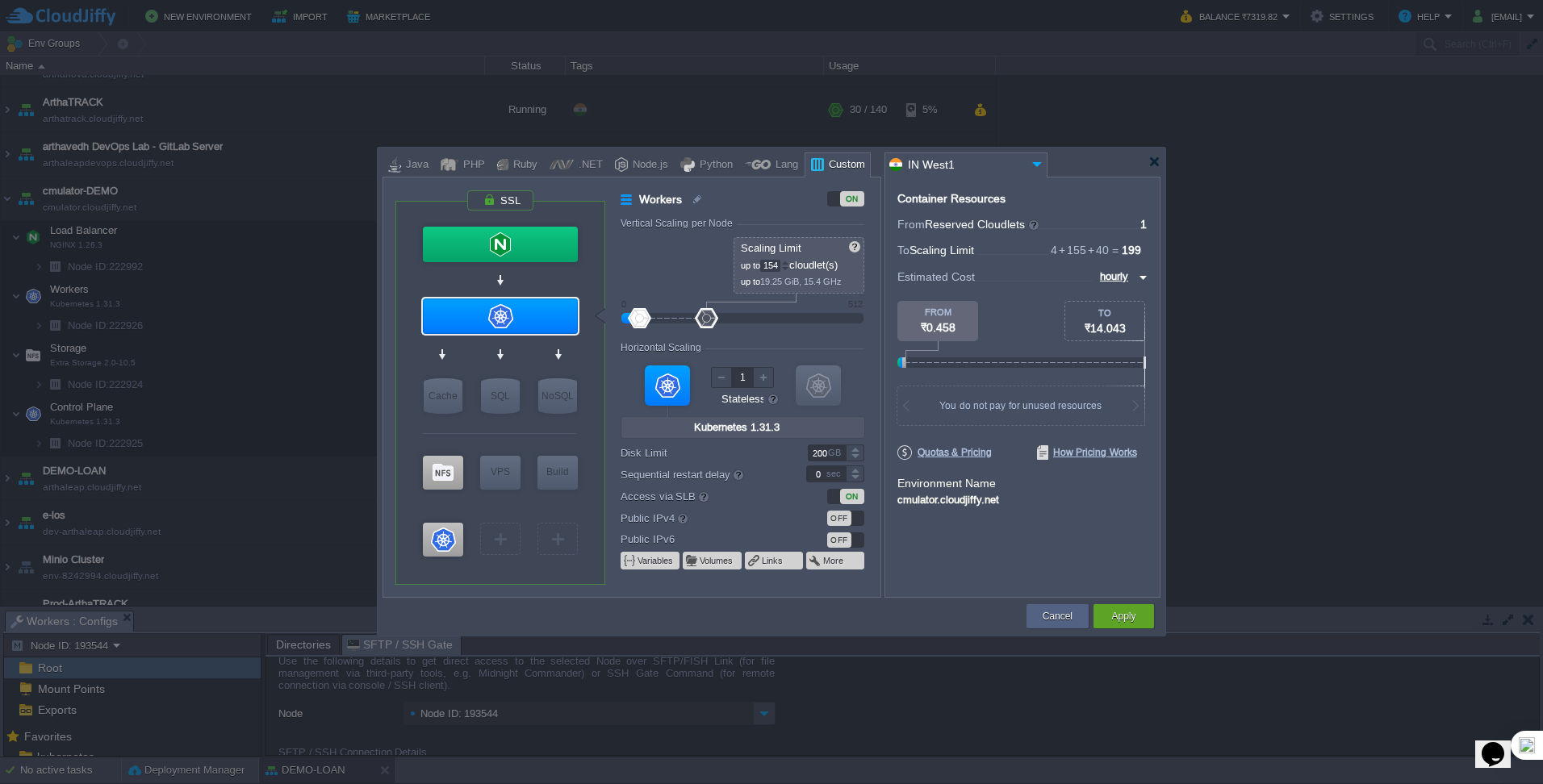 click at bounding box center [785, 269] 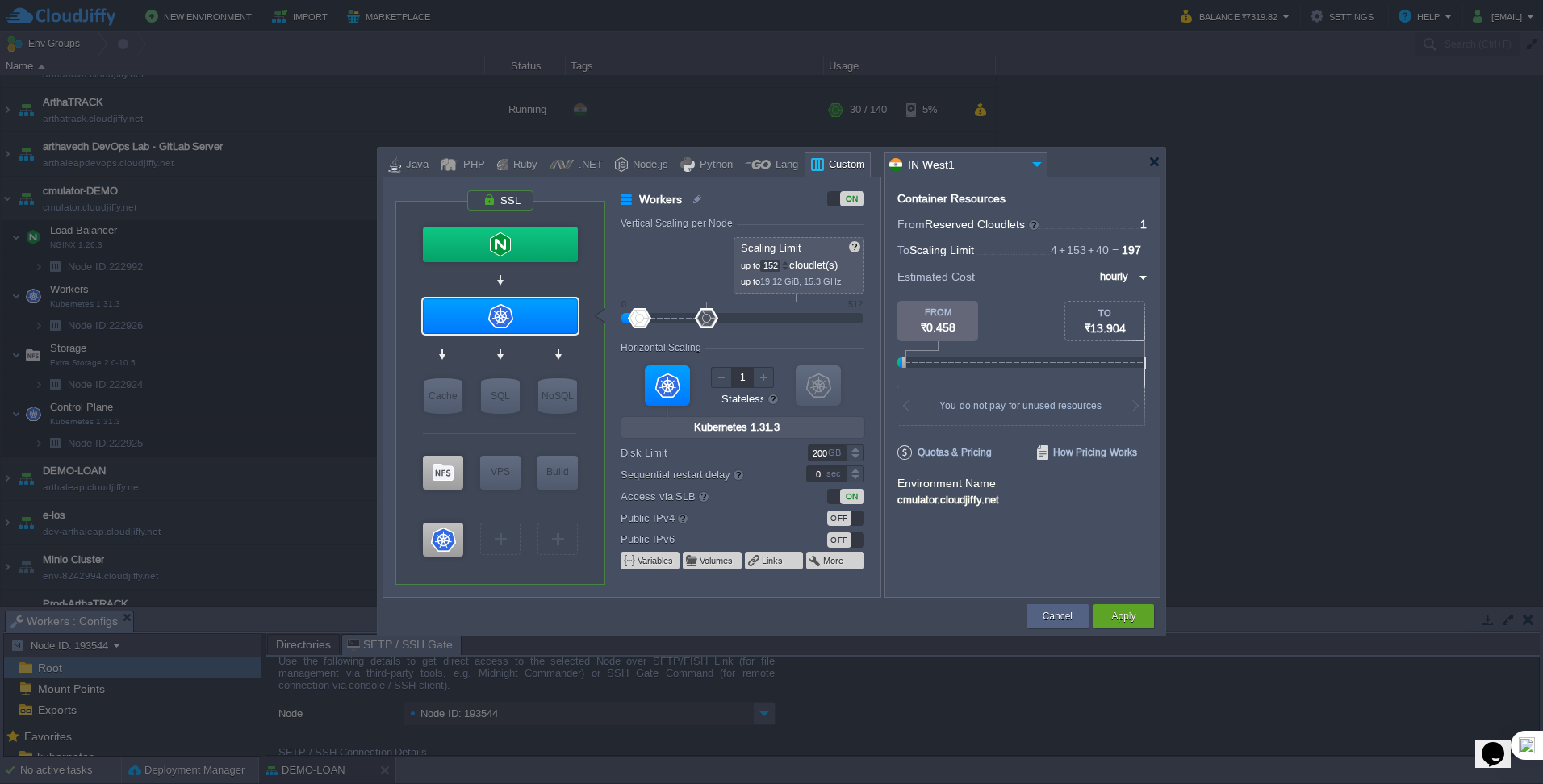 click at bounding box center (785, 269) 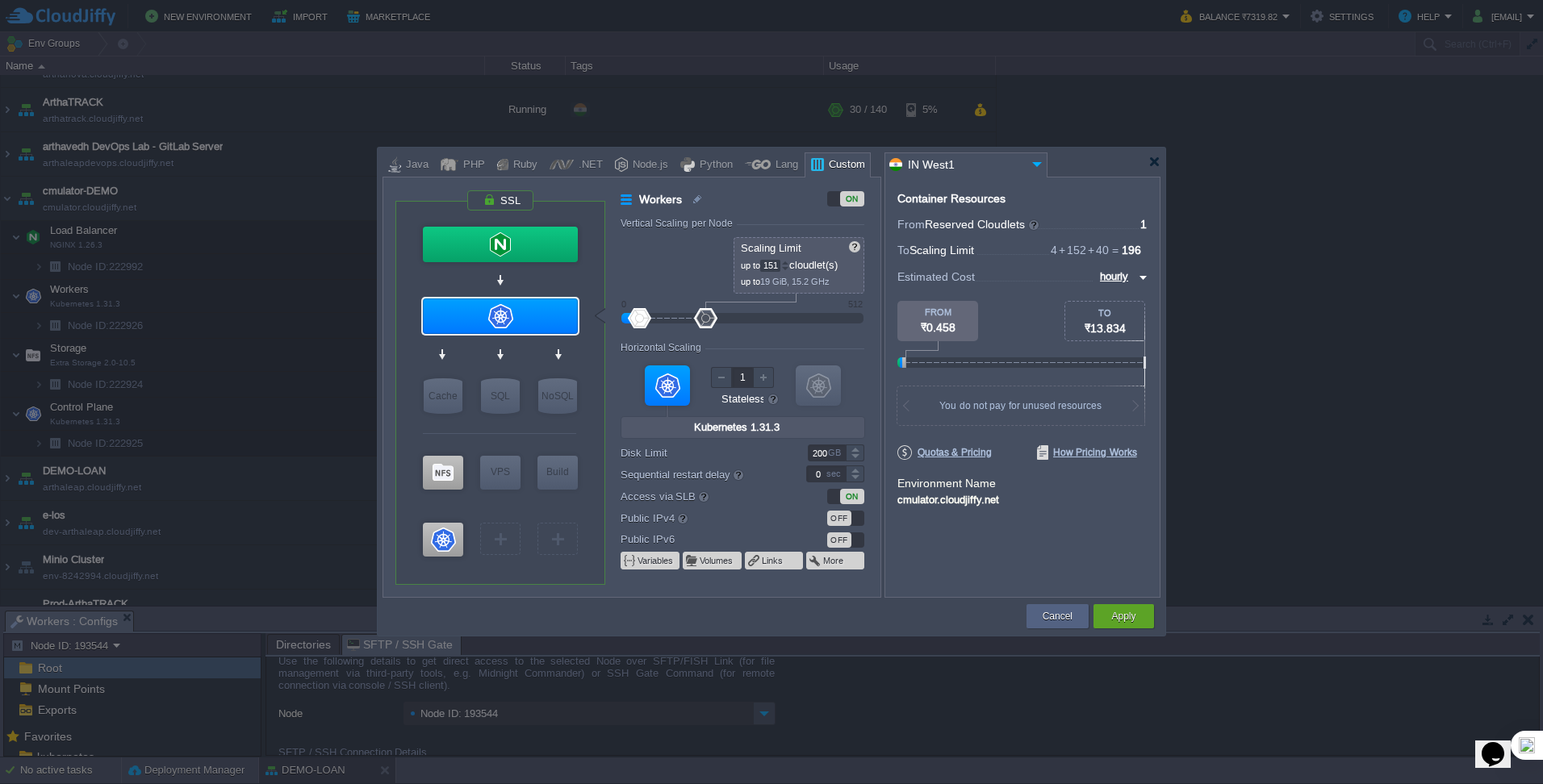 click at bounding box center [785, 269] 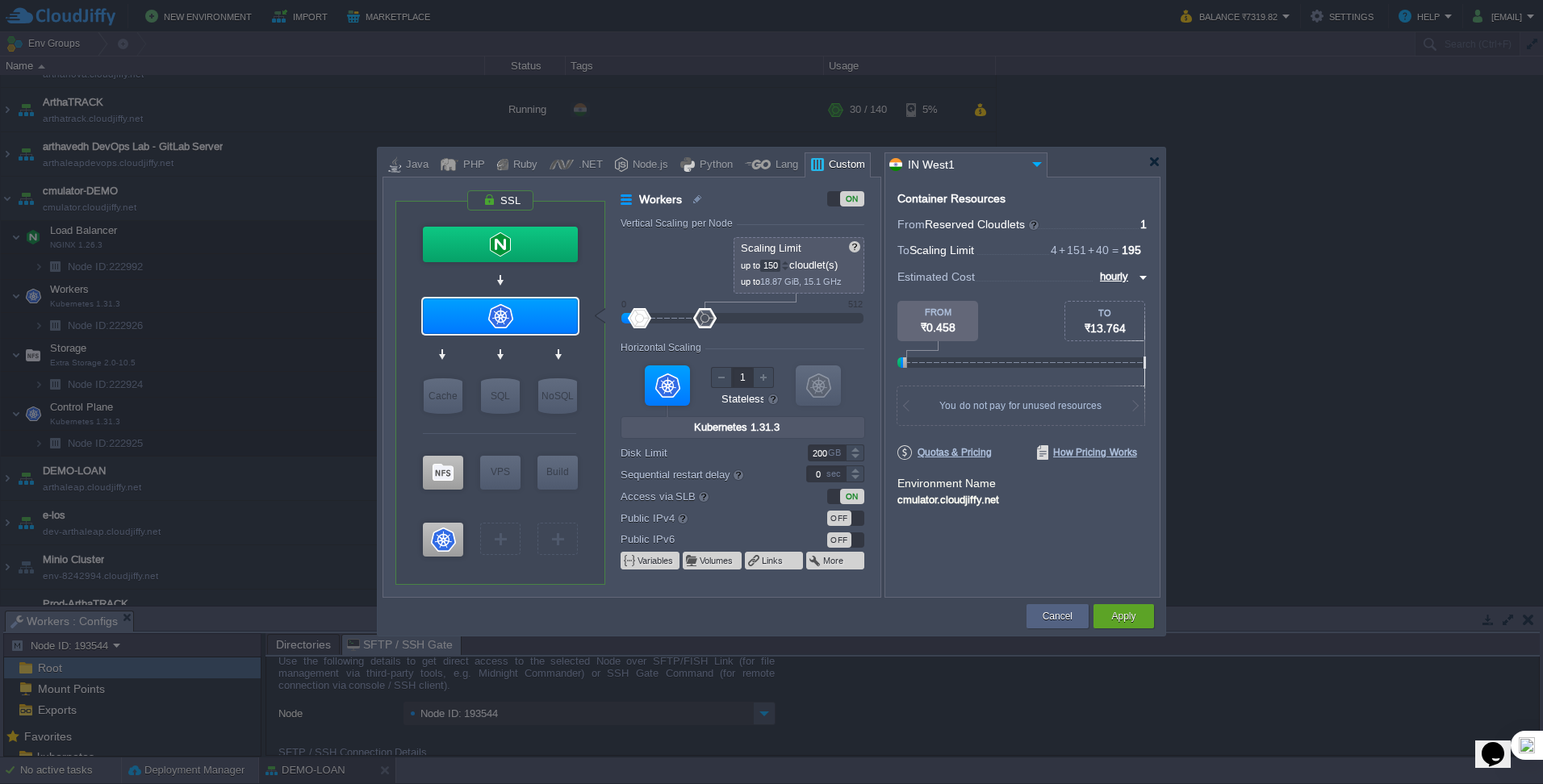 click at bounding box center [785, 269] 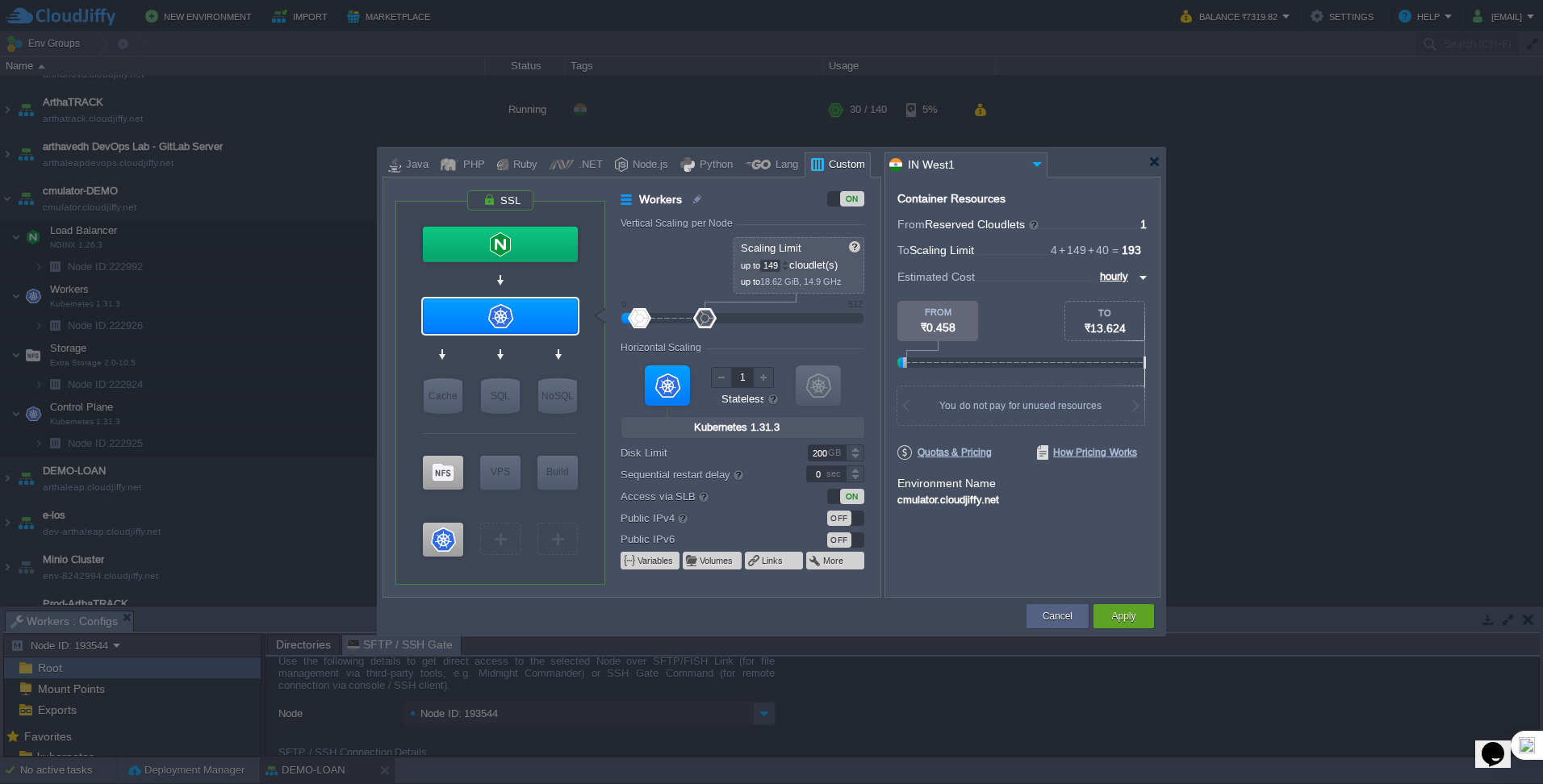 click at bounding box center [785, 269] 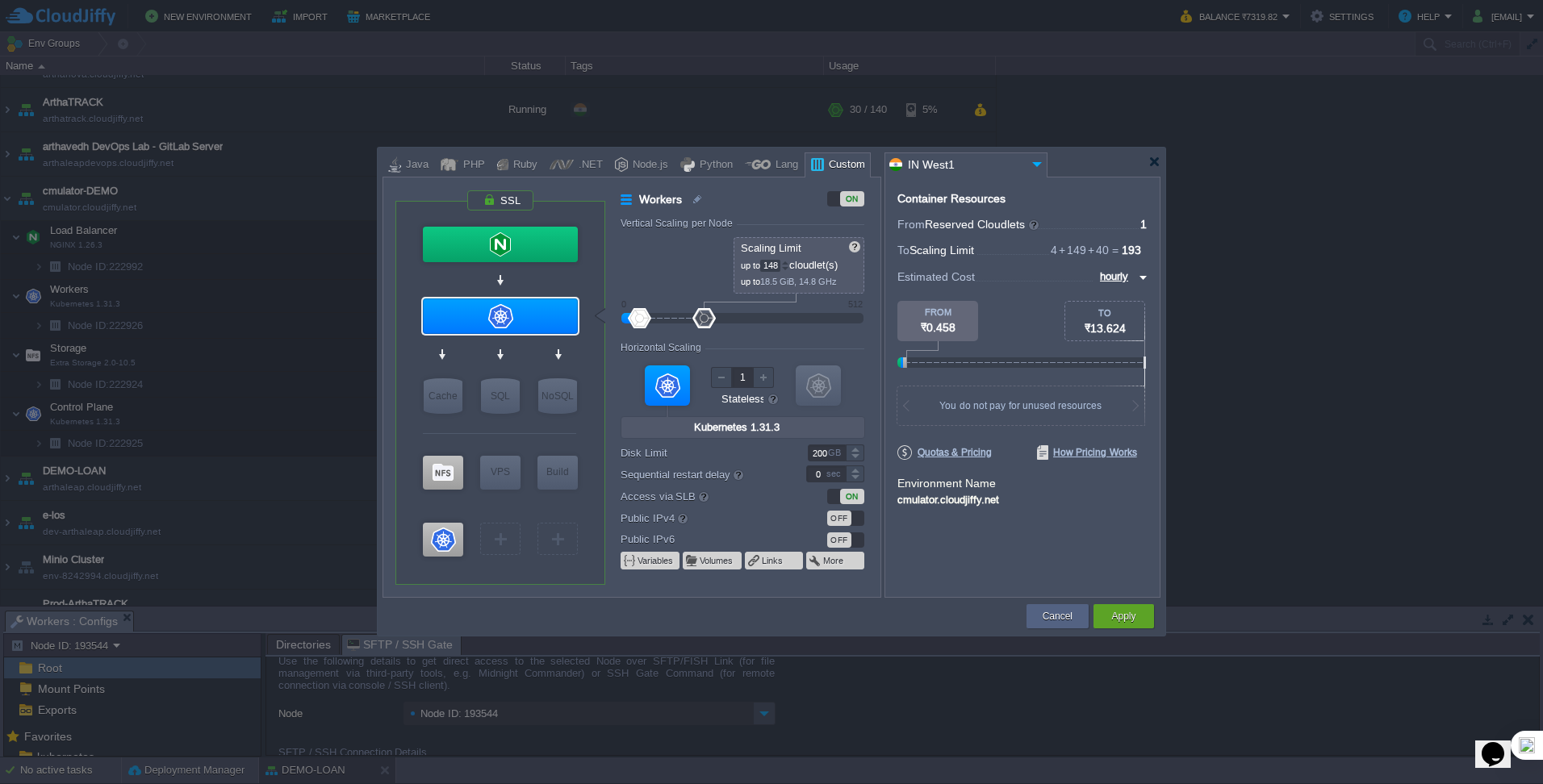 click at bounding box center [785, 269] 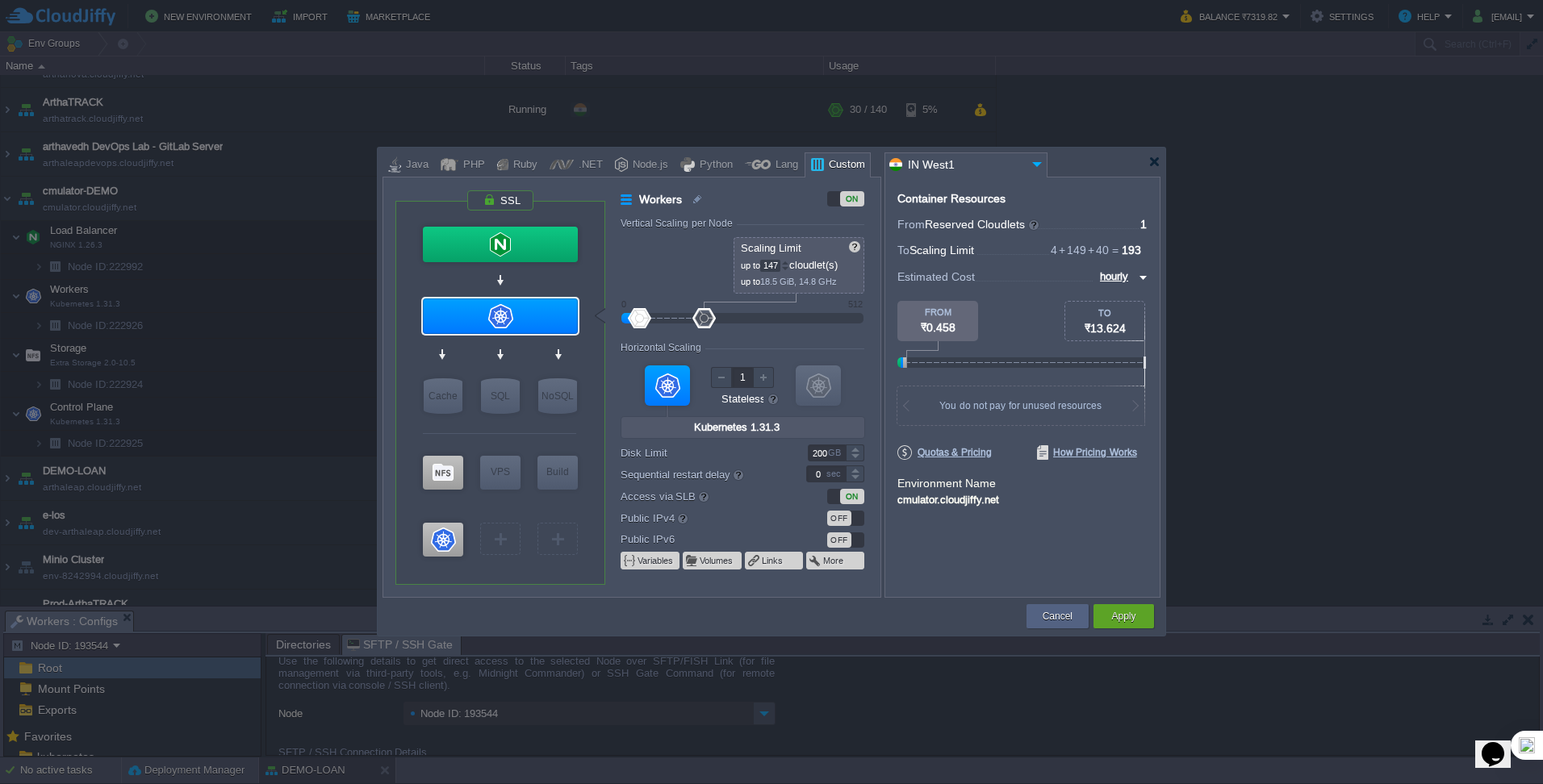 click at bounding box center (785, 269) 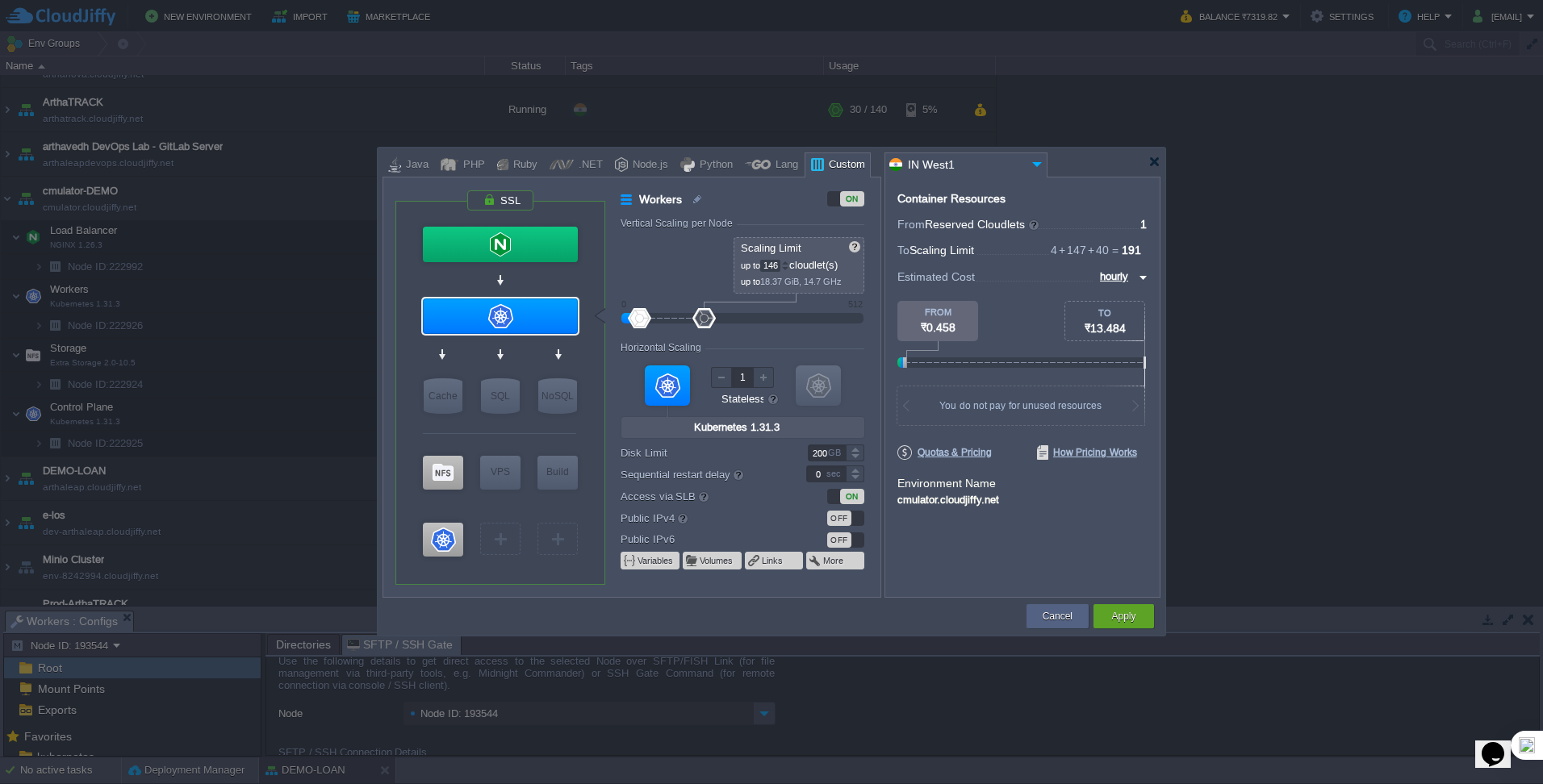 click at bounding box center [785, 269] 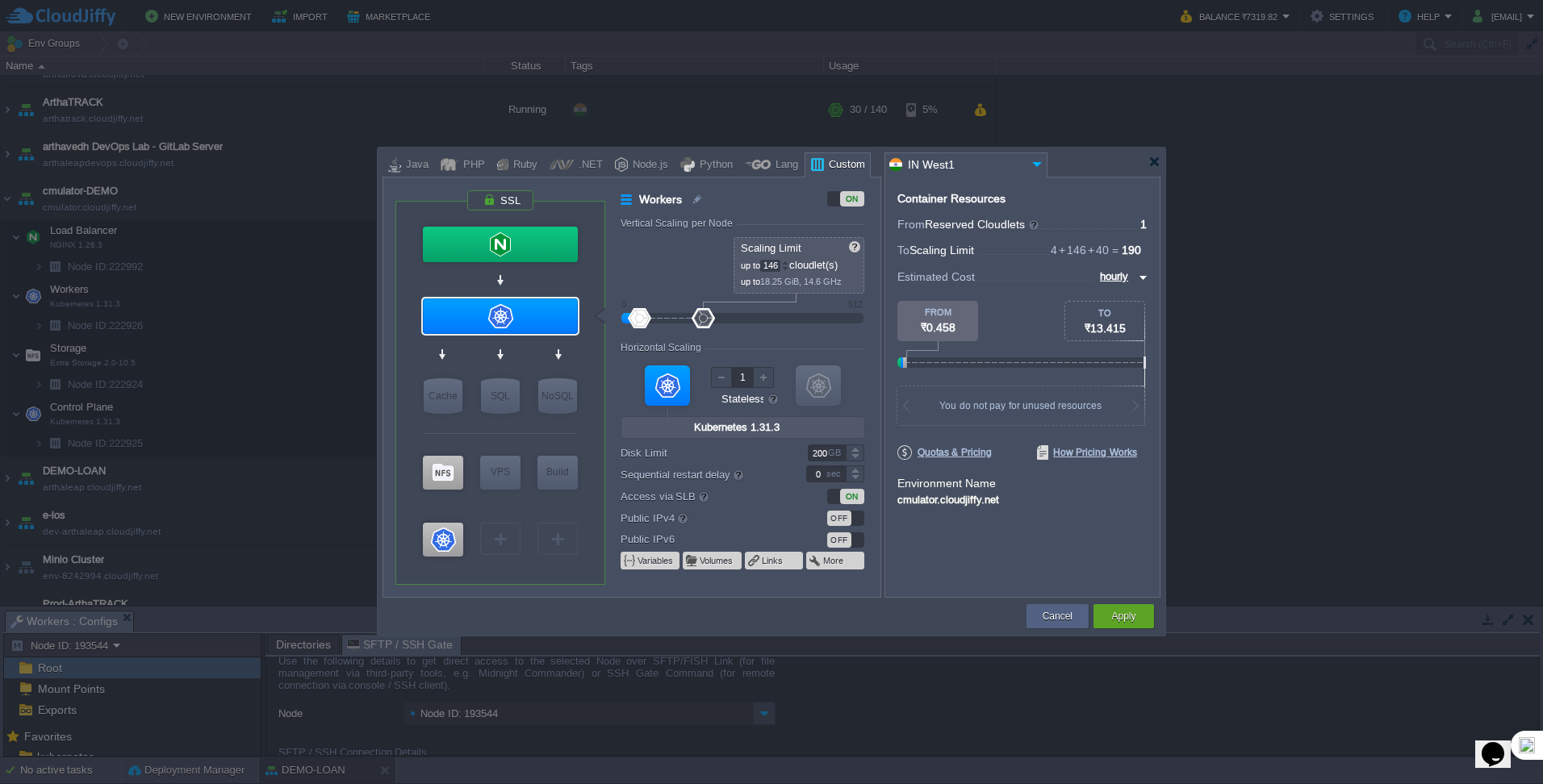 click at bounding box center (785, 269) 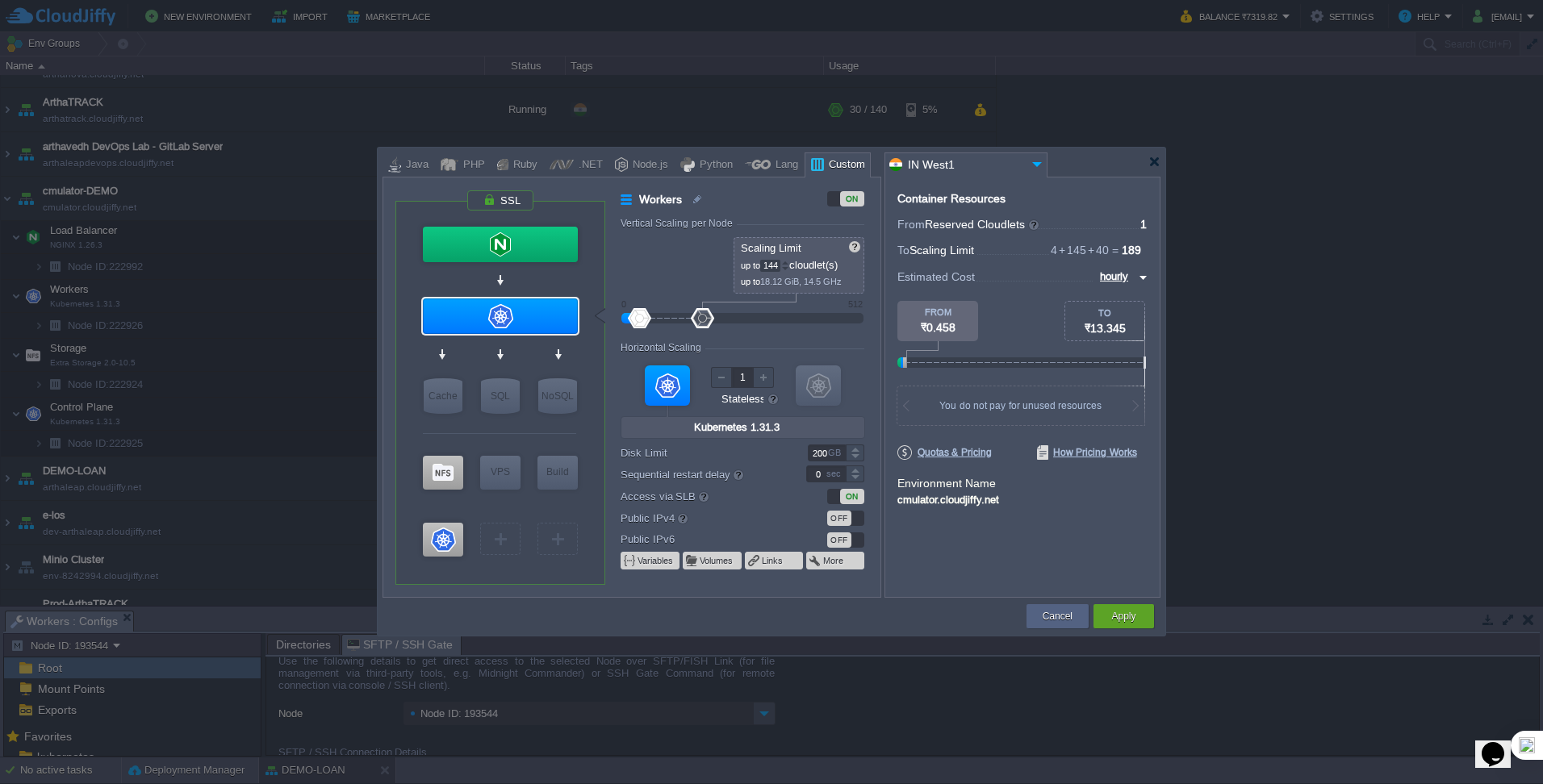 click at bounding box center (785, 269) 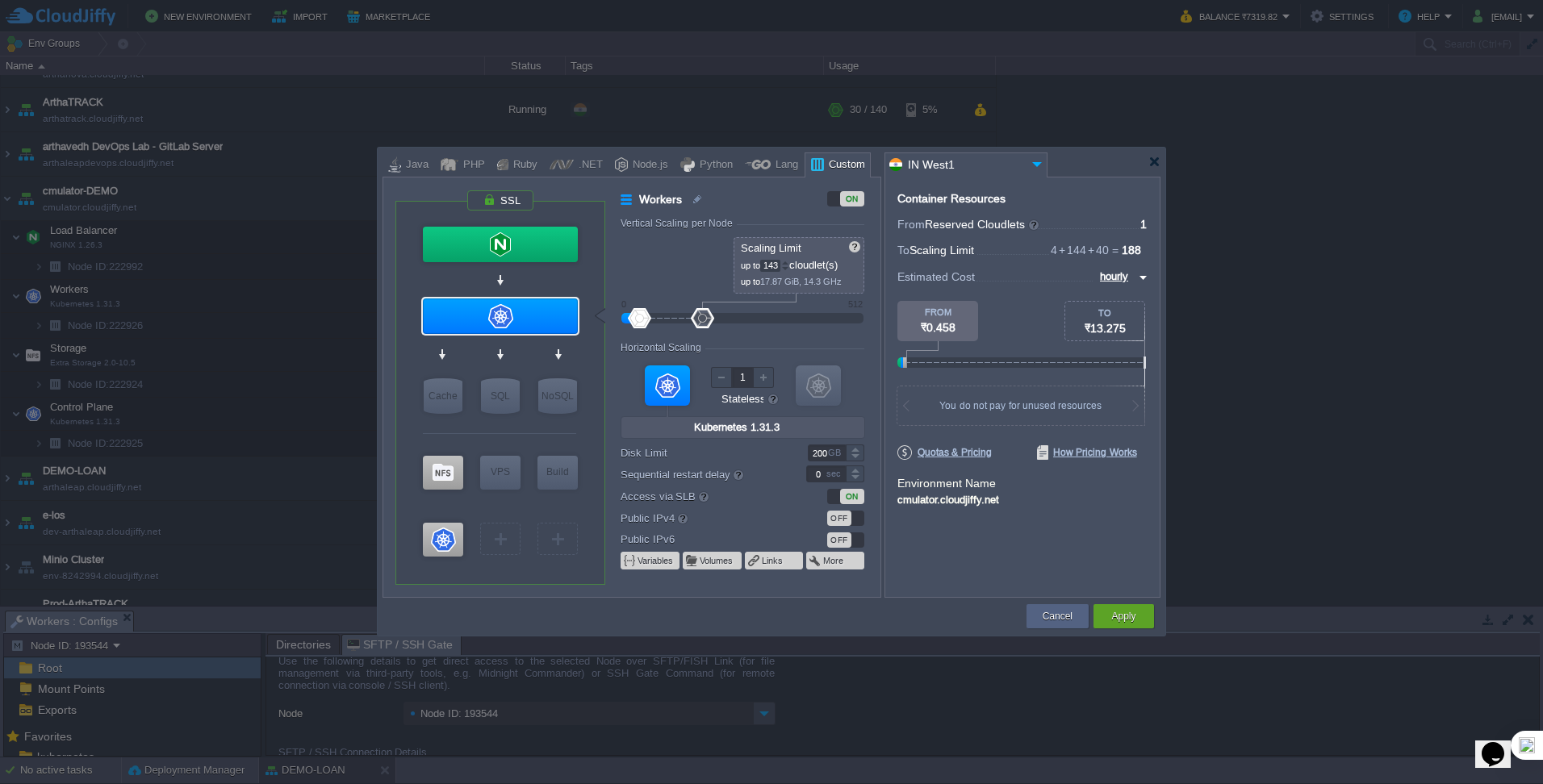 click at bounding box center (785, 269) 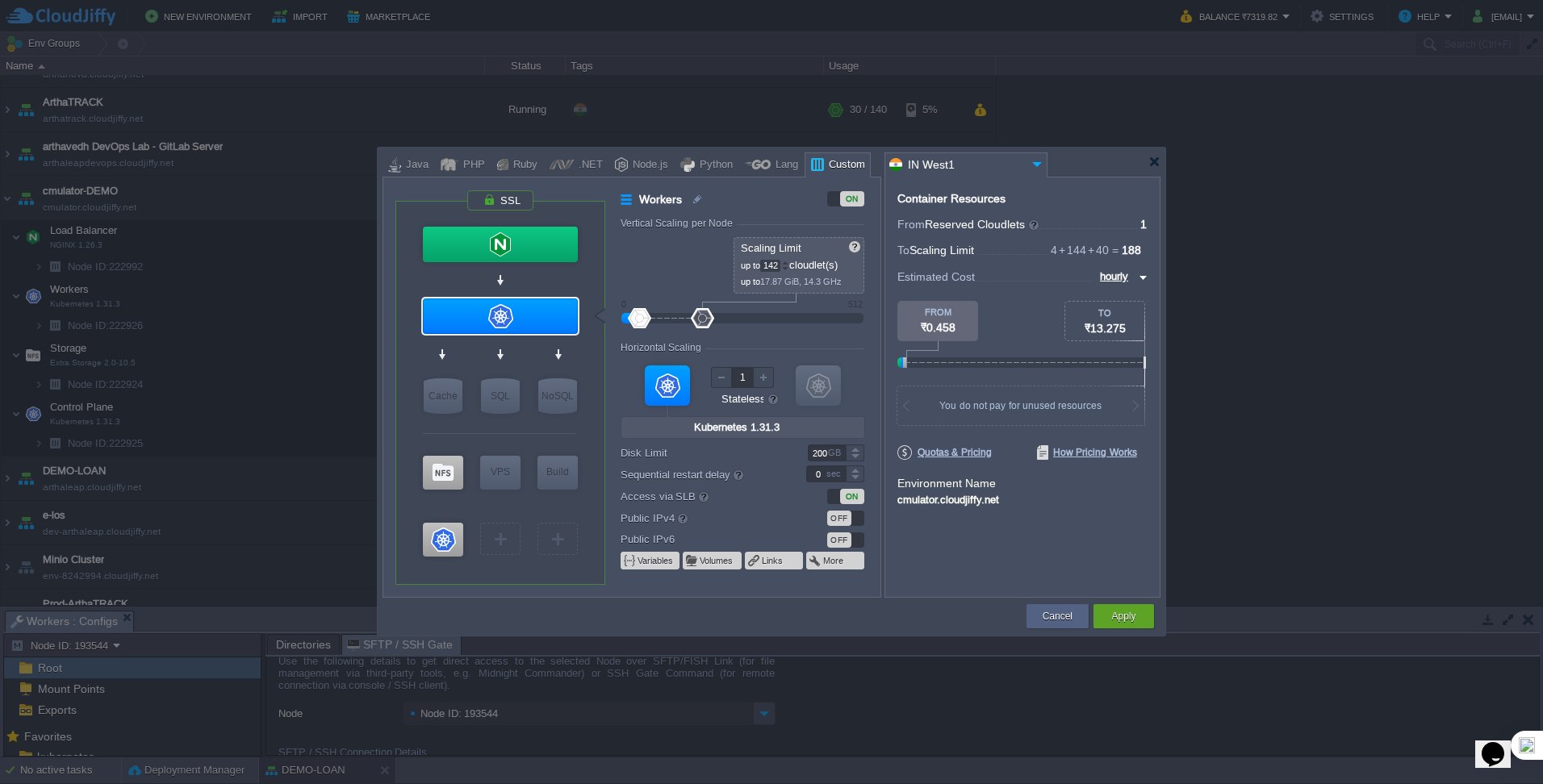 click at bounding box center (785, 269) 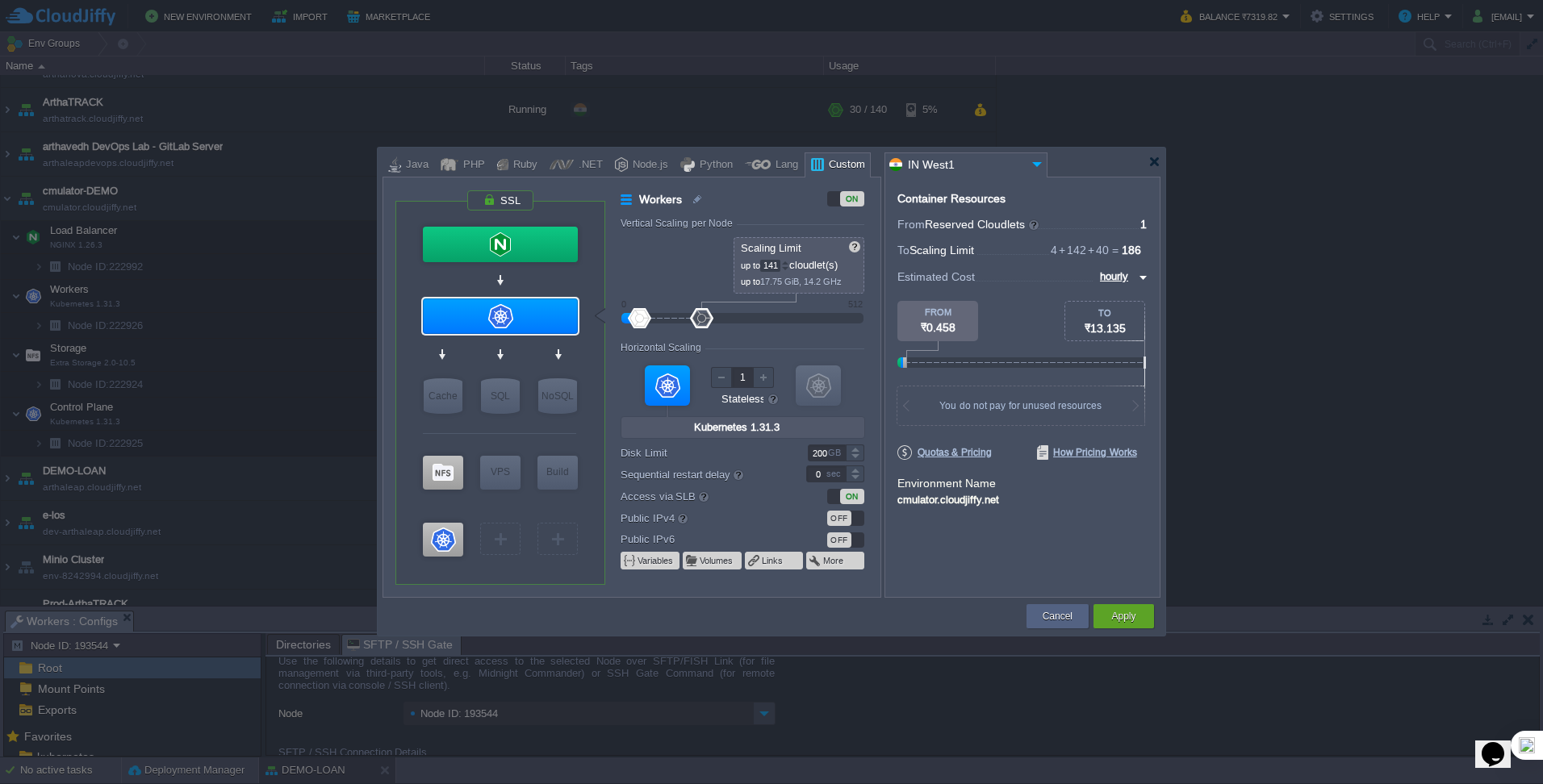 click at bounding box center [785, 269] 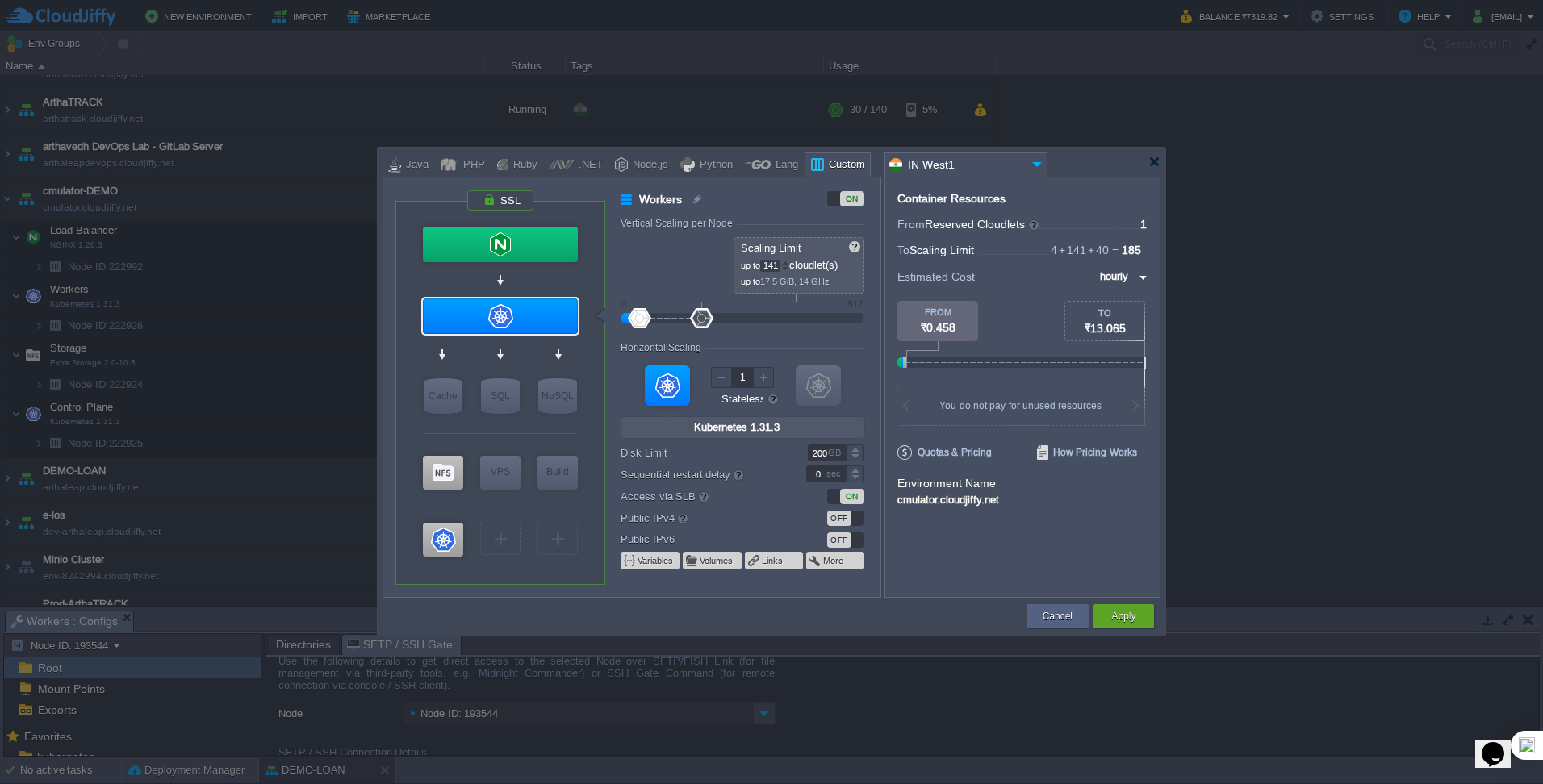 click at bounding box center (785, 269) 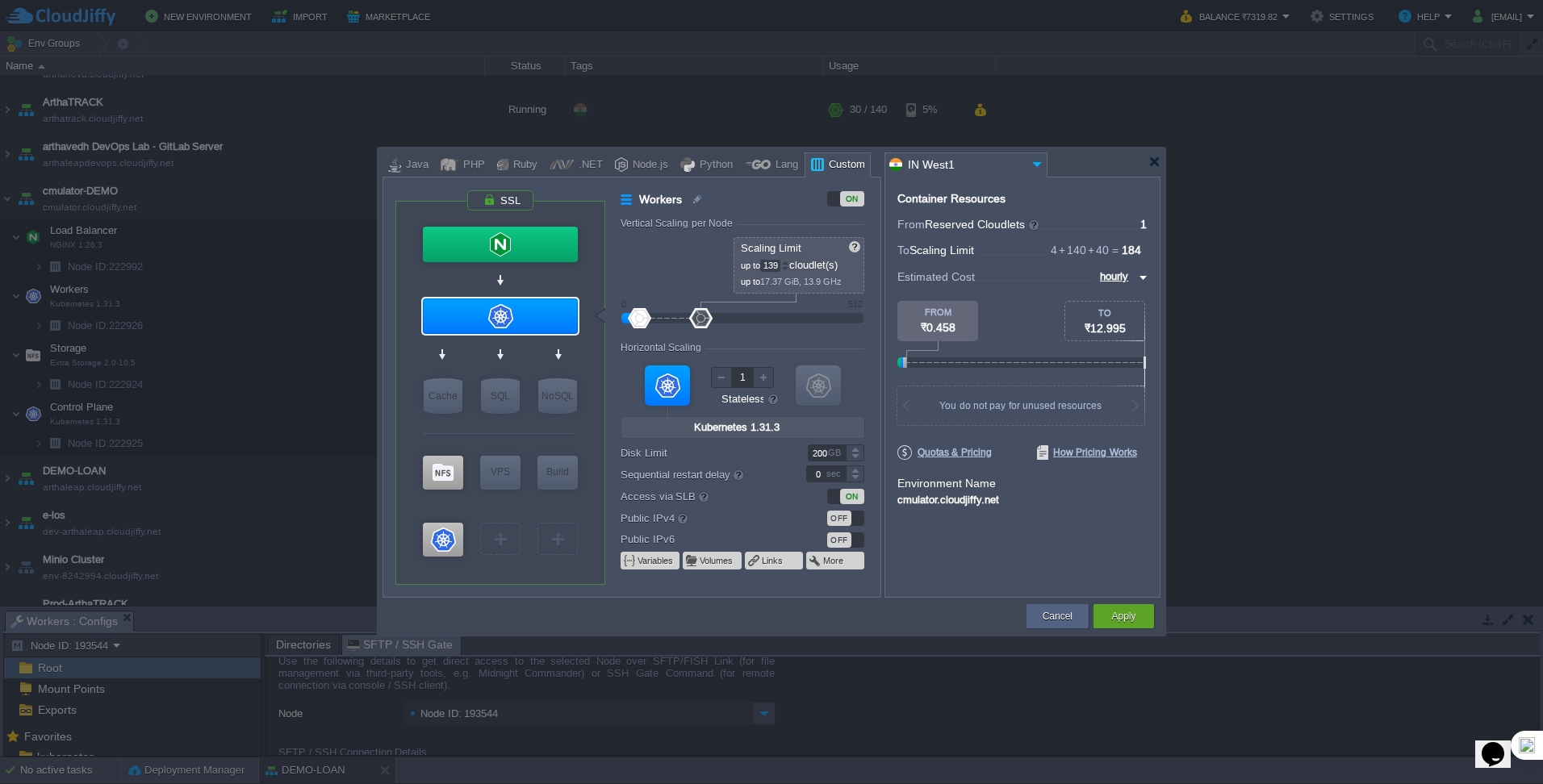 click at bounding box center [785, 269] 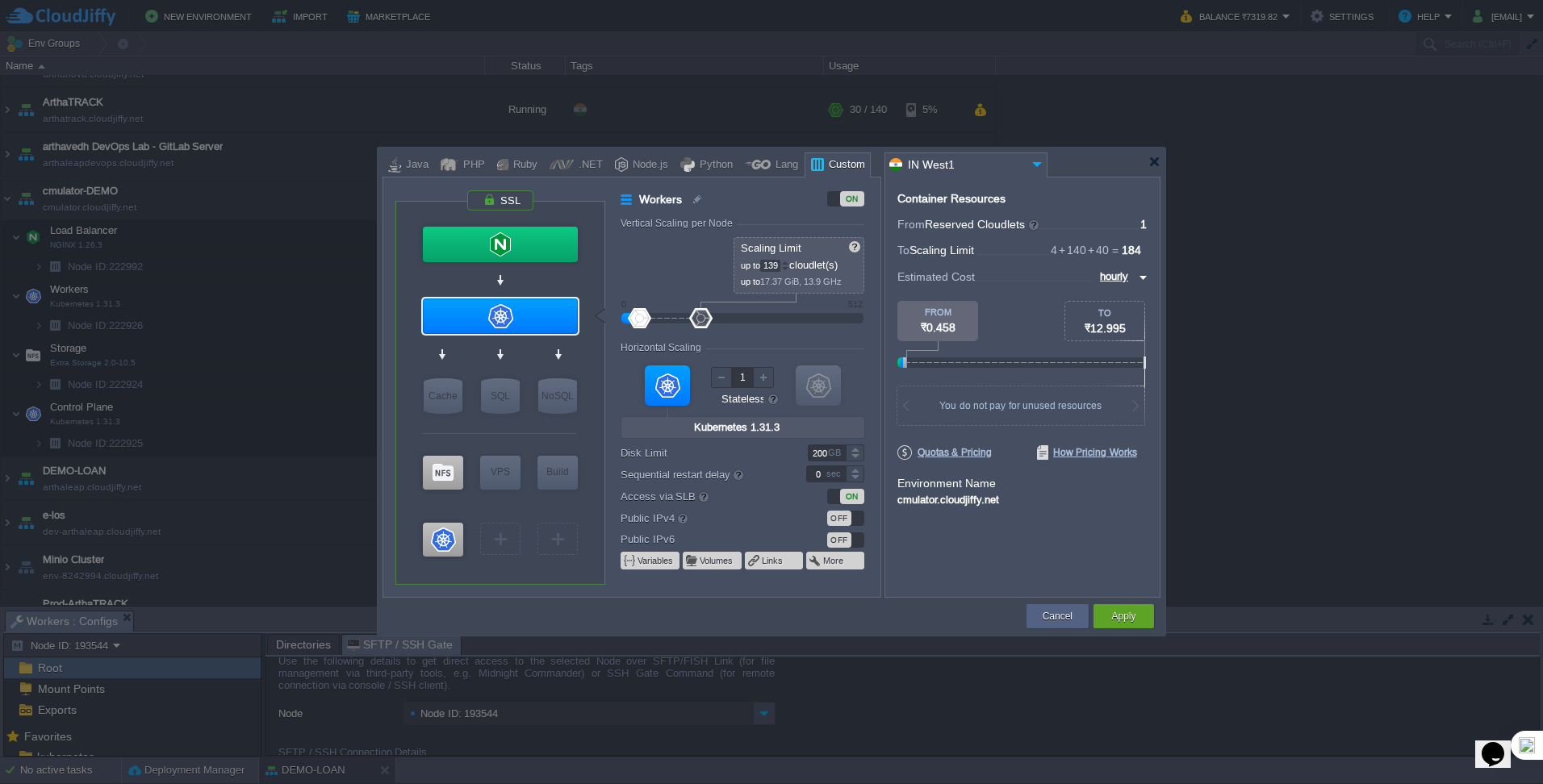 click at bounding box center [785, 269] 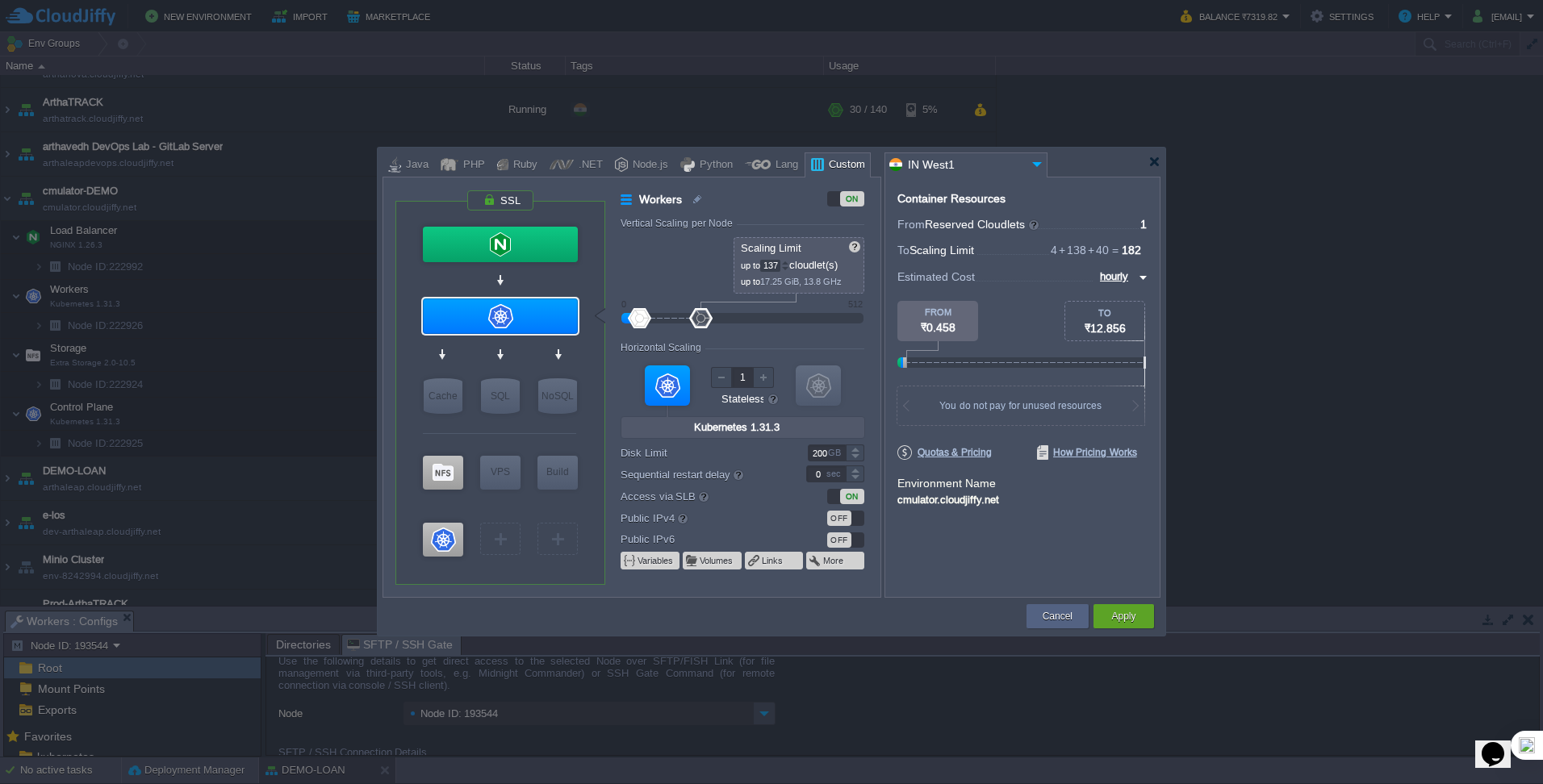 click at bounding box center (785, 269) 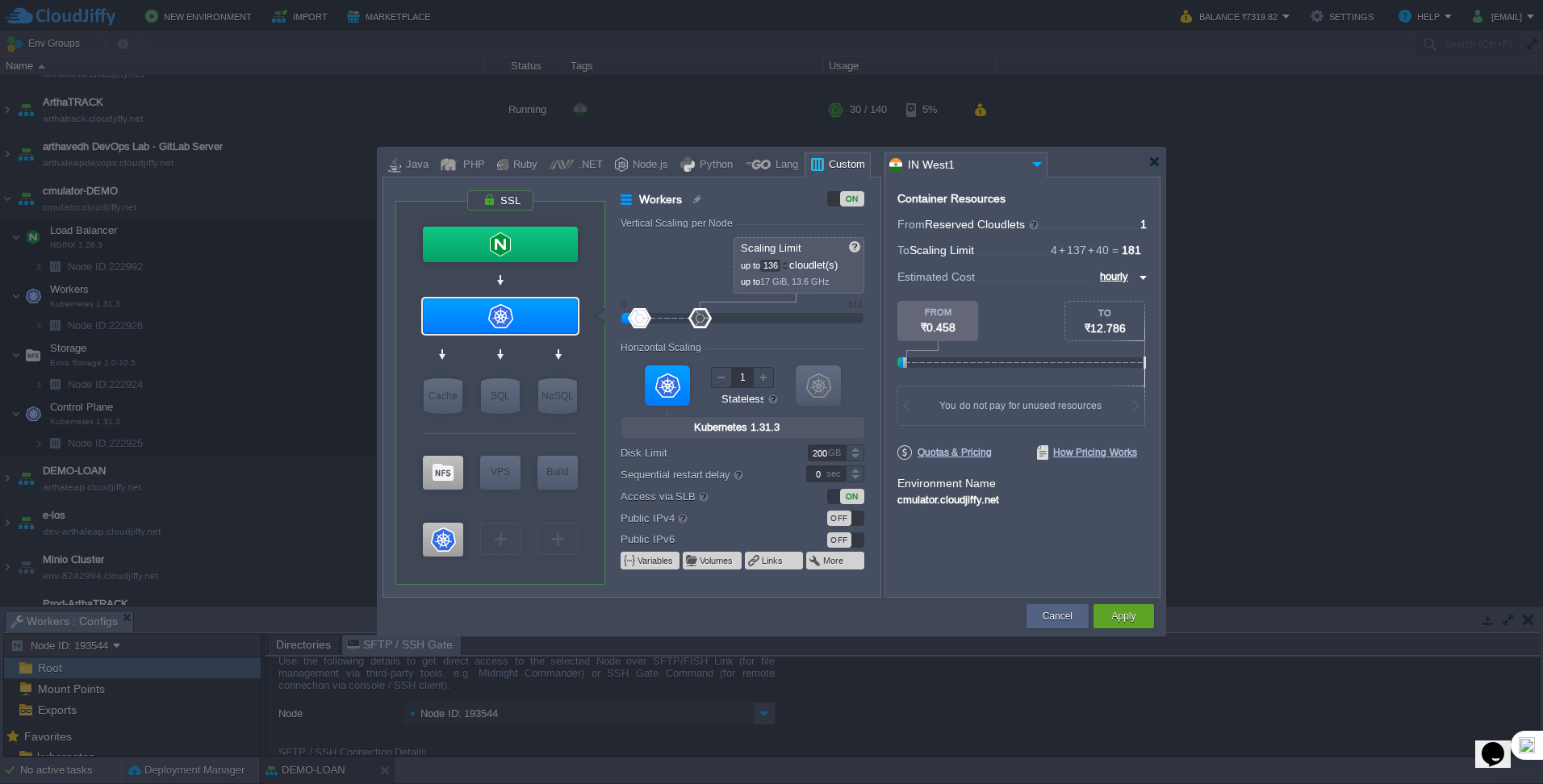 click at bounding box center [785, 269] 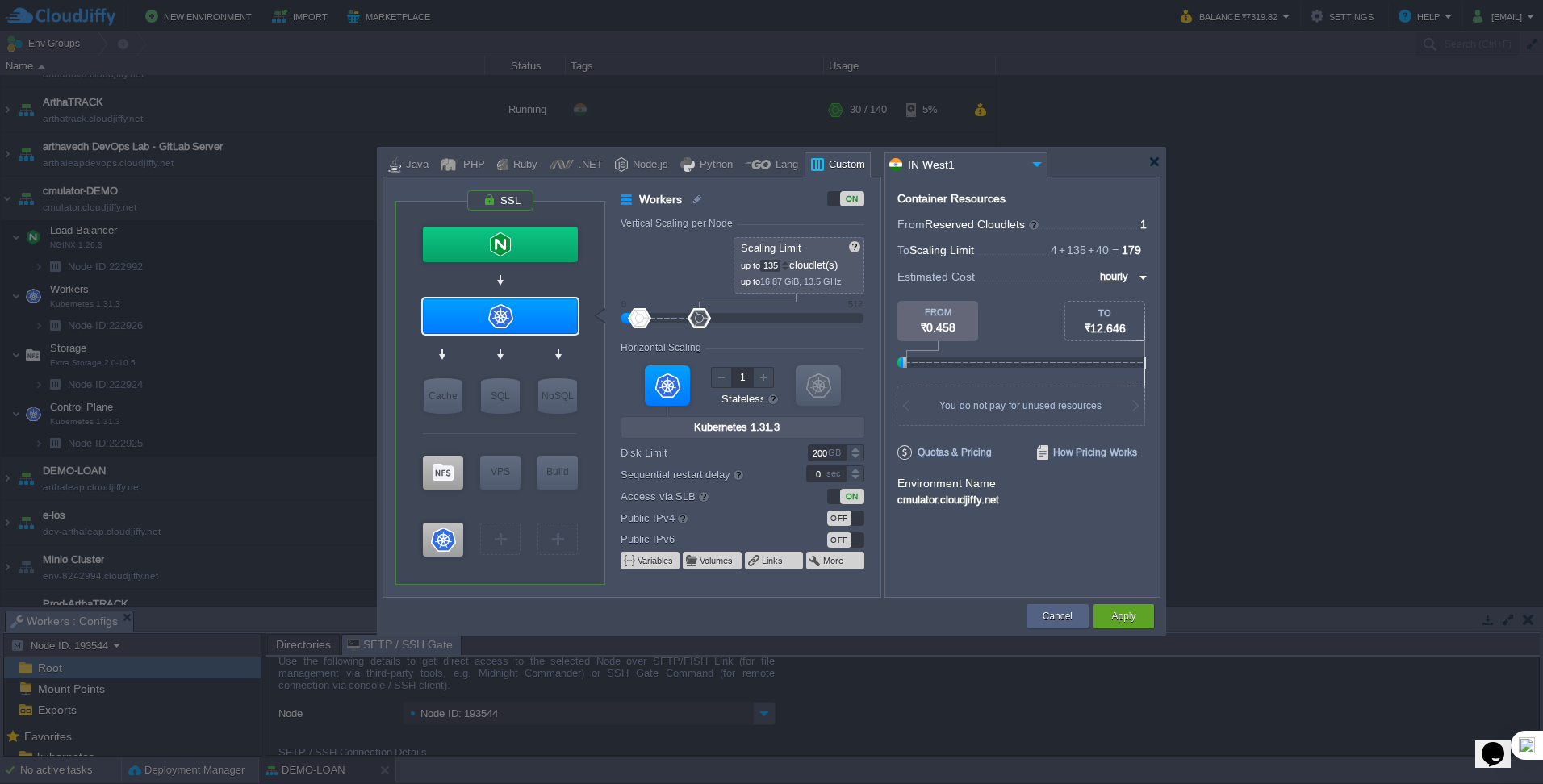 click at bounding box center (785, 269) 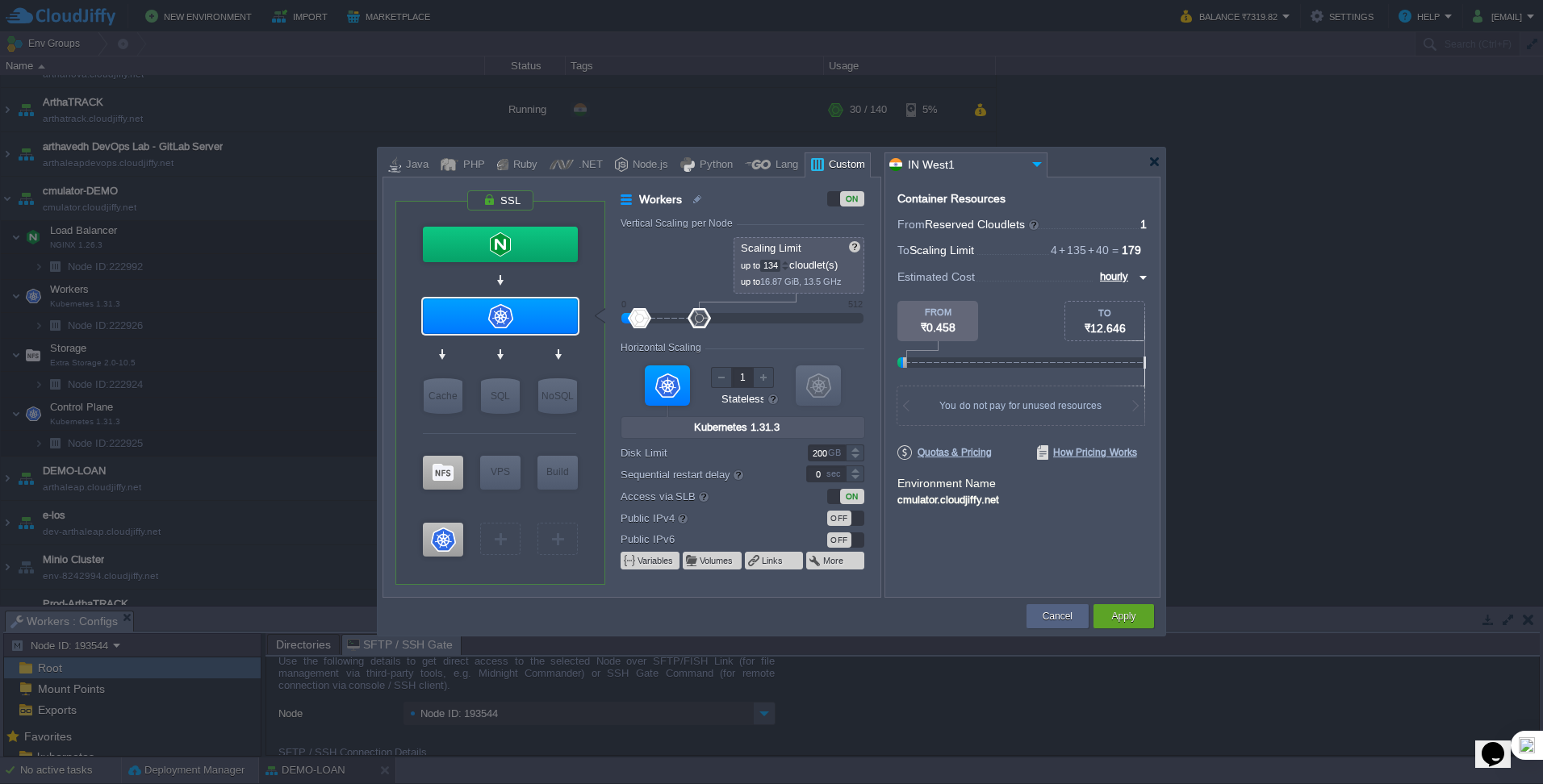 click at bounding box center (785, 269) 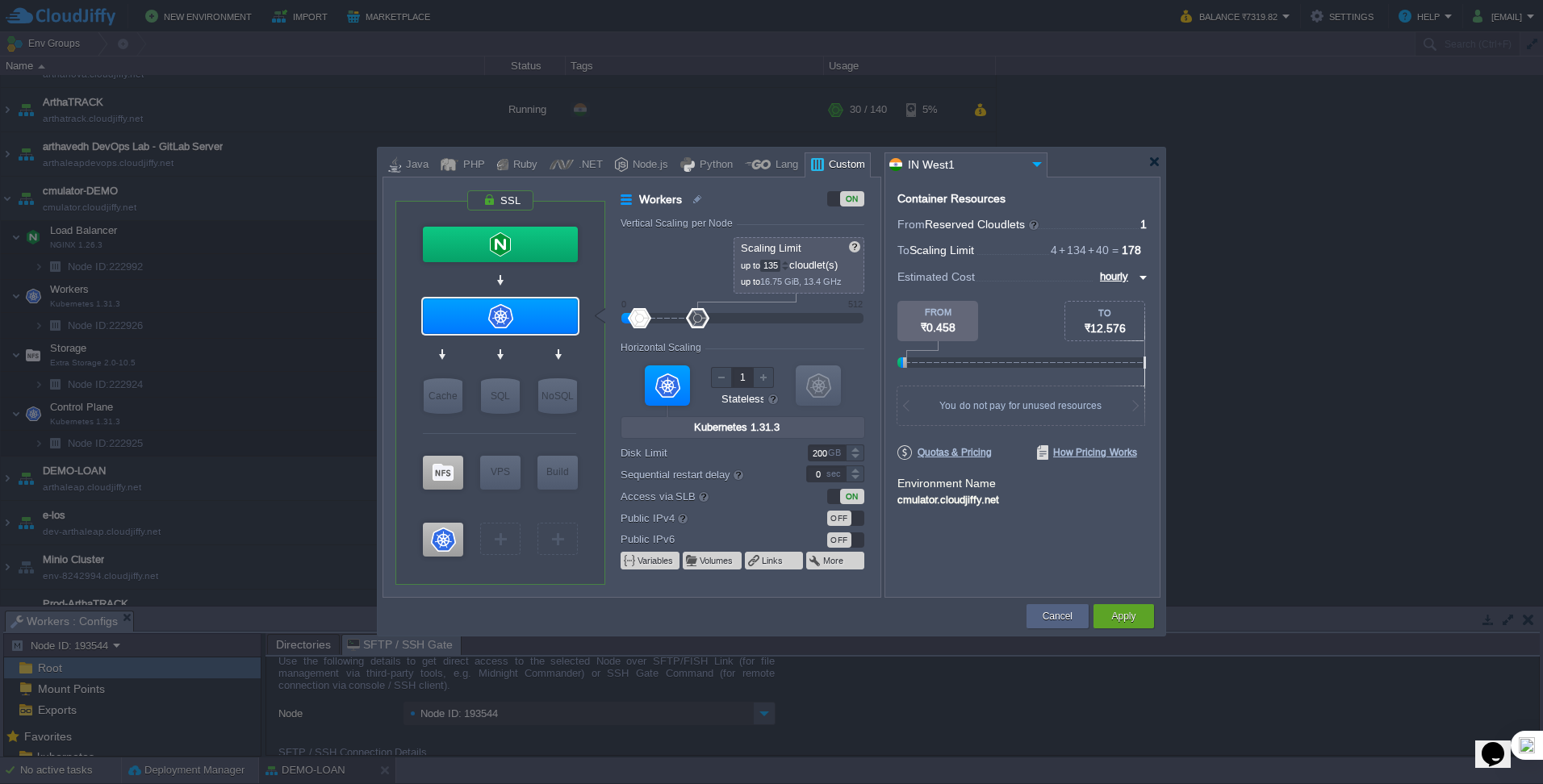 click at bounding box center (785, 262) 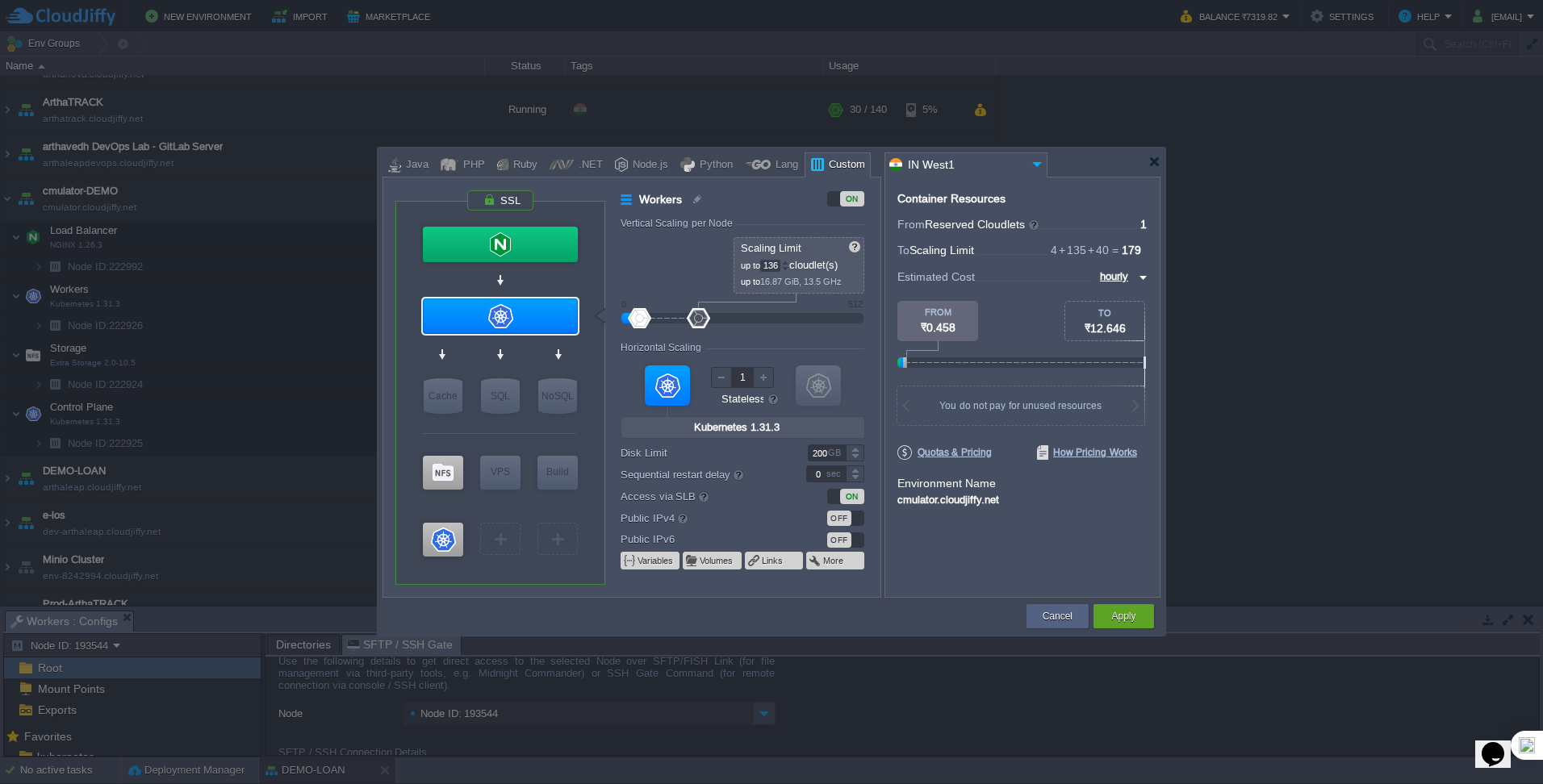 click at bounding box center (785, 262) 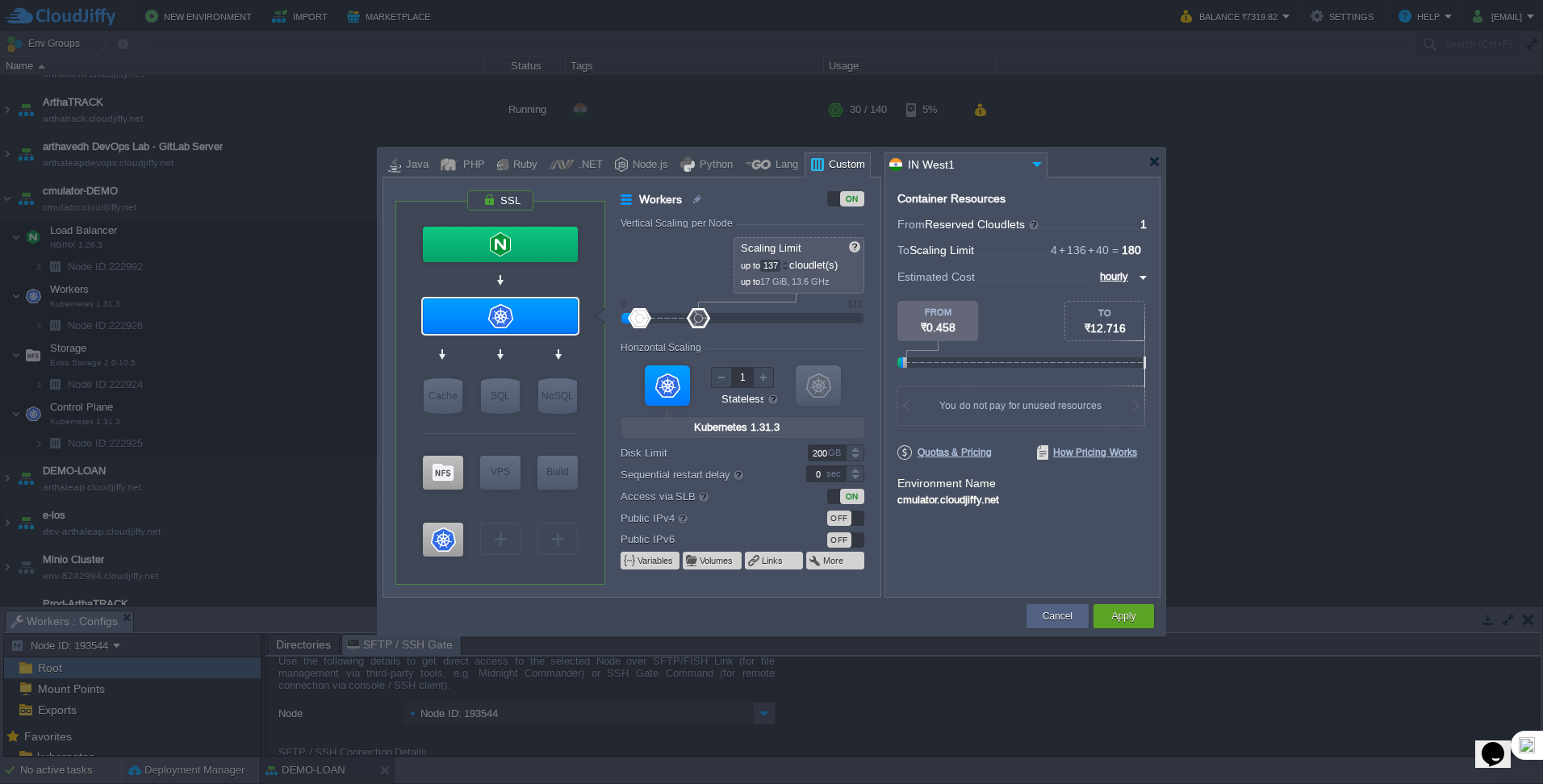 click at bounding box center [785, 262] 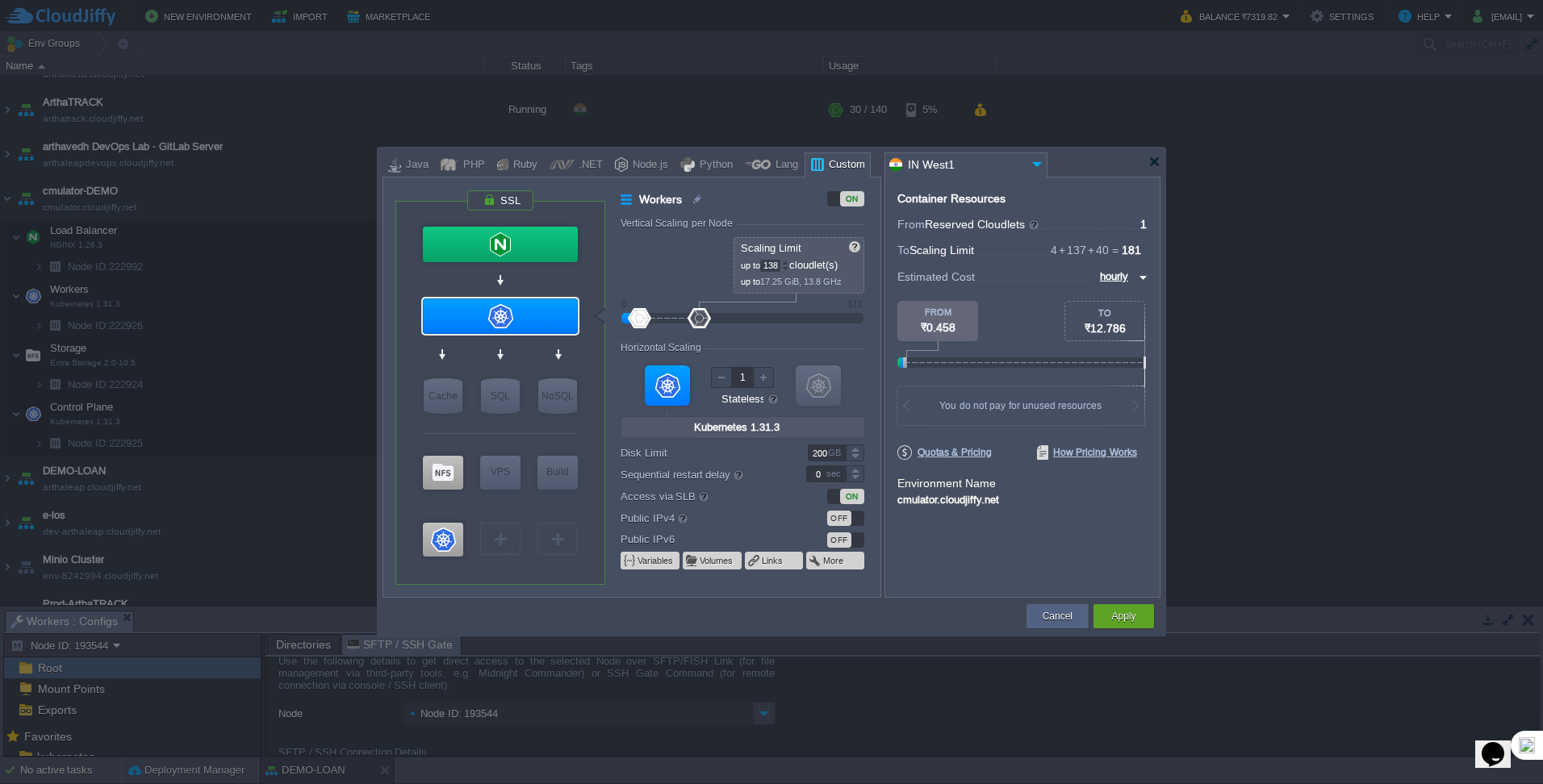 click at bounding box center [785, 262] 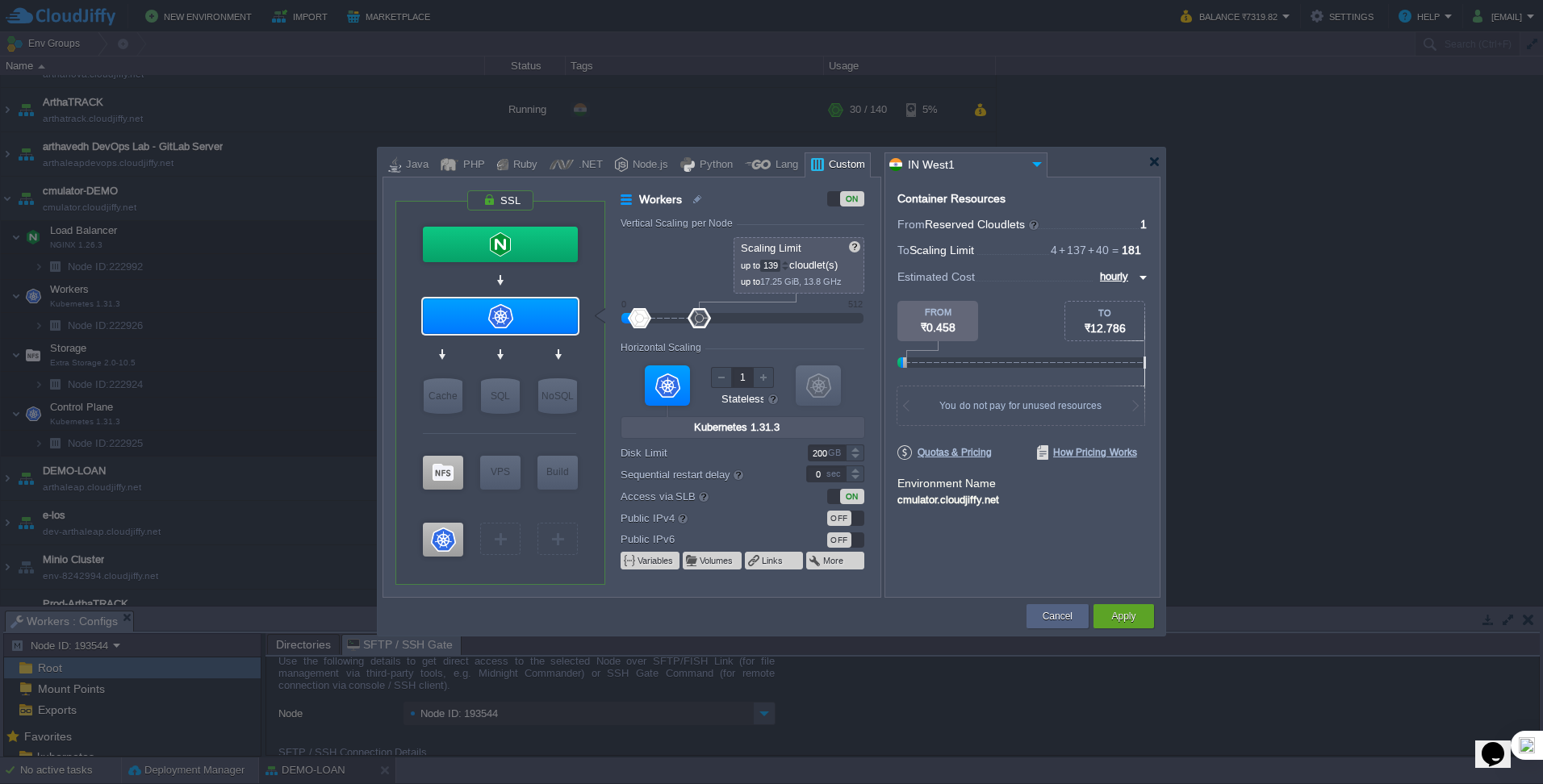 click at bounding box center (785, 262) 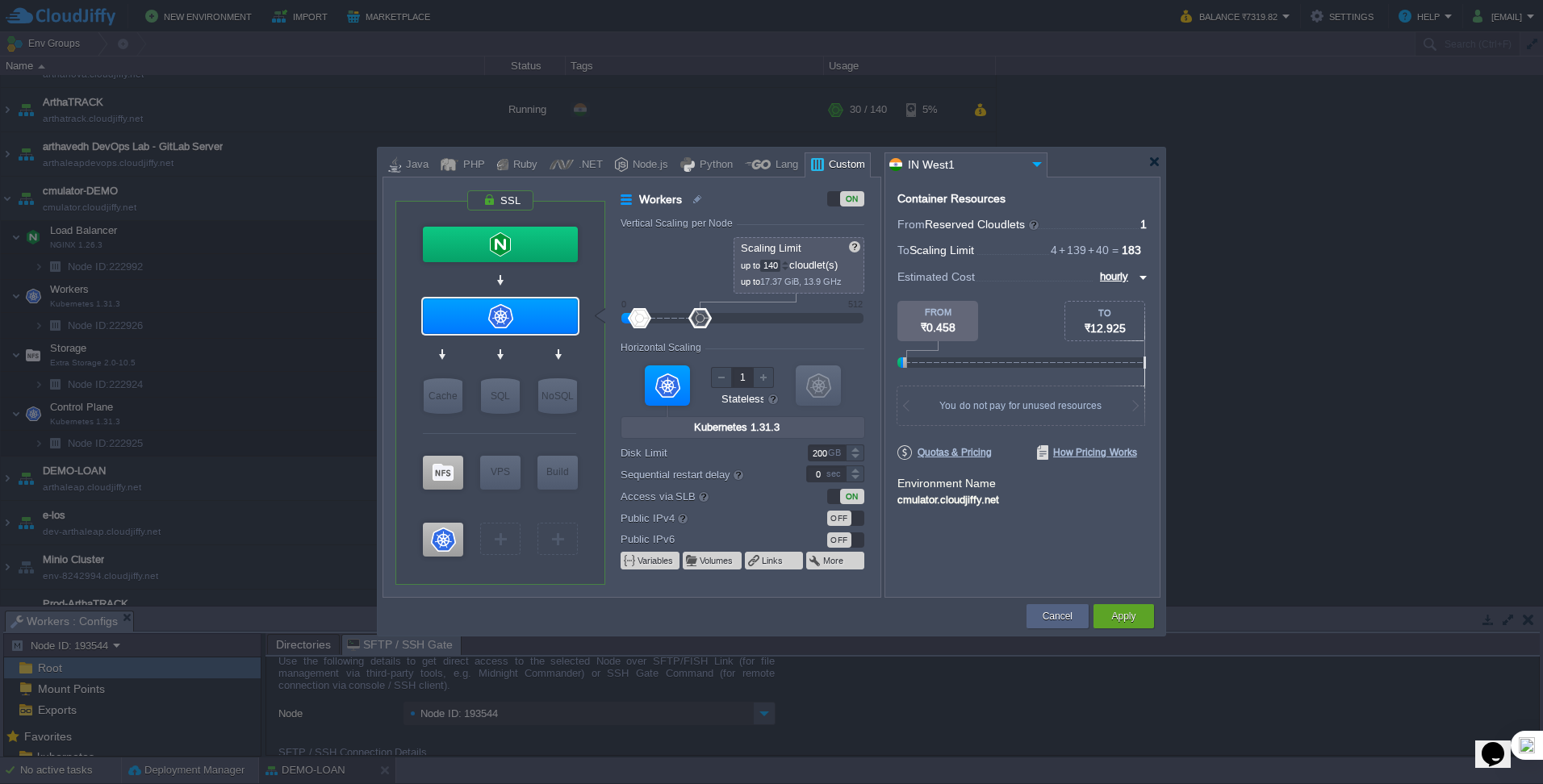 click at bounding box center (785, 262) 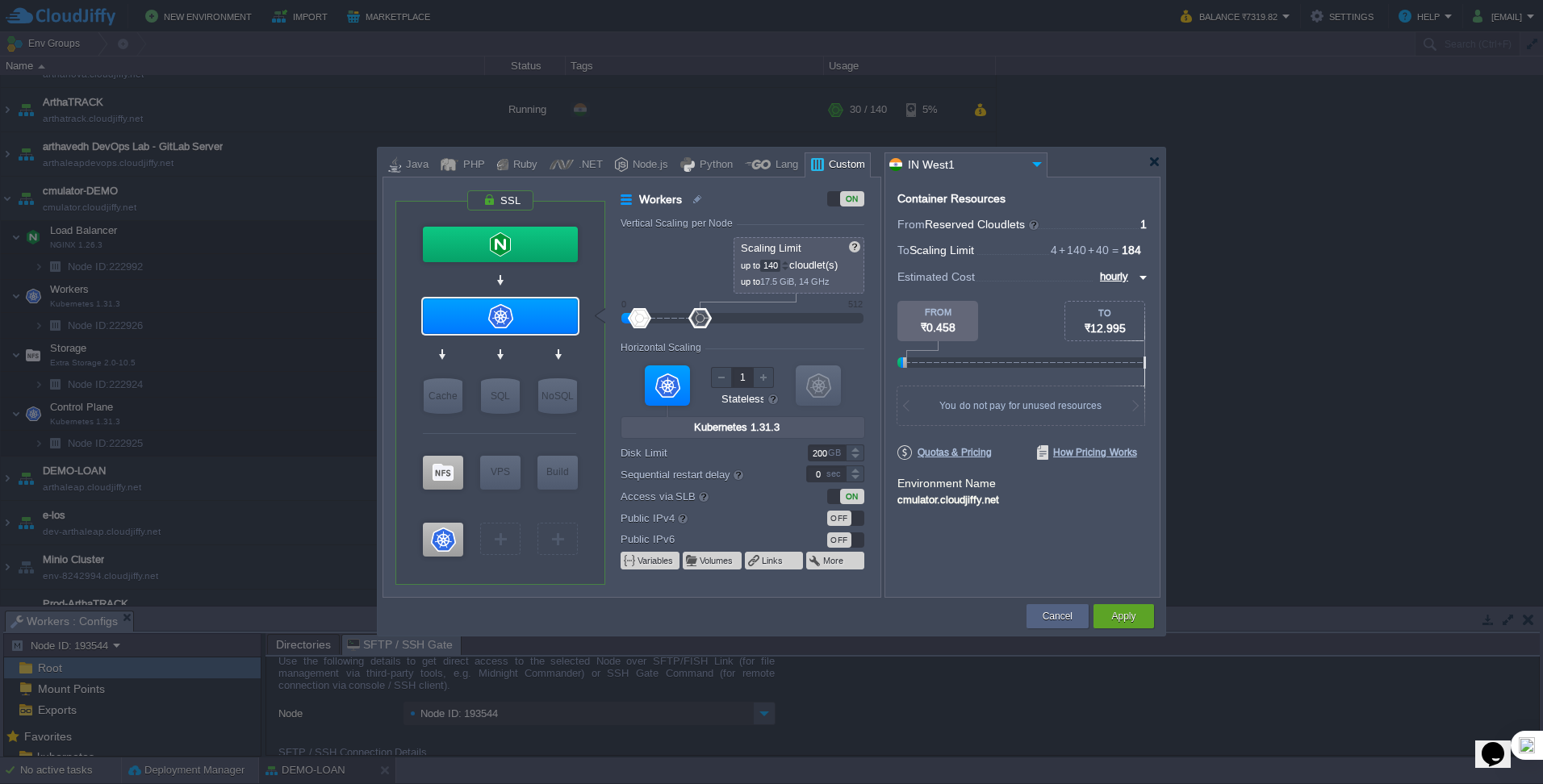 click at bounding box center [785, 262] 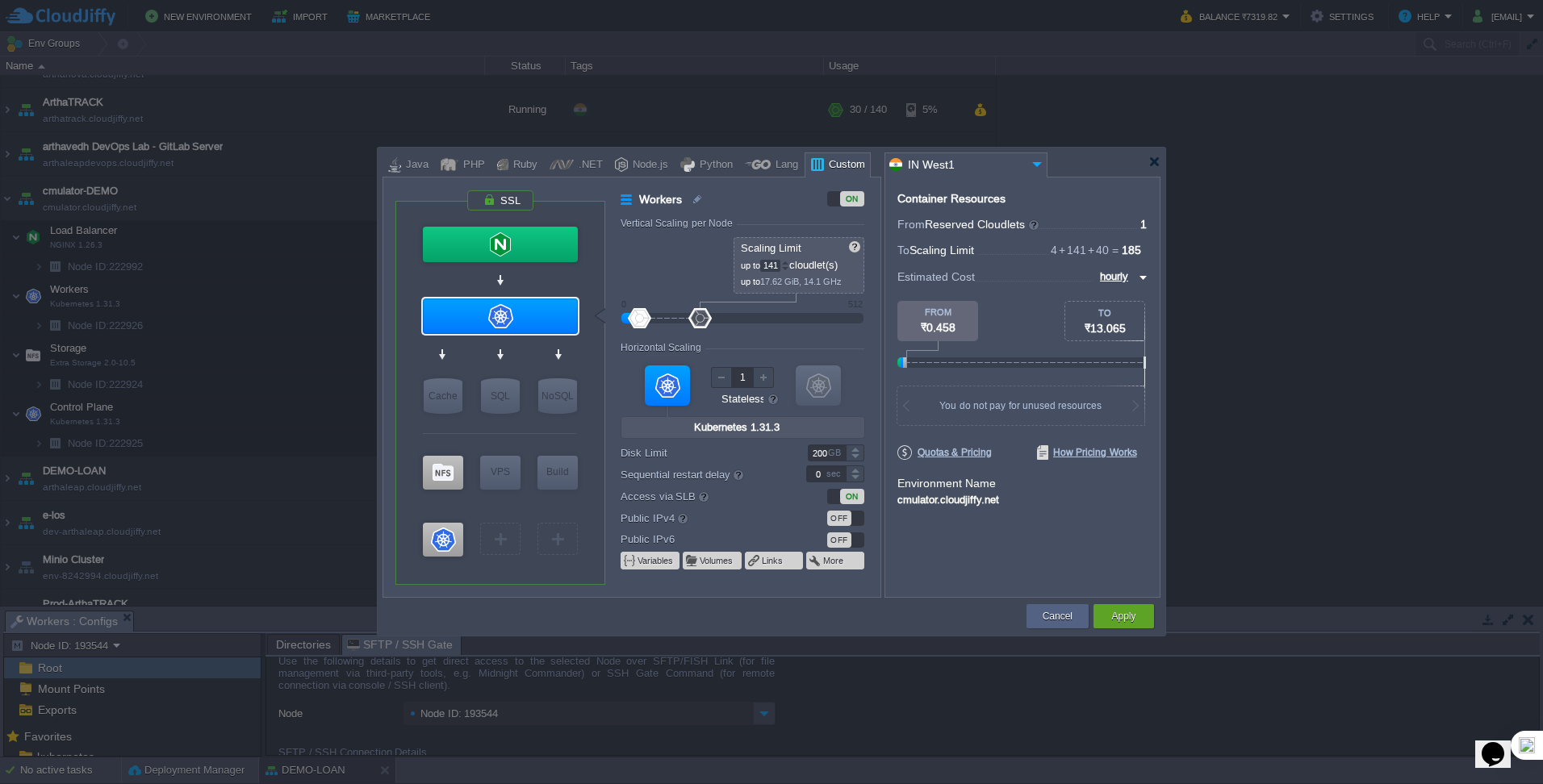 click at bounding box center (785, 262) 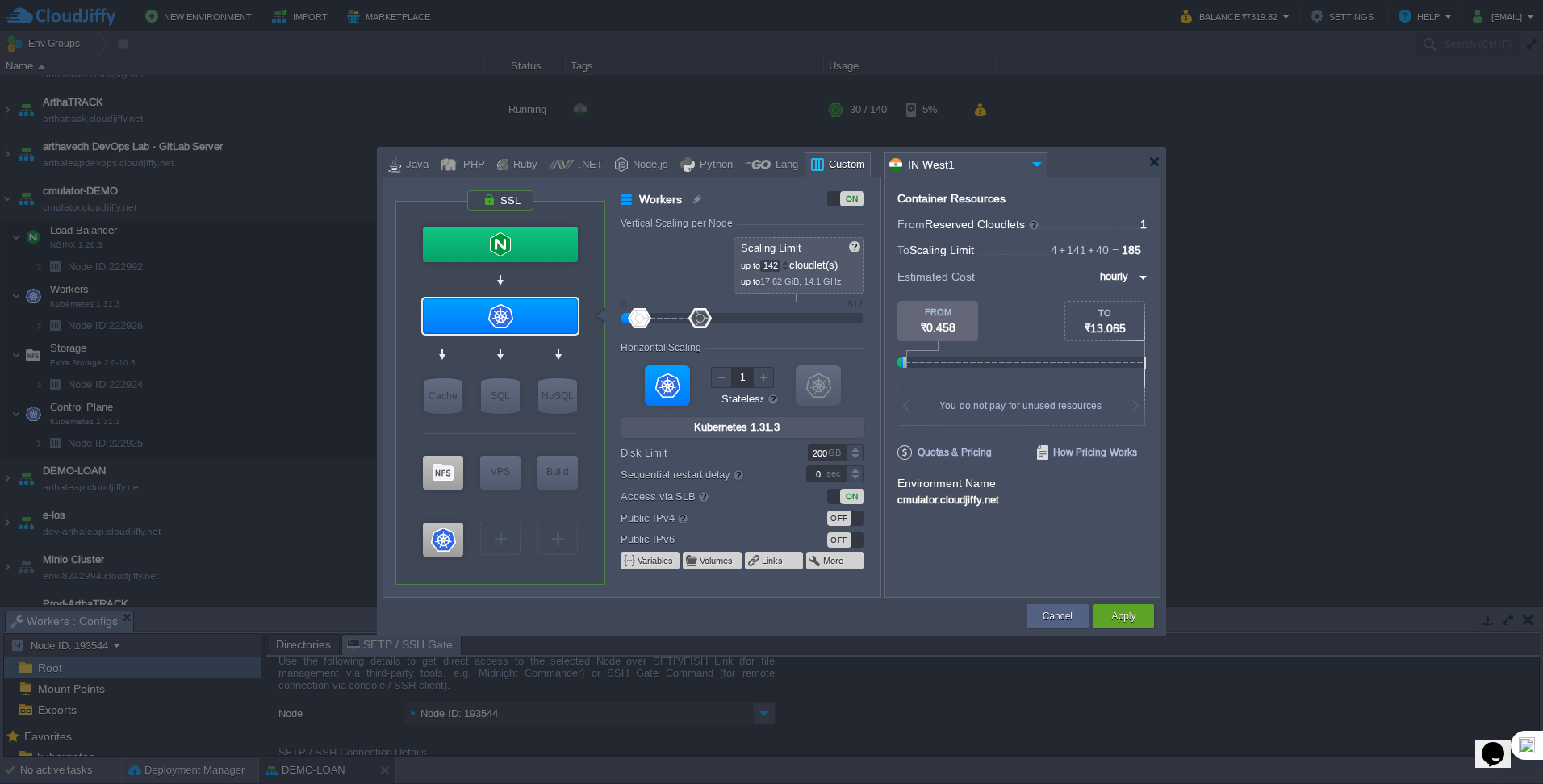 click at bounding box center (785, 262) 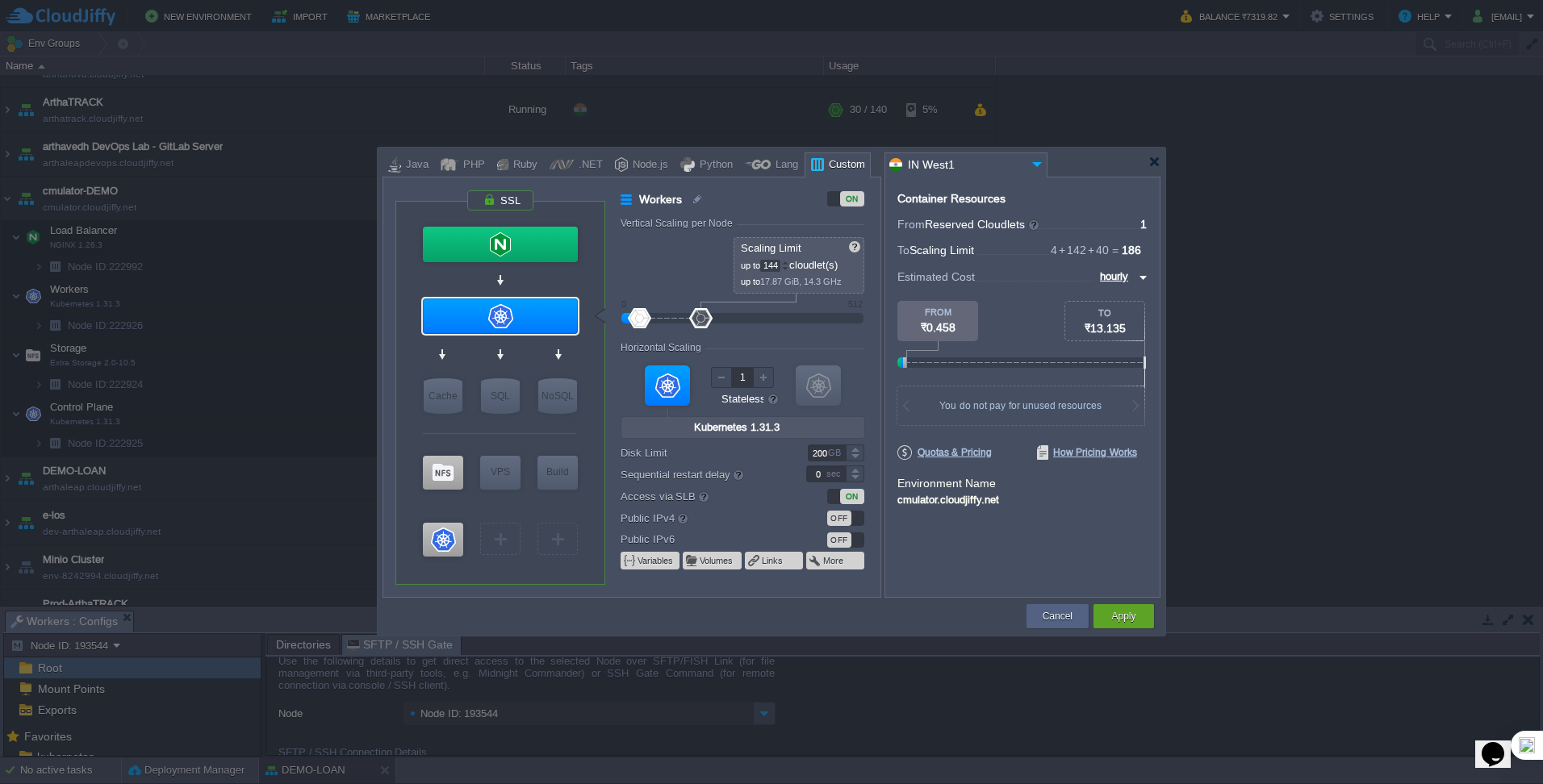 click at bounding box center (785, 262) 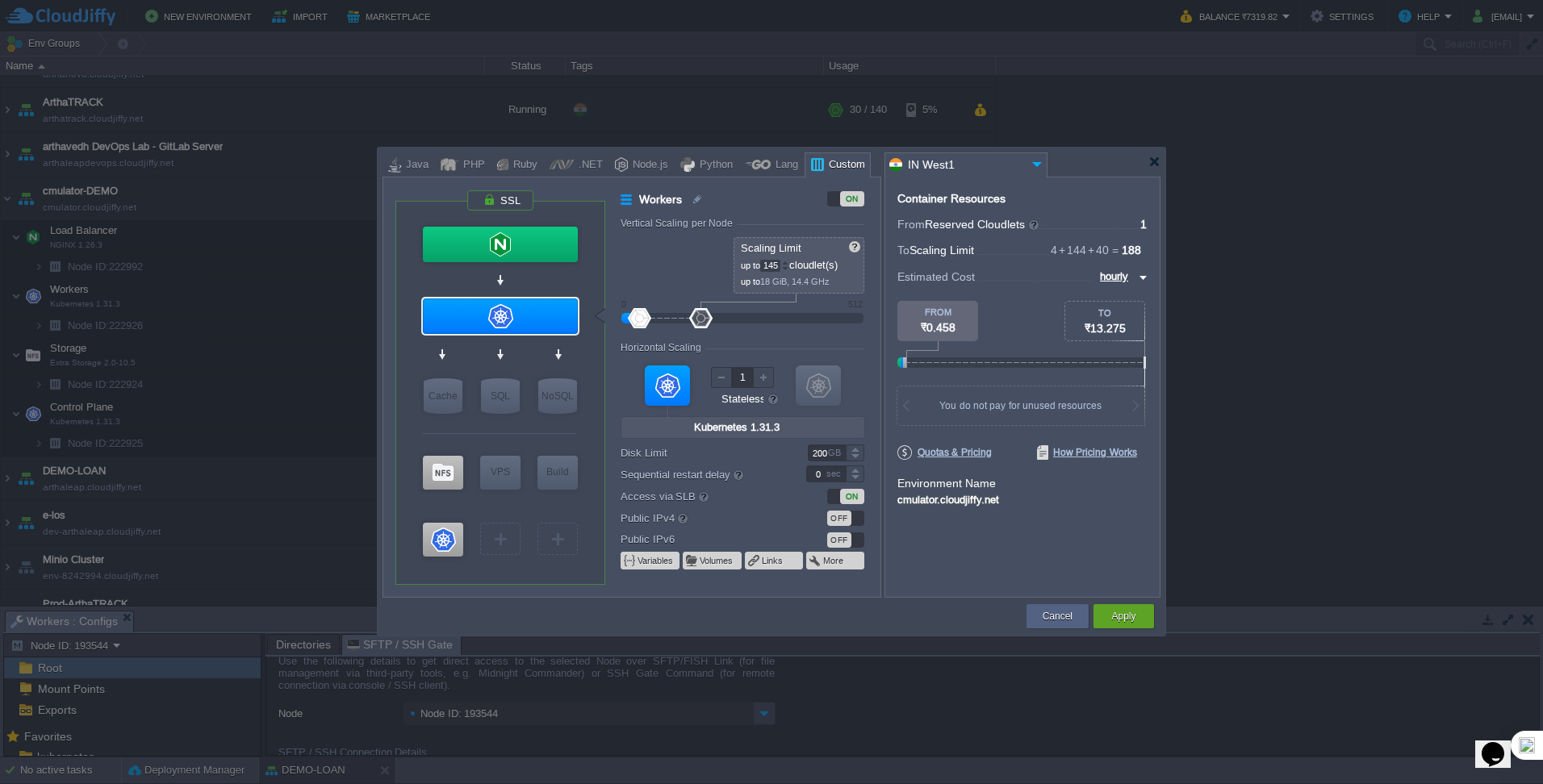 click at bounding box center (785, 262) 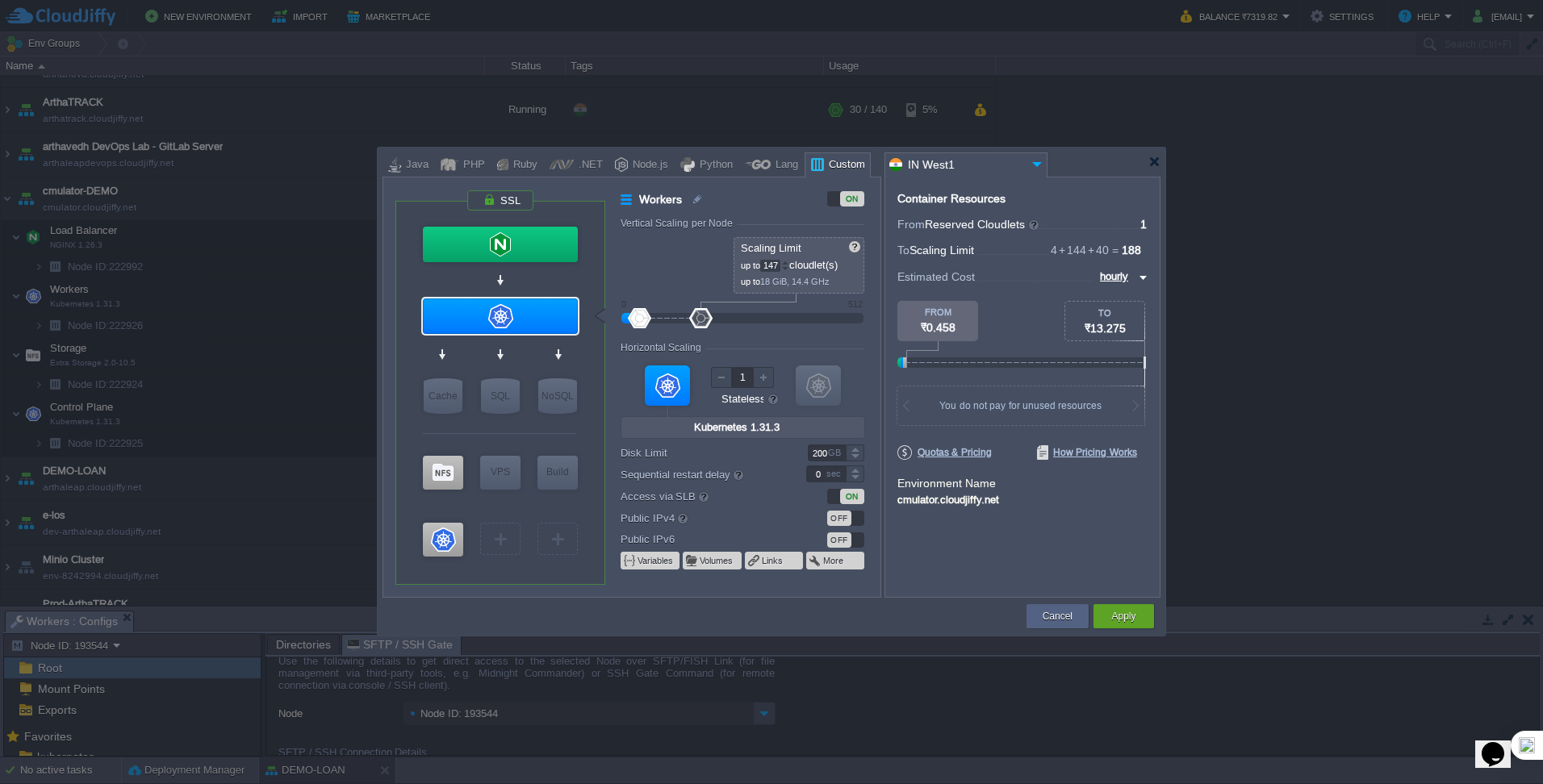 click at bounding box center [785, 262] 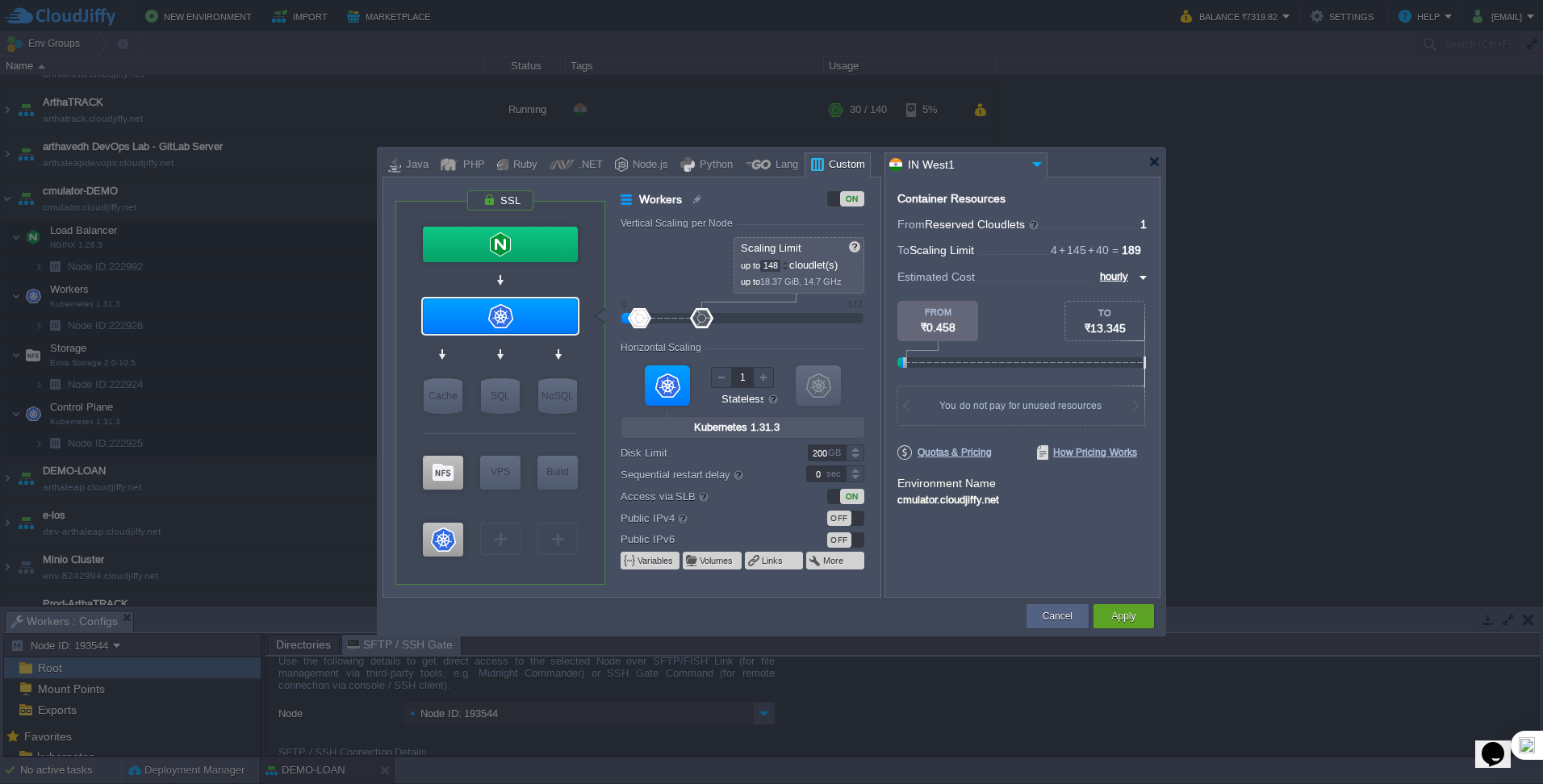 click at bounding box center [785, 262] 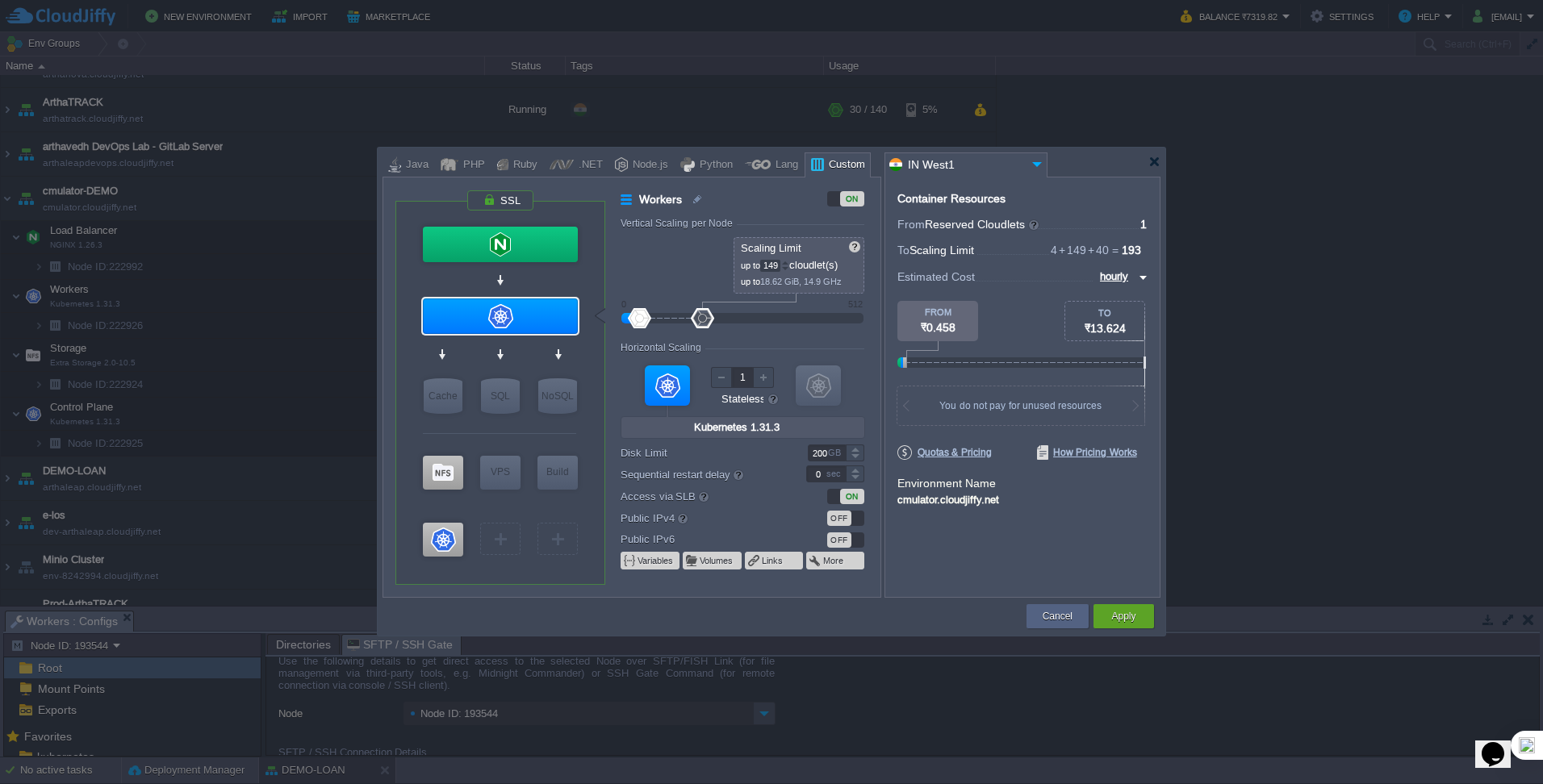 click at bounding box center [785, 262] 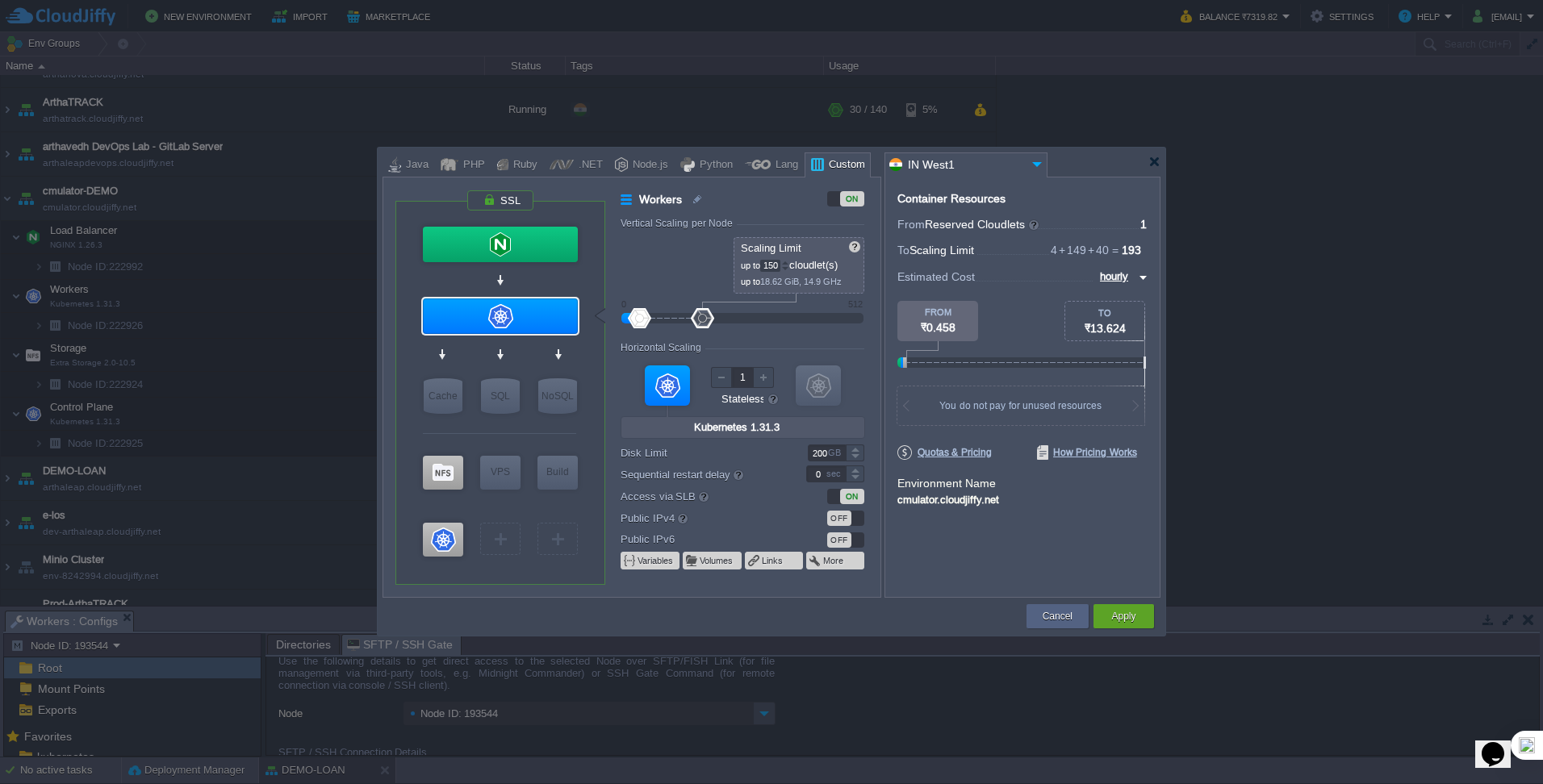 click at bounding box center (785, 262) 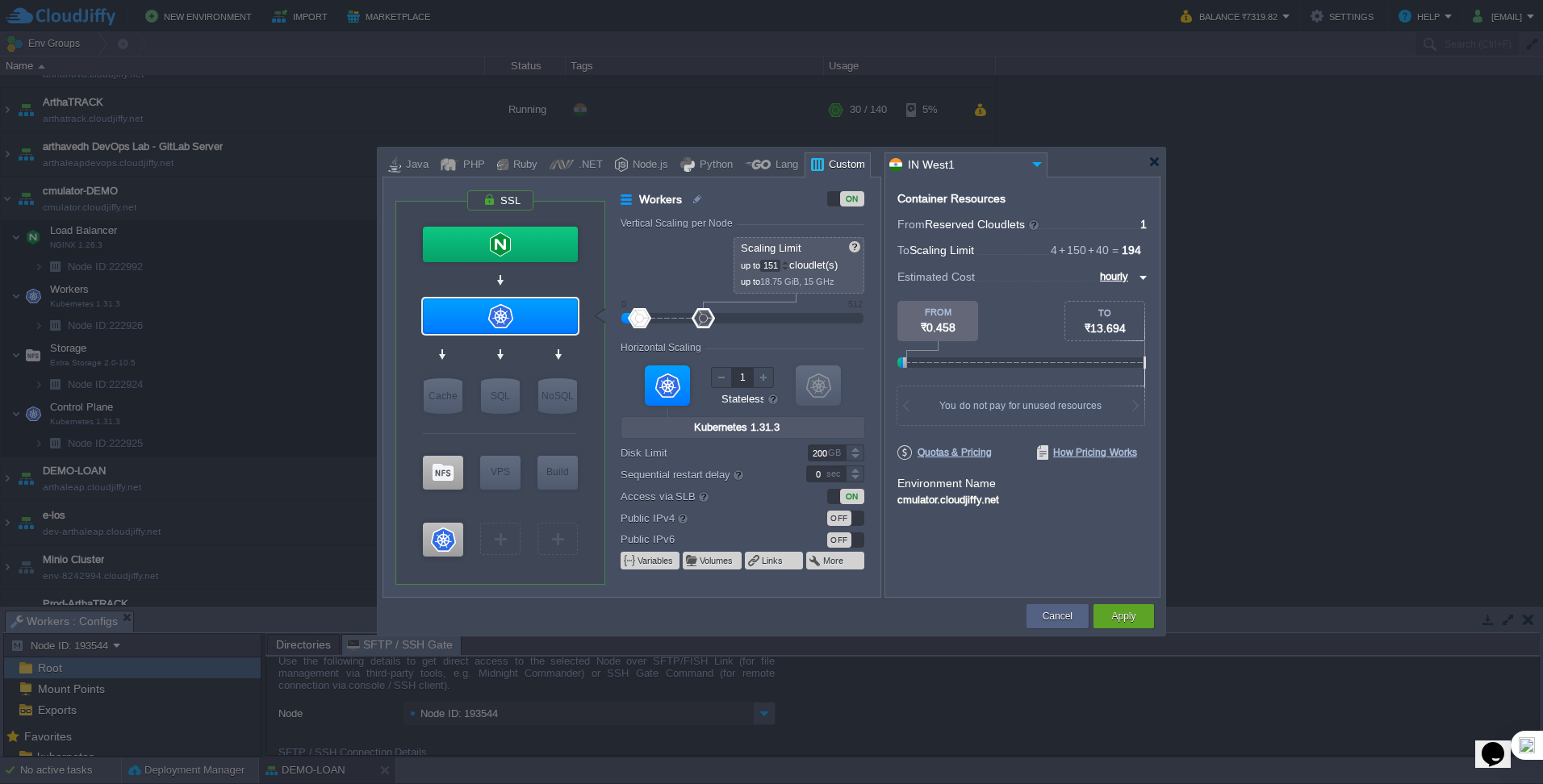 click at bounding box center [785, 262] 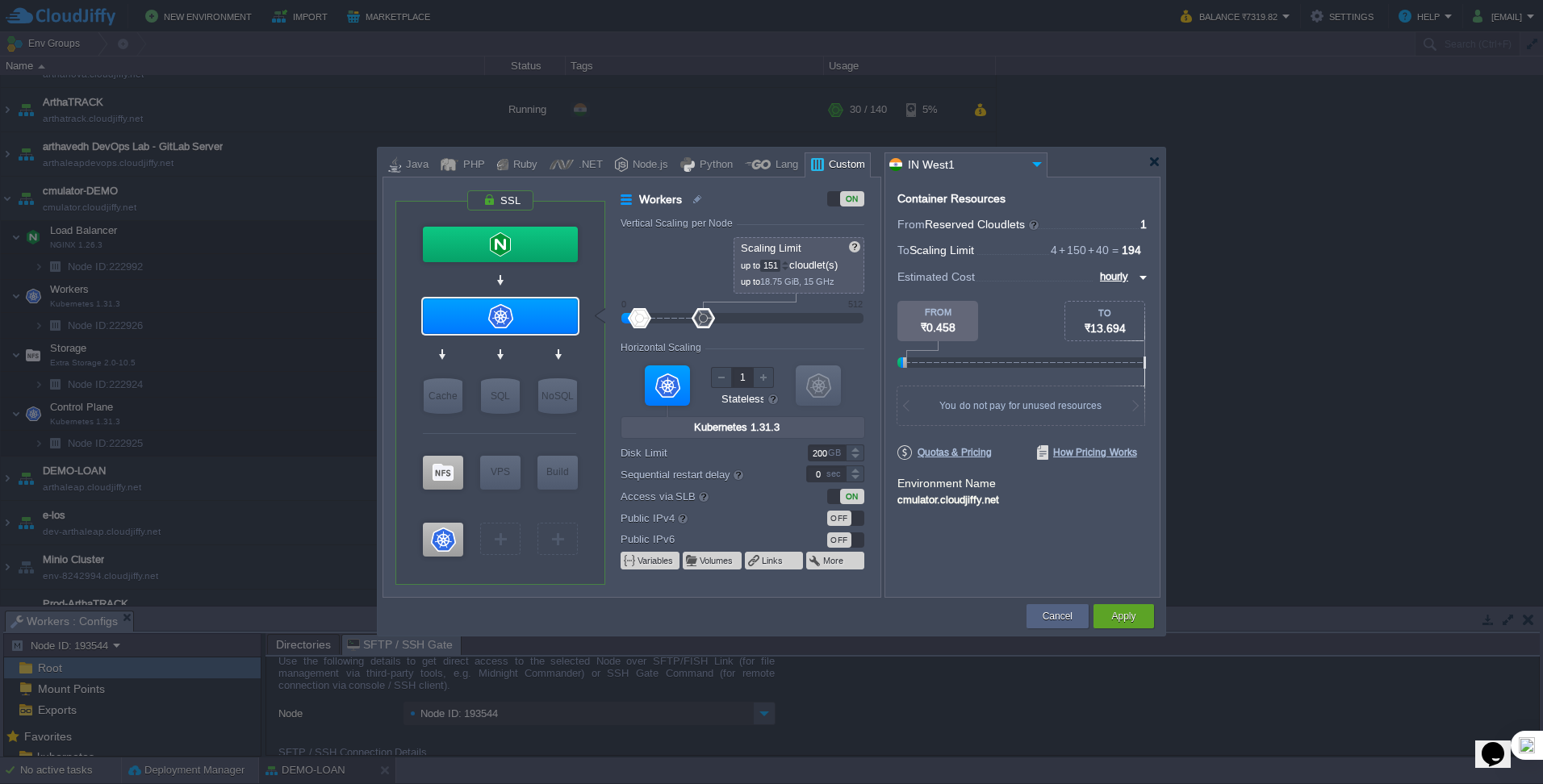click at bounding box center (785, 262) 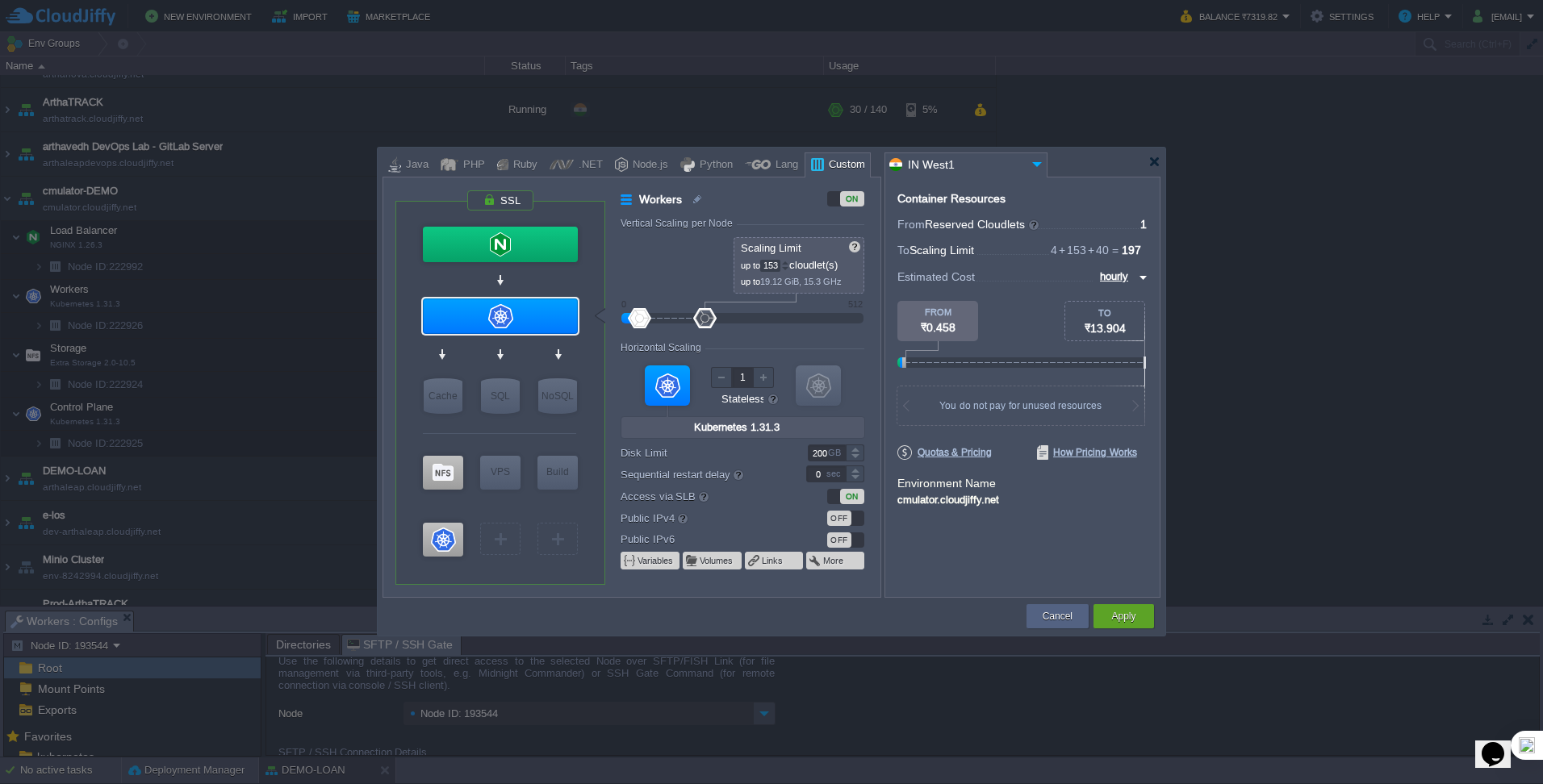 click at bounding box center (785, 262) 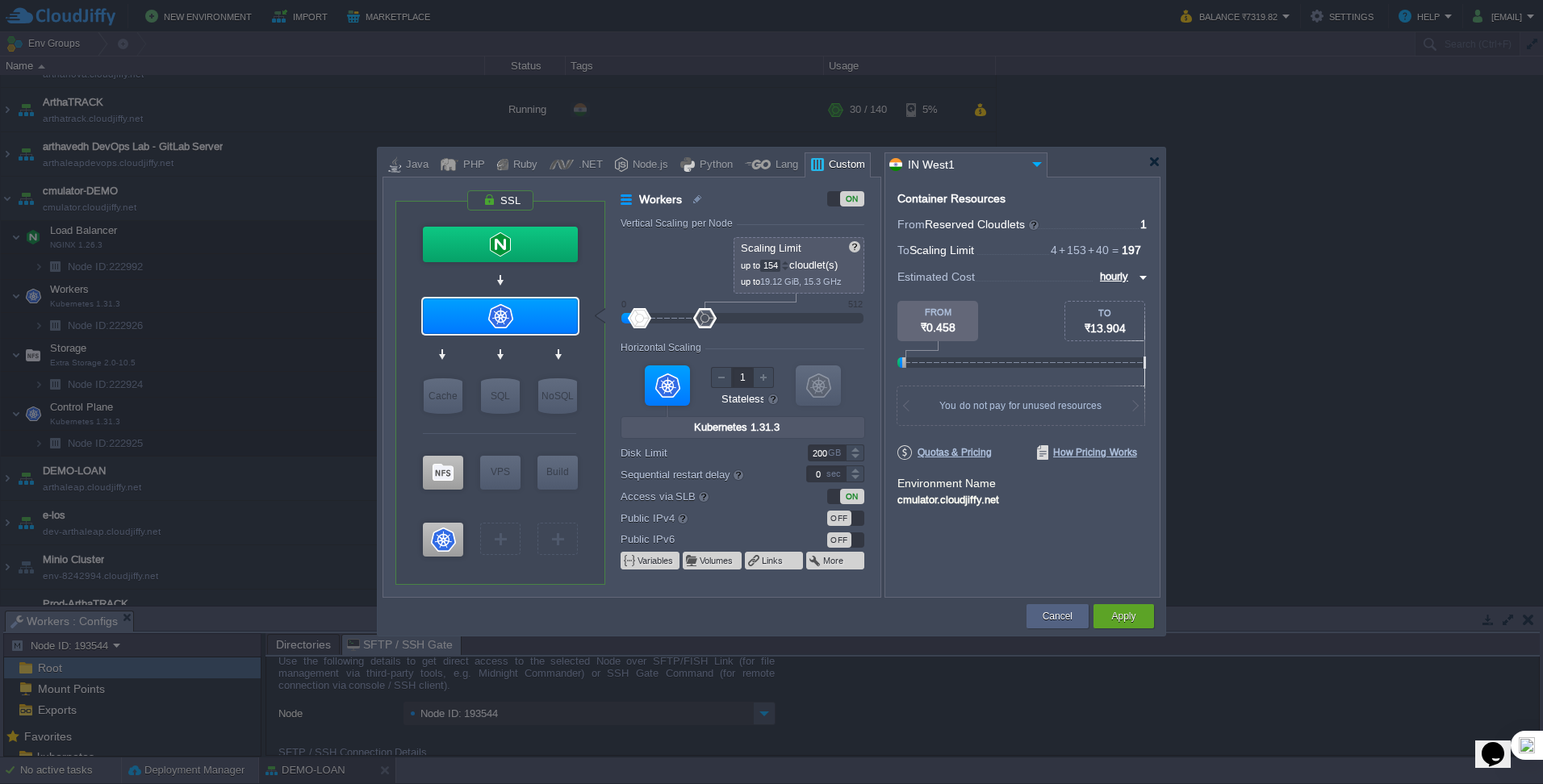 click at bounding box center [785, 262] 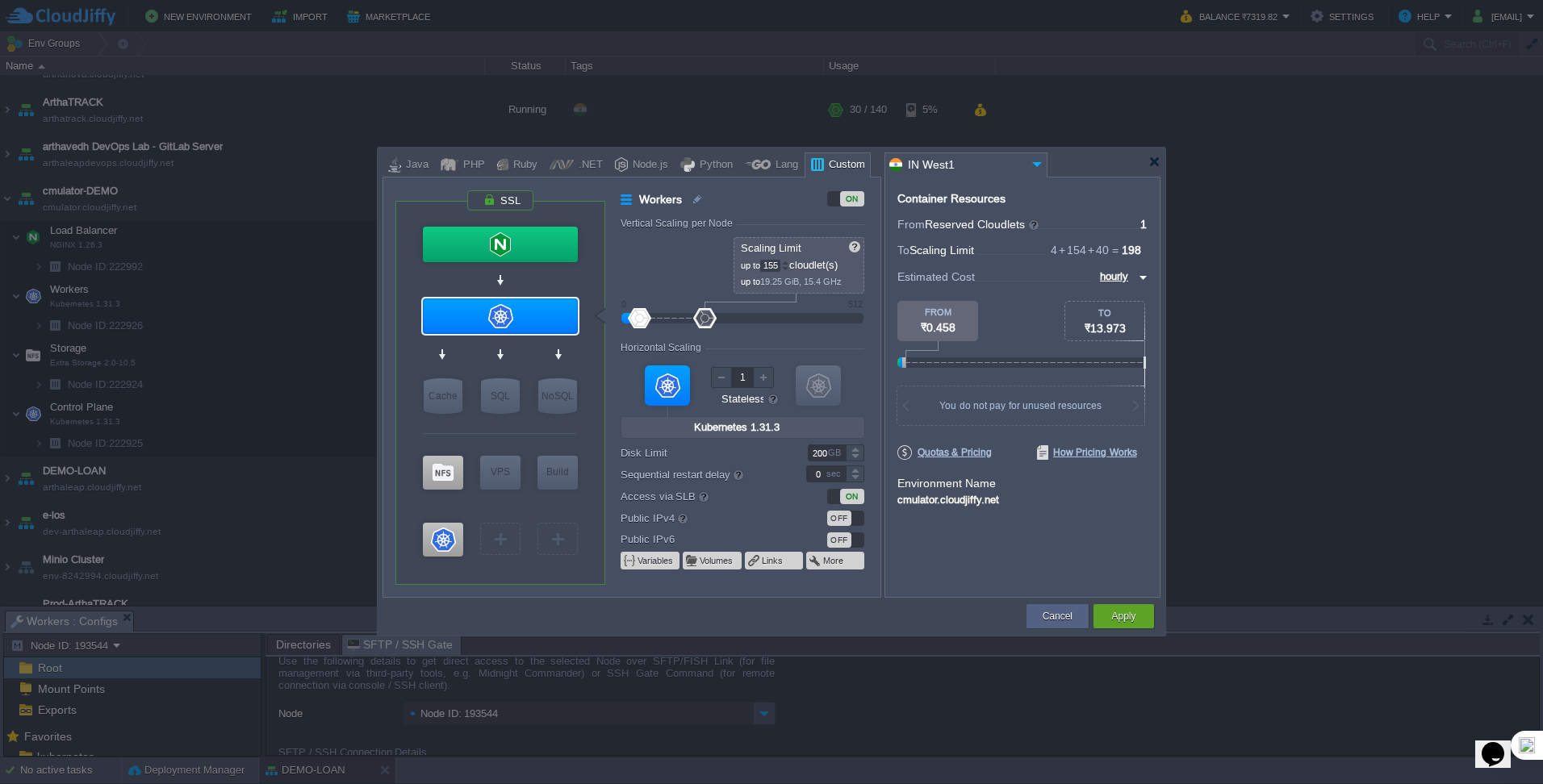 click at bounding box center [785, 262] 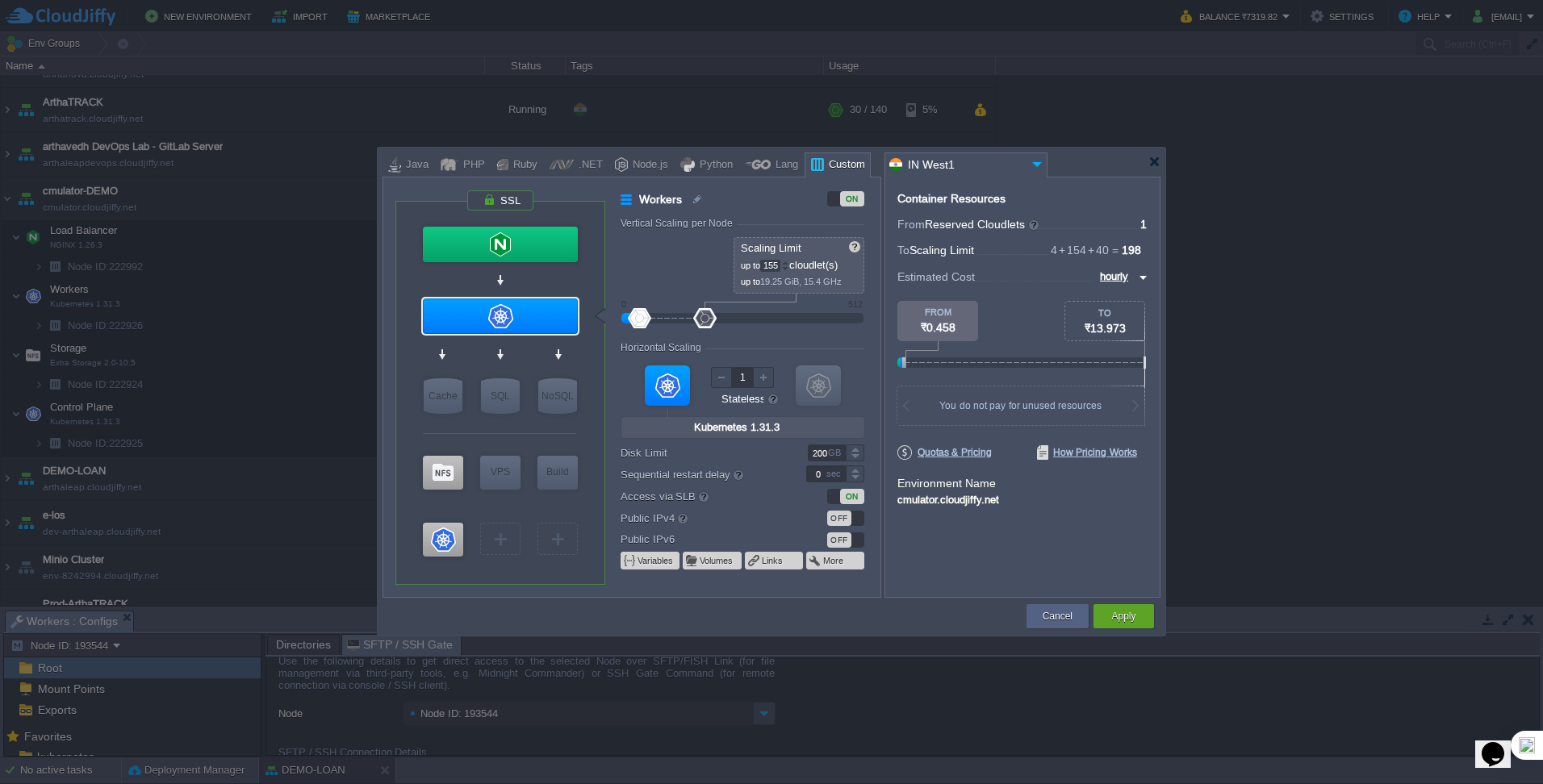 click at bounding box center [785, 262] 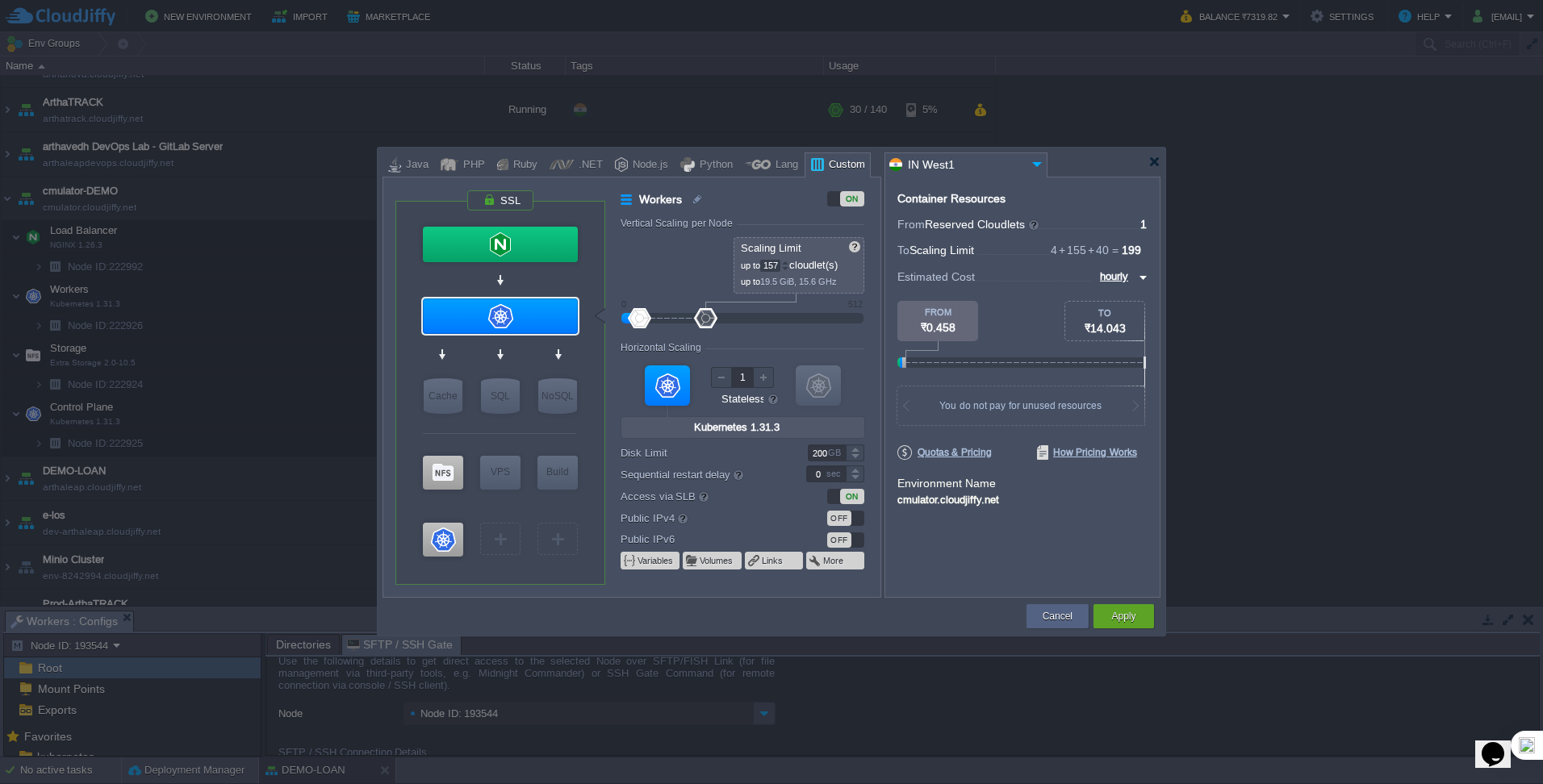 click at bounding box center [785, 262] 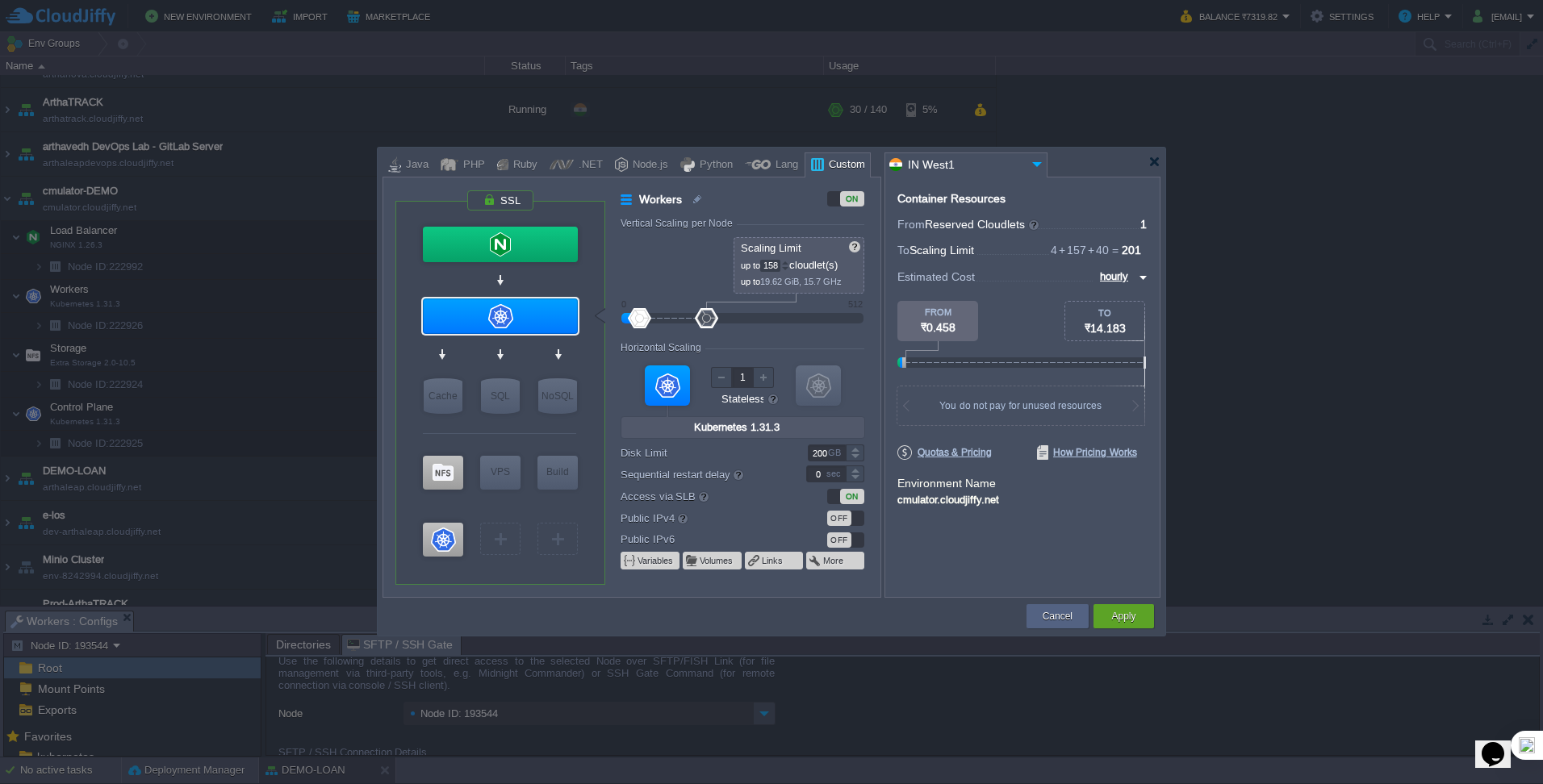 click at bounding box center (785, 262) 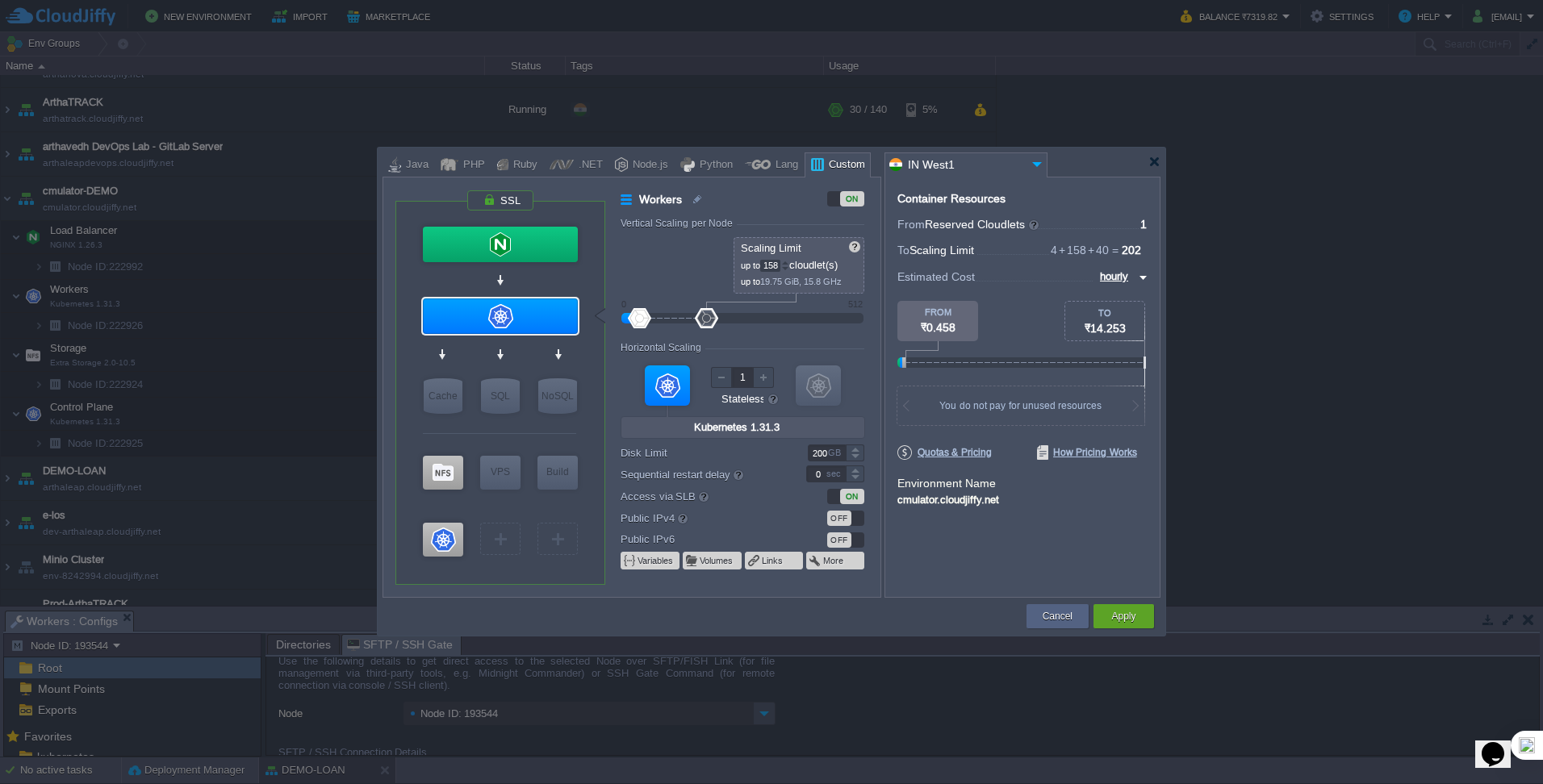 click at bounding box center [785, 262] 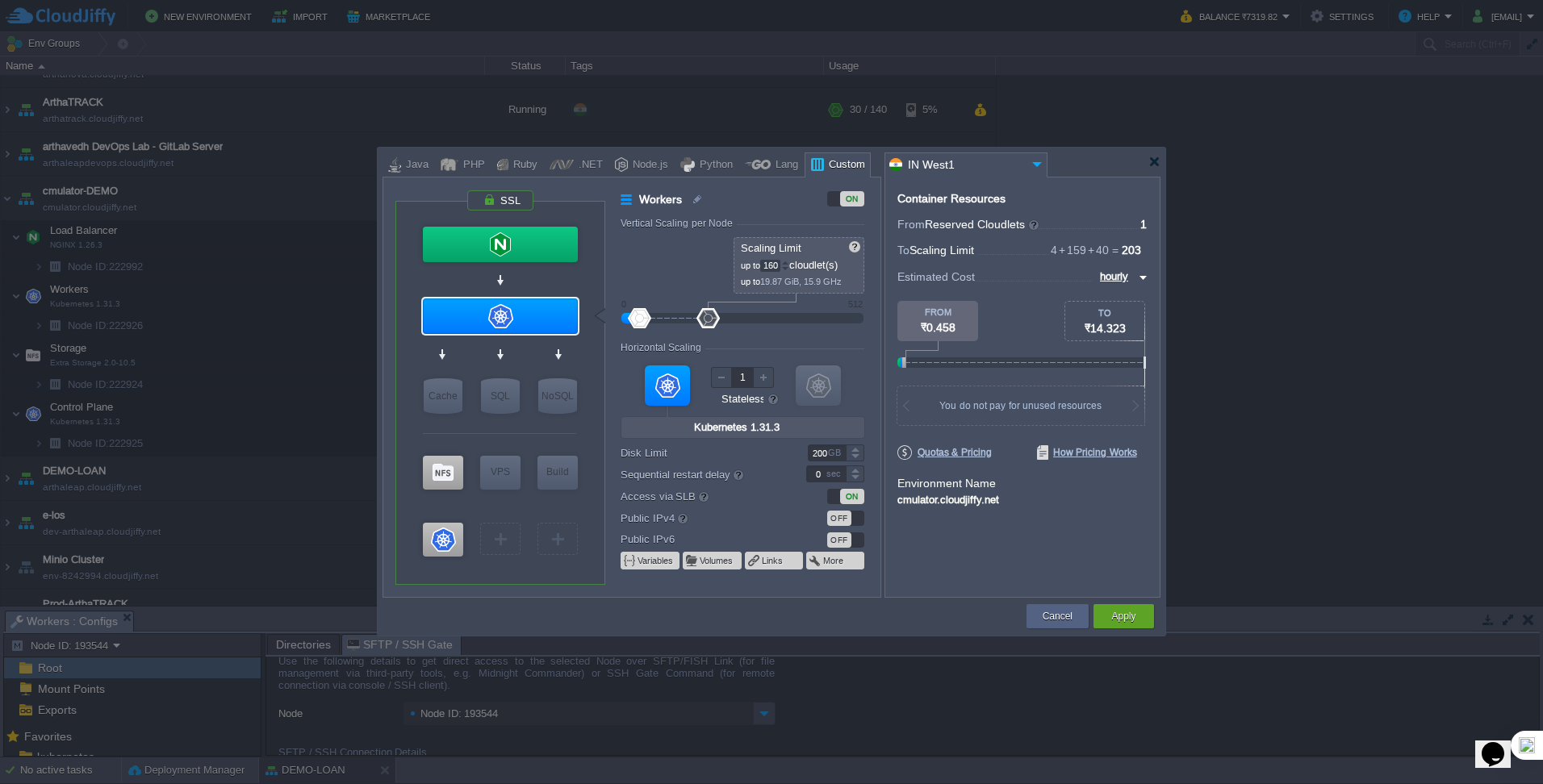 click at bounding box center (785, 262) 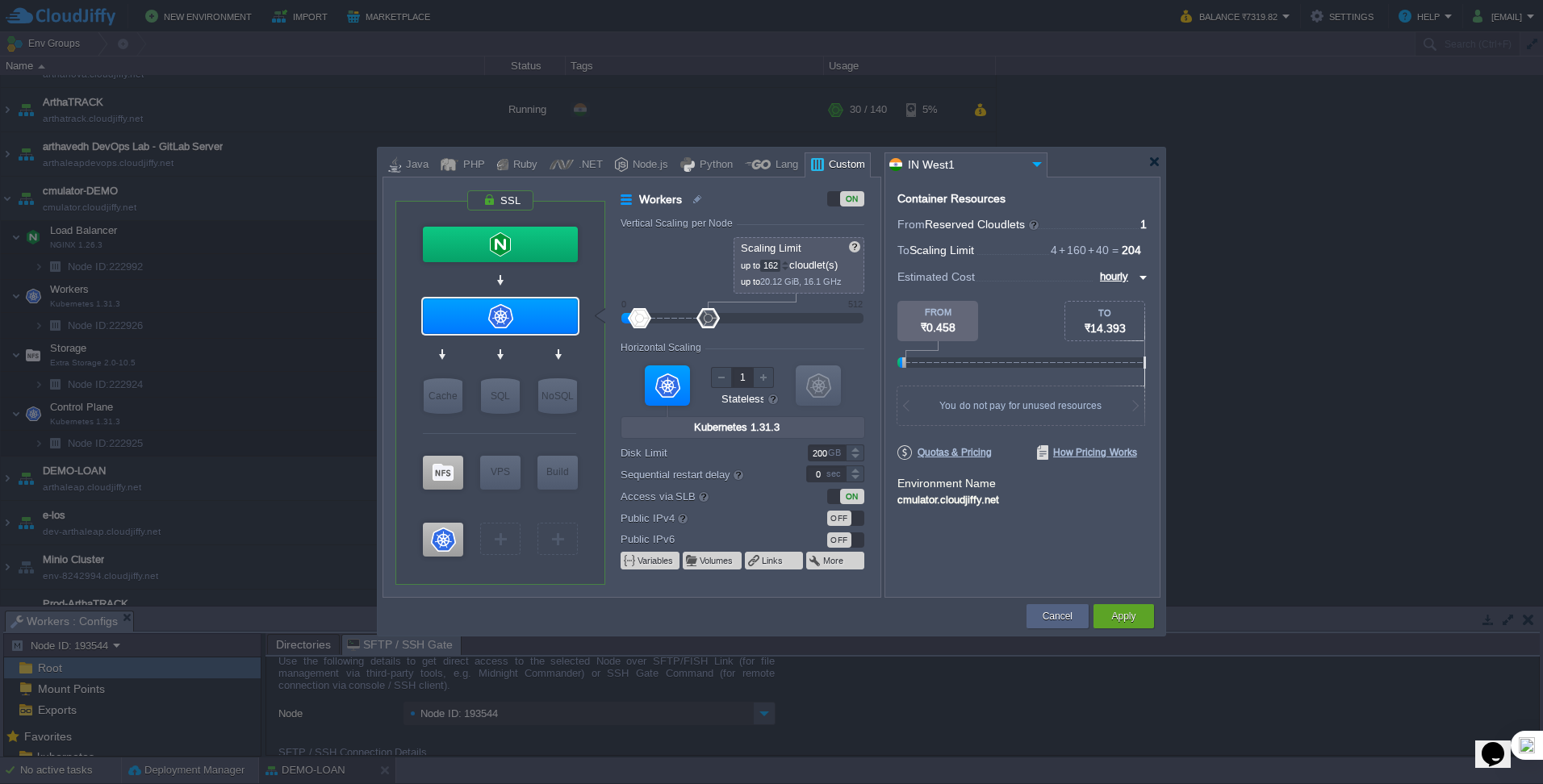 click at bounding box center (785, 262) 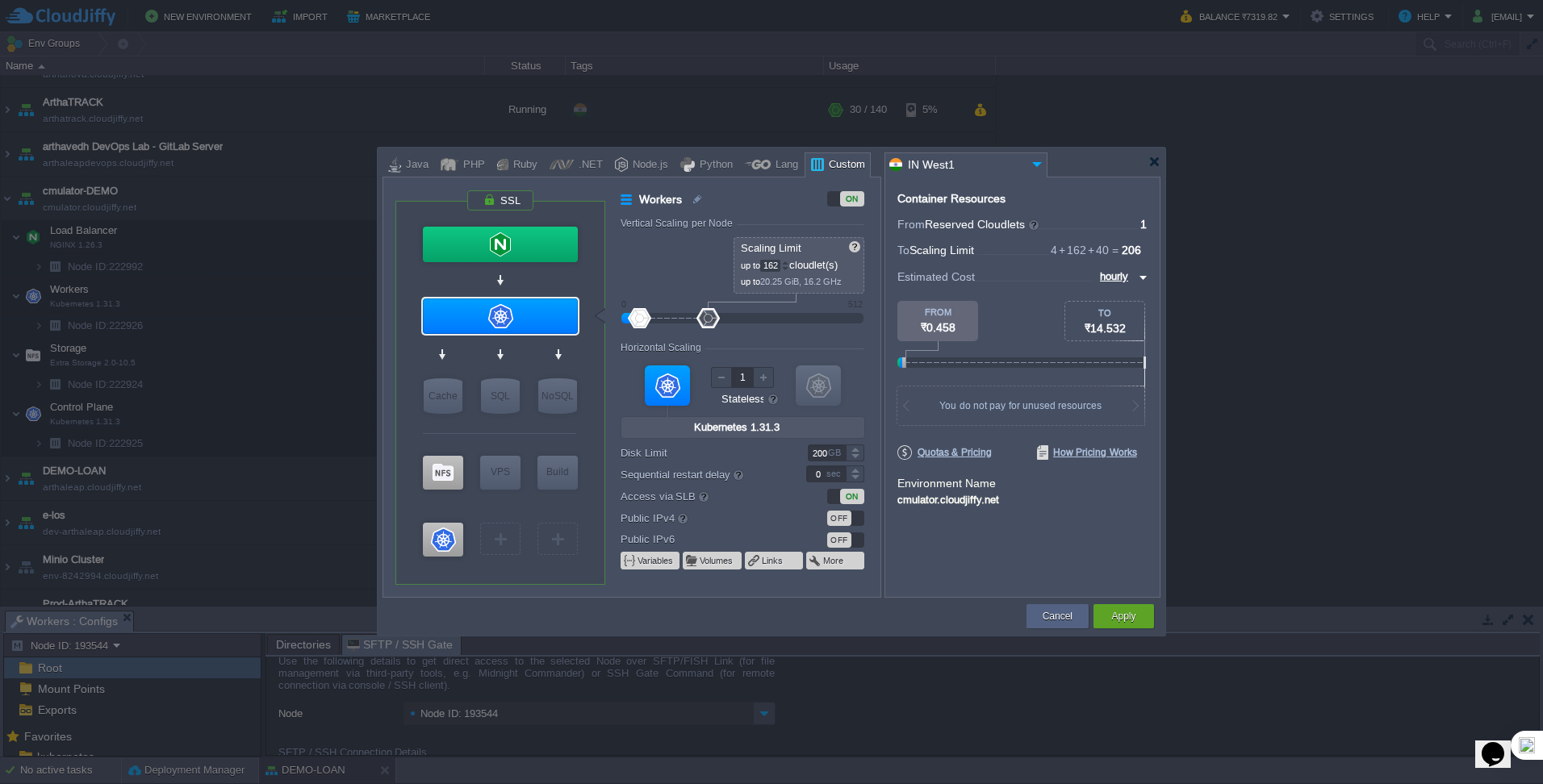 click at bounding box center (785, 262) 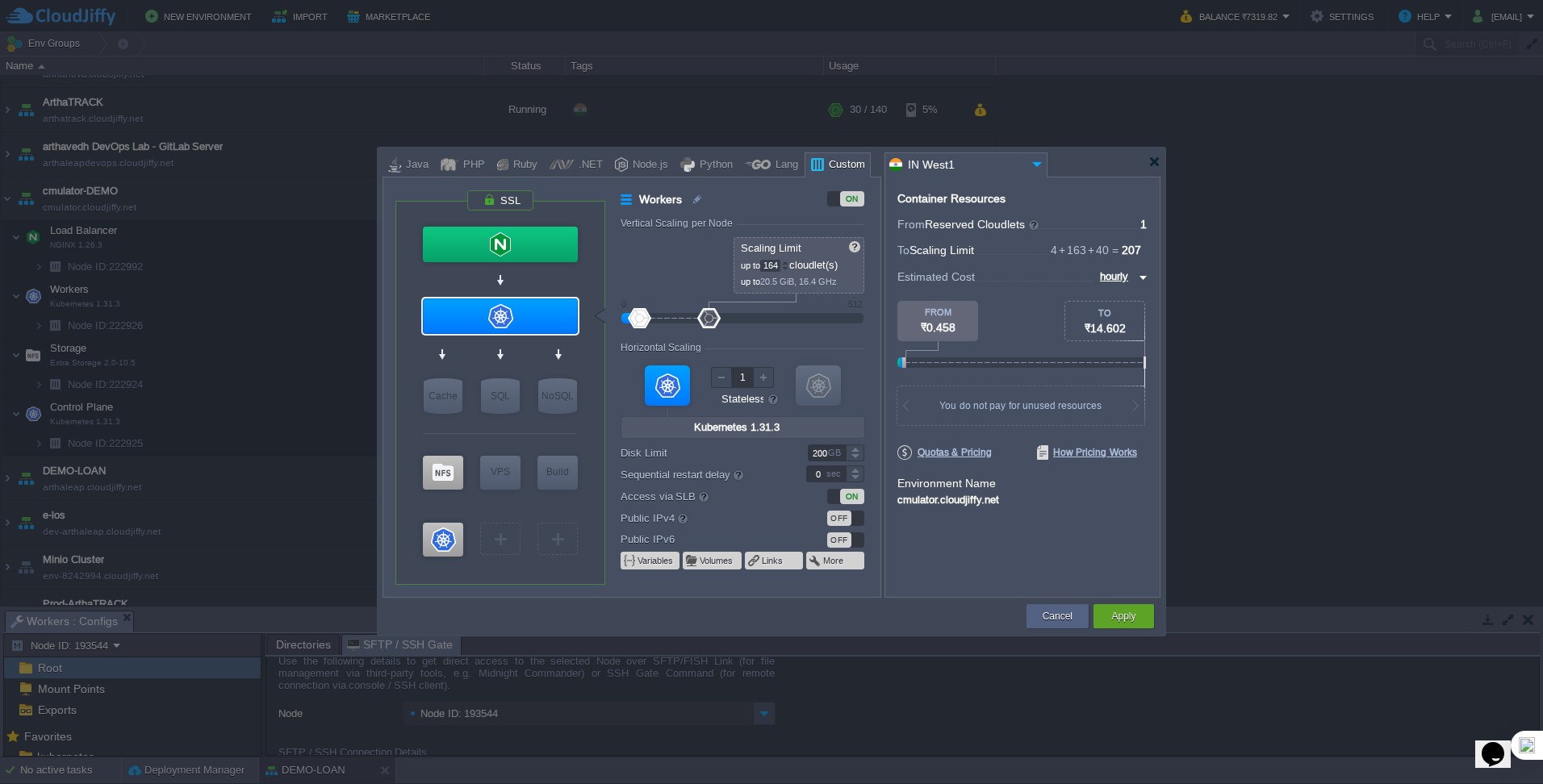 click at bounding box center [785, 262] 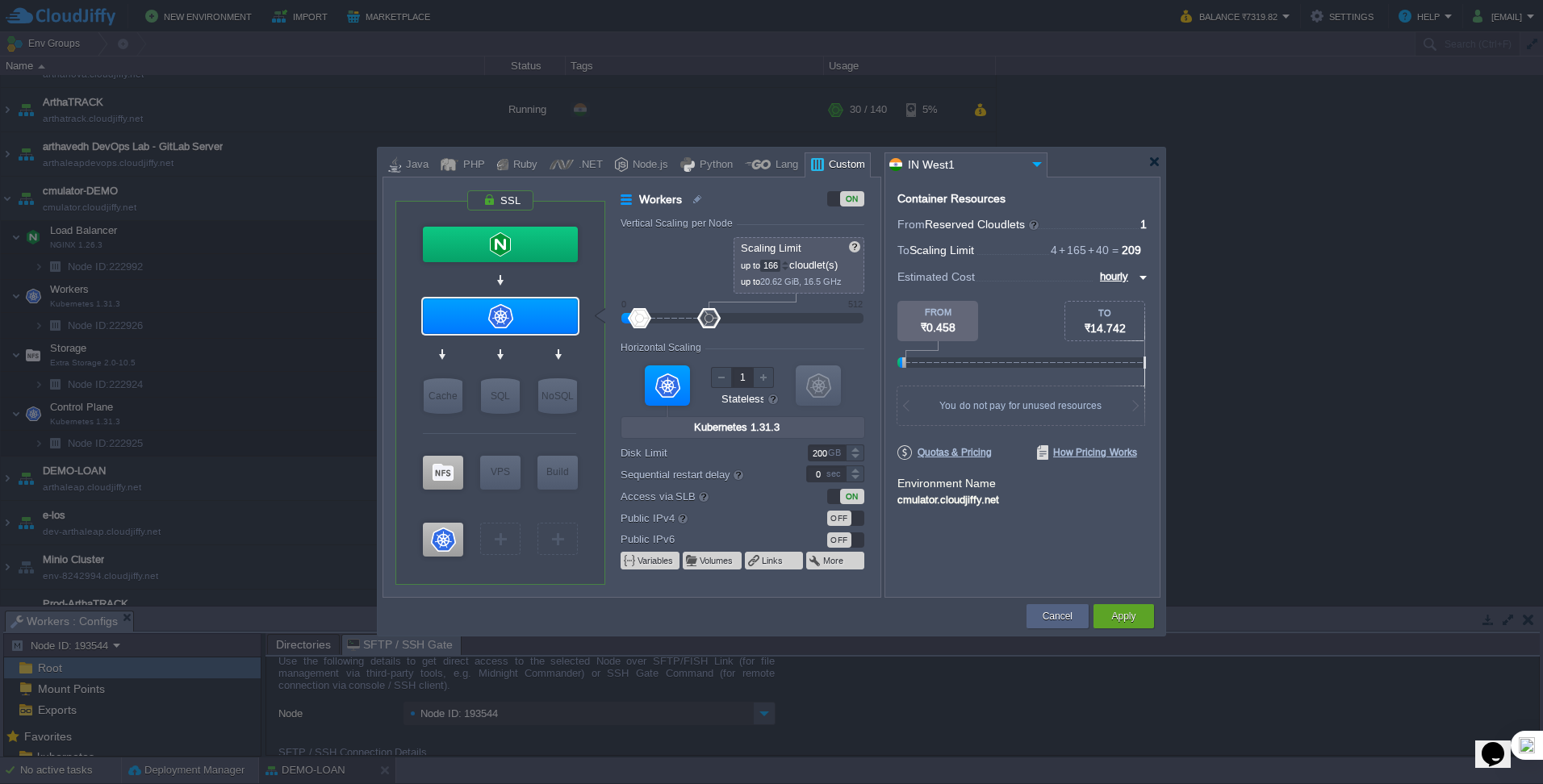 click at bounding box center [785, 262] 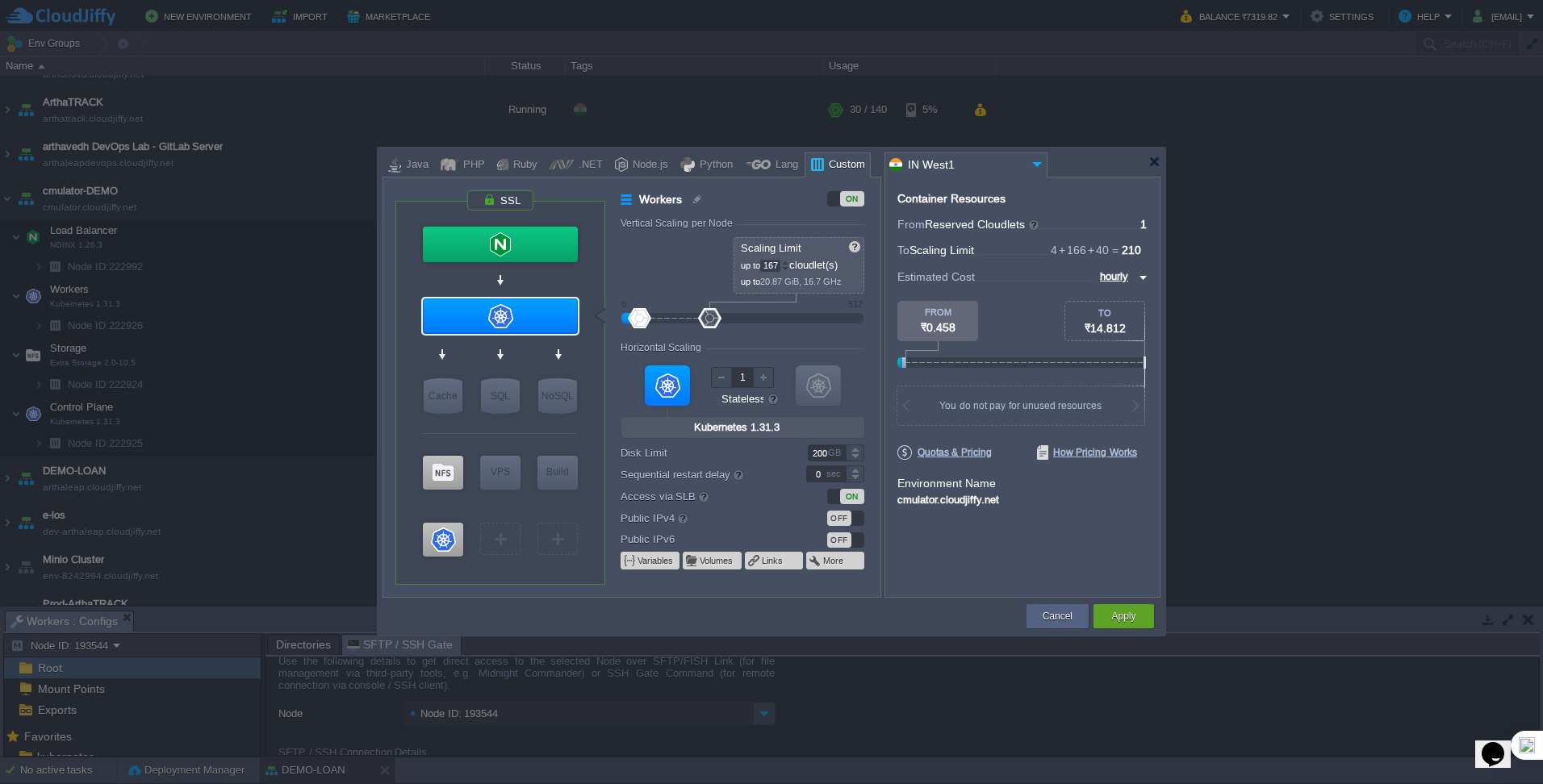 click at bounding box center [785, 262] 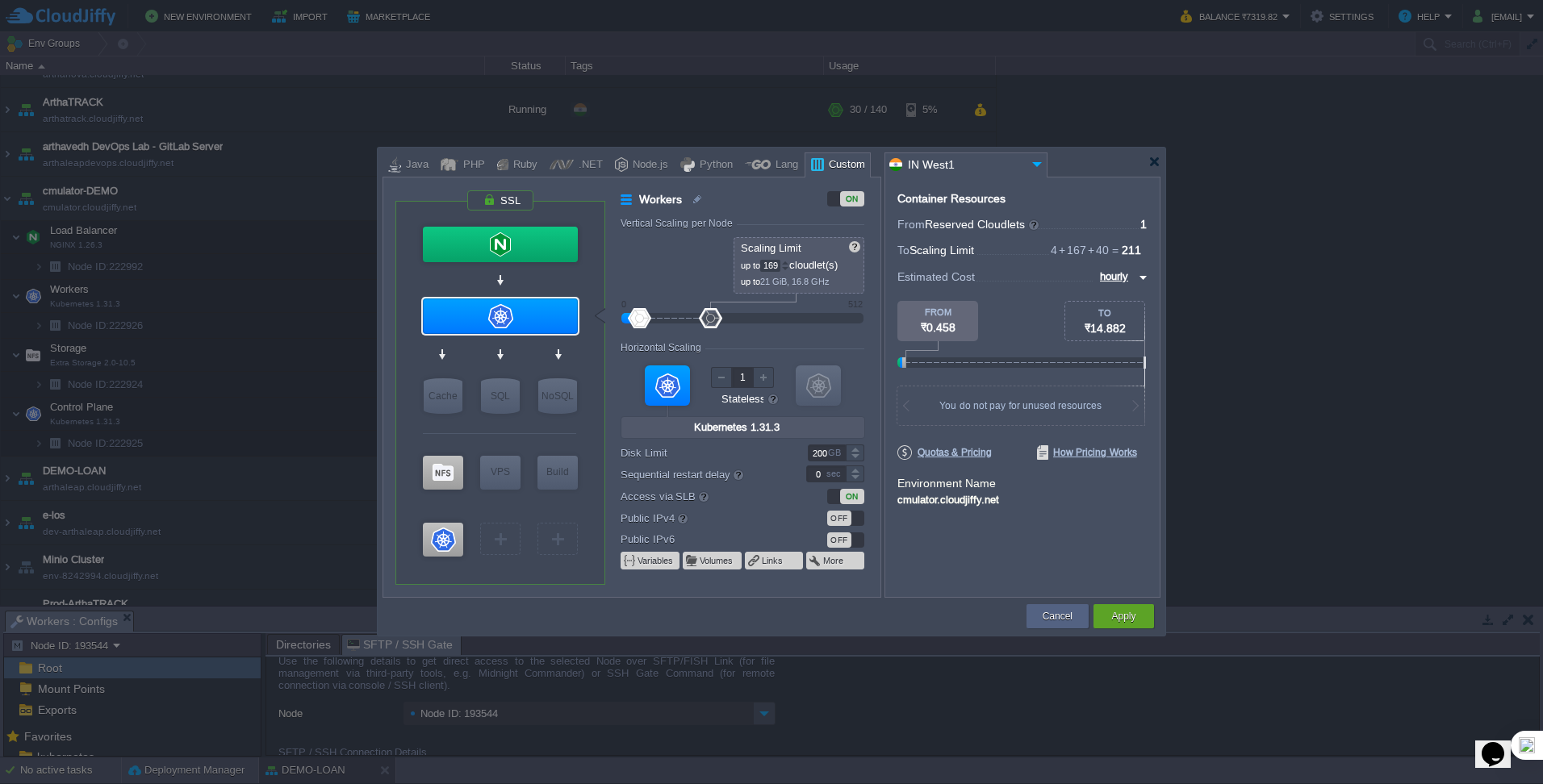 click at bounding box center [785, 262] 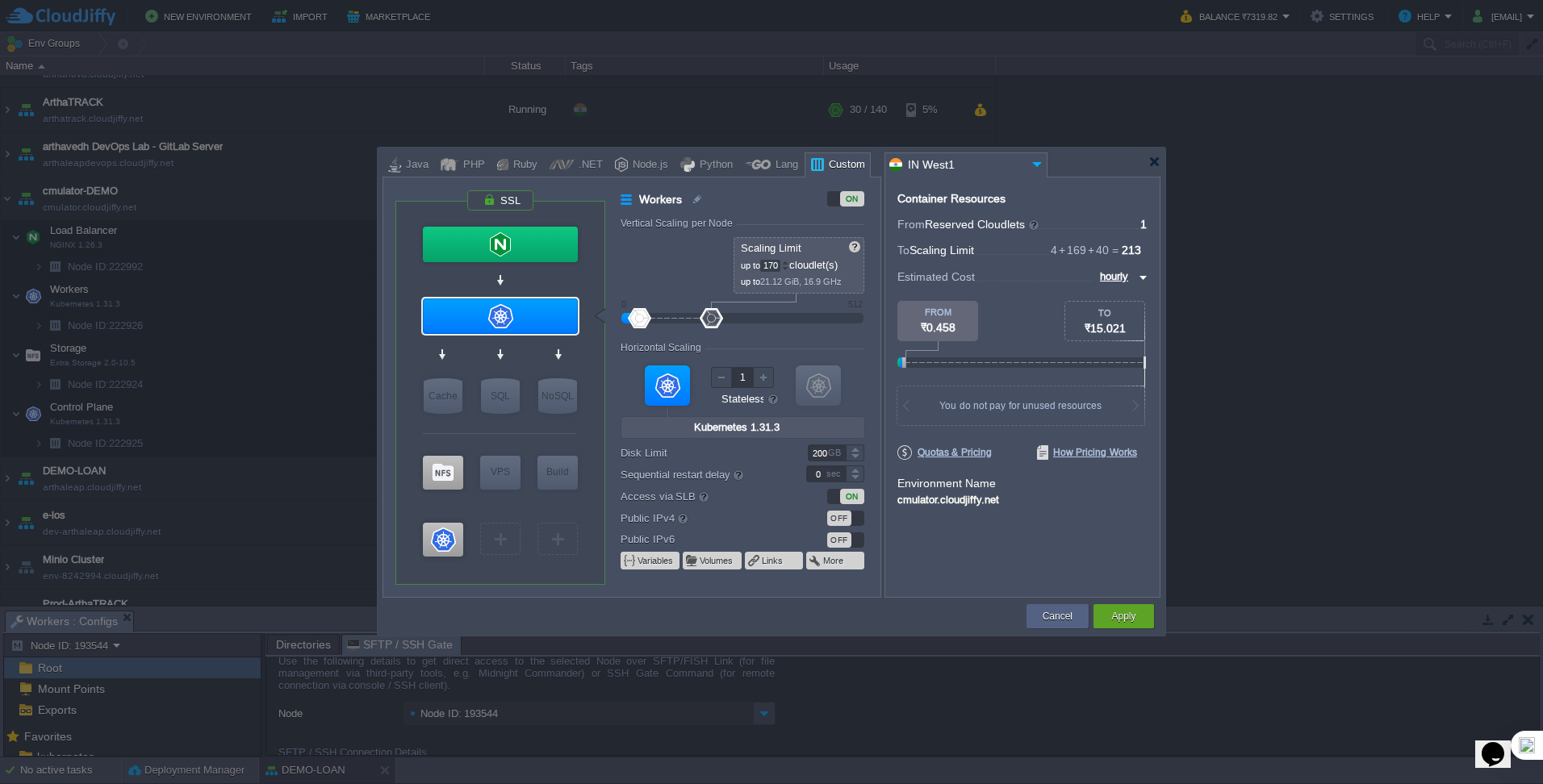 click at bounding box center [785, 262] 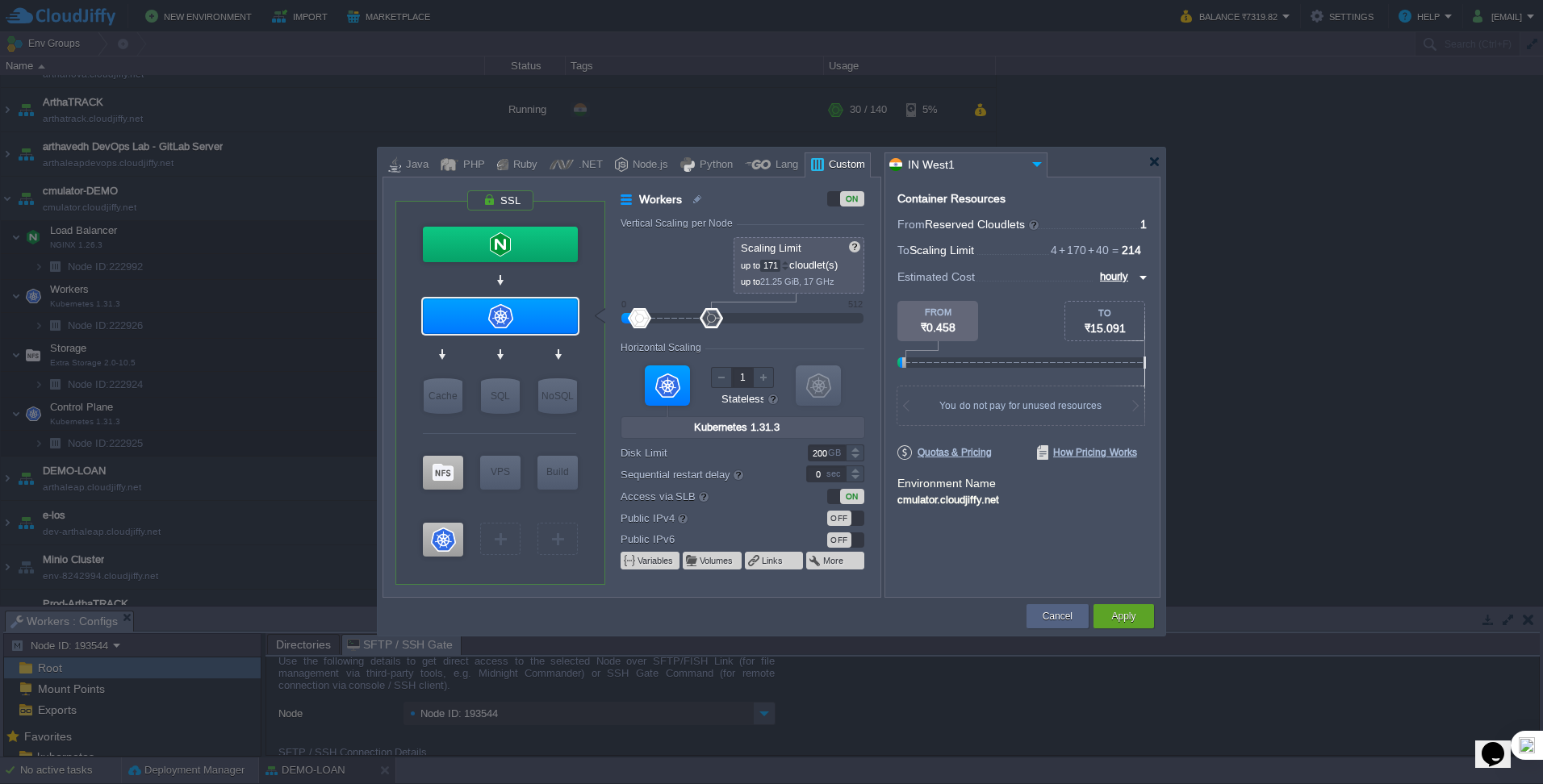 click at bounding box center (785, 262) 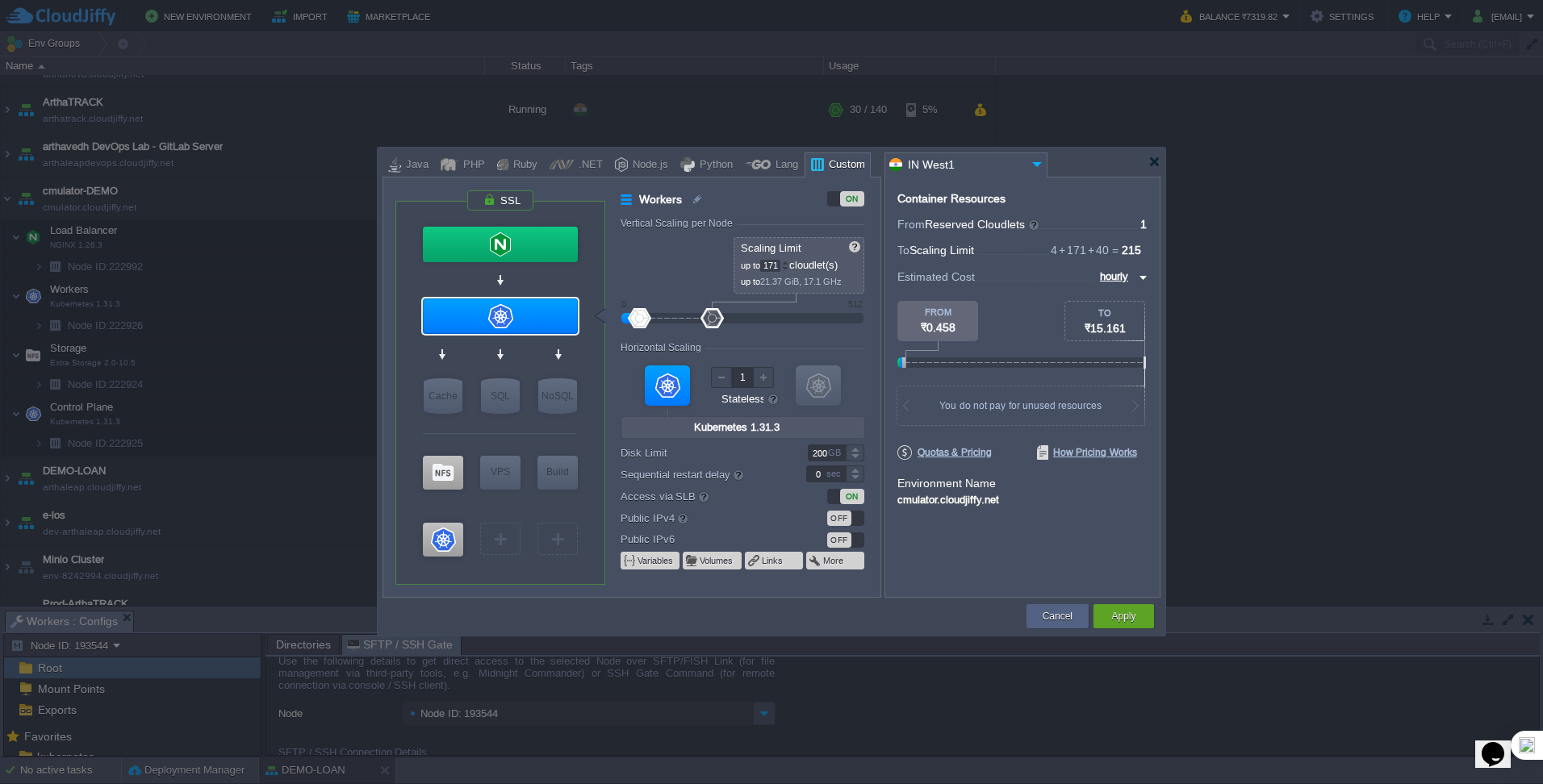 click at bounding box center [785, 262] 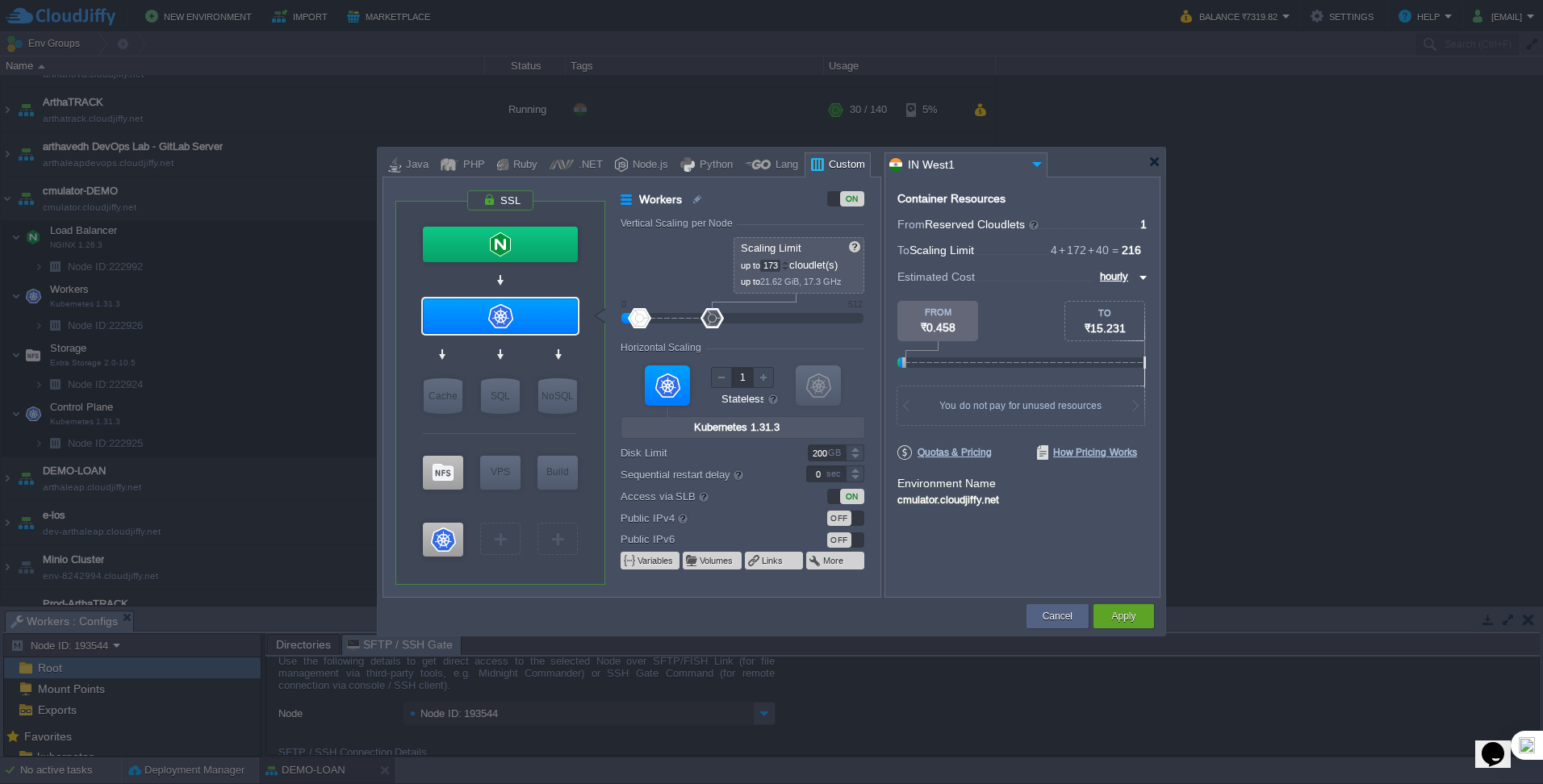 click at bounding box center (785, 262) 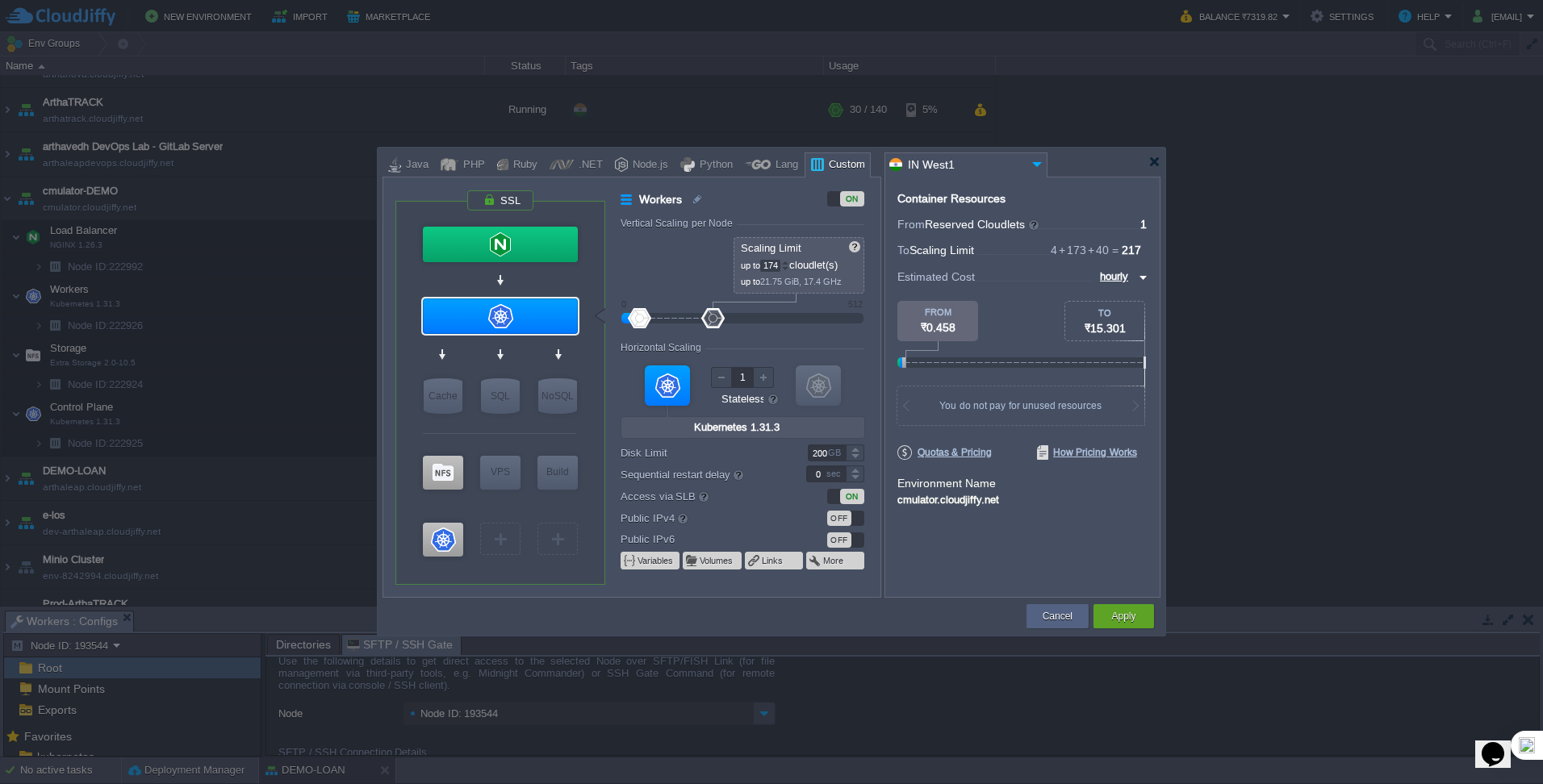 click at bounding box center [785, 262] 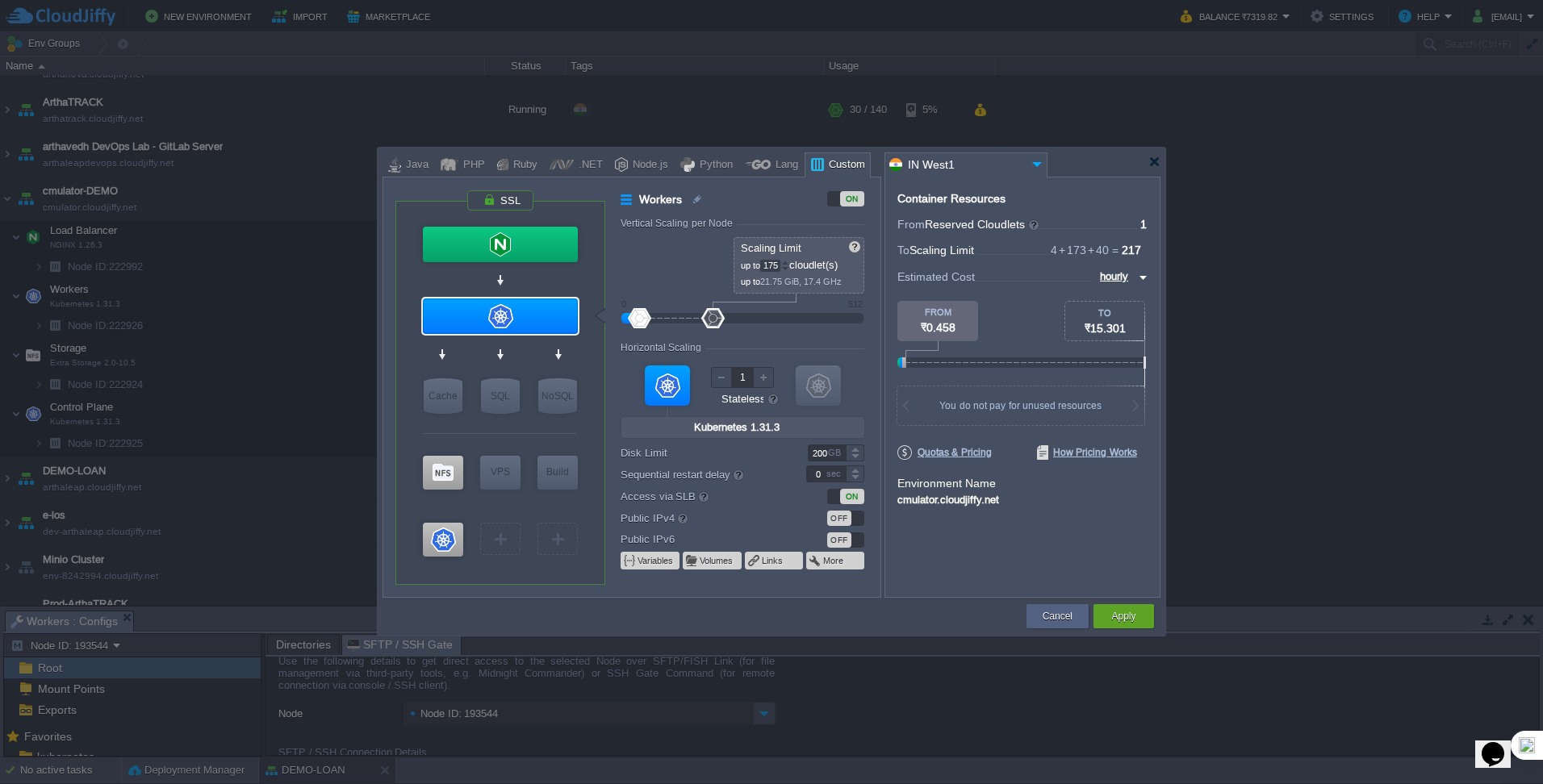 click at bounding box center [785, 262] 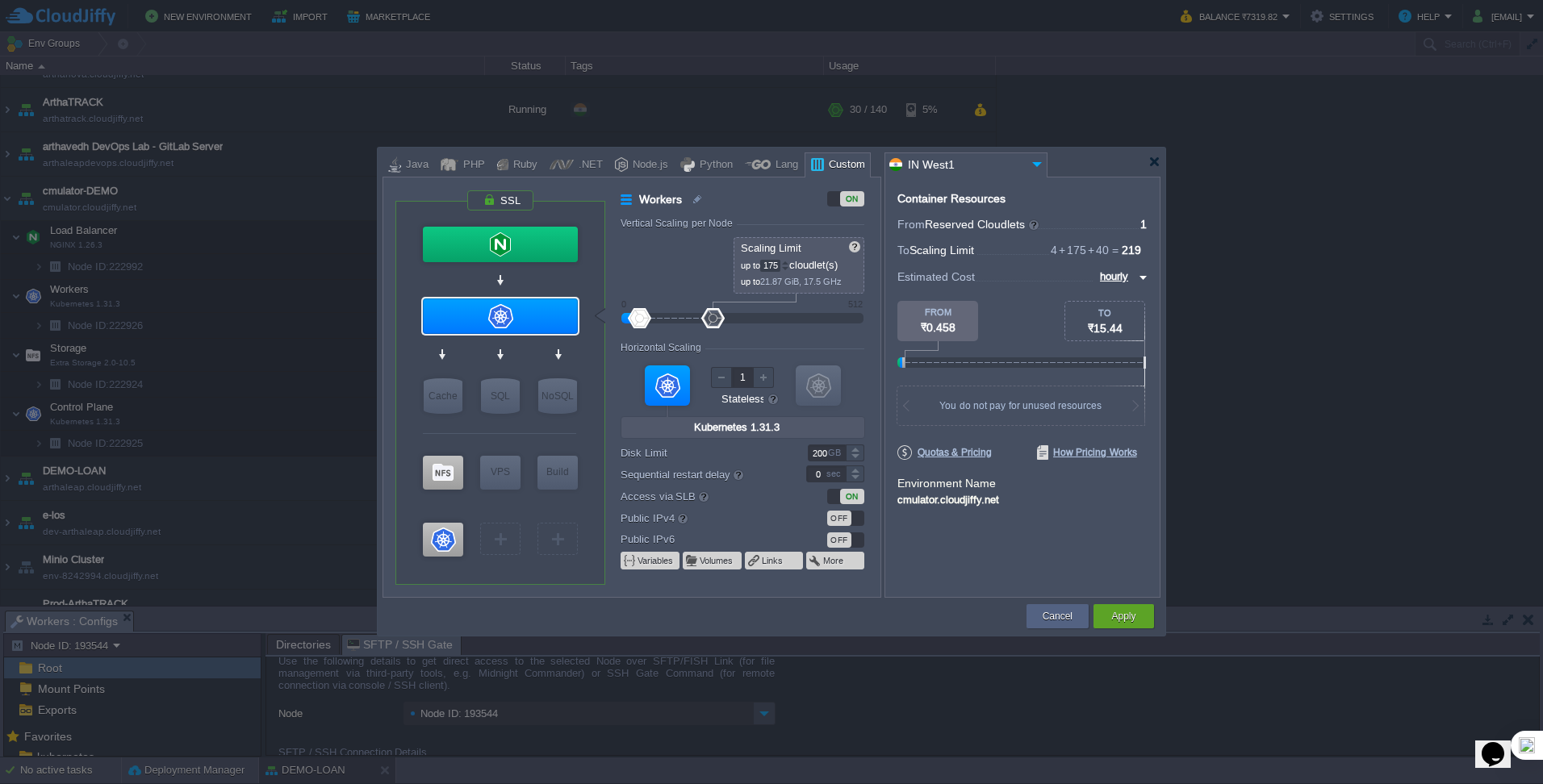 click at bounding box center (785, 262) 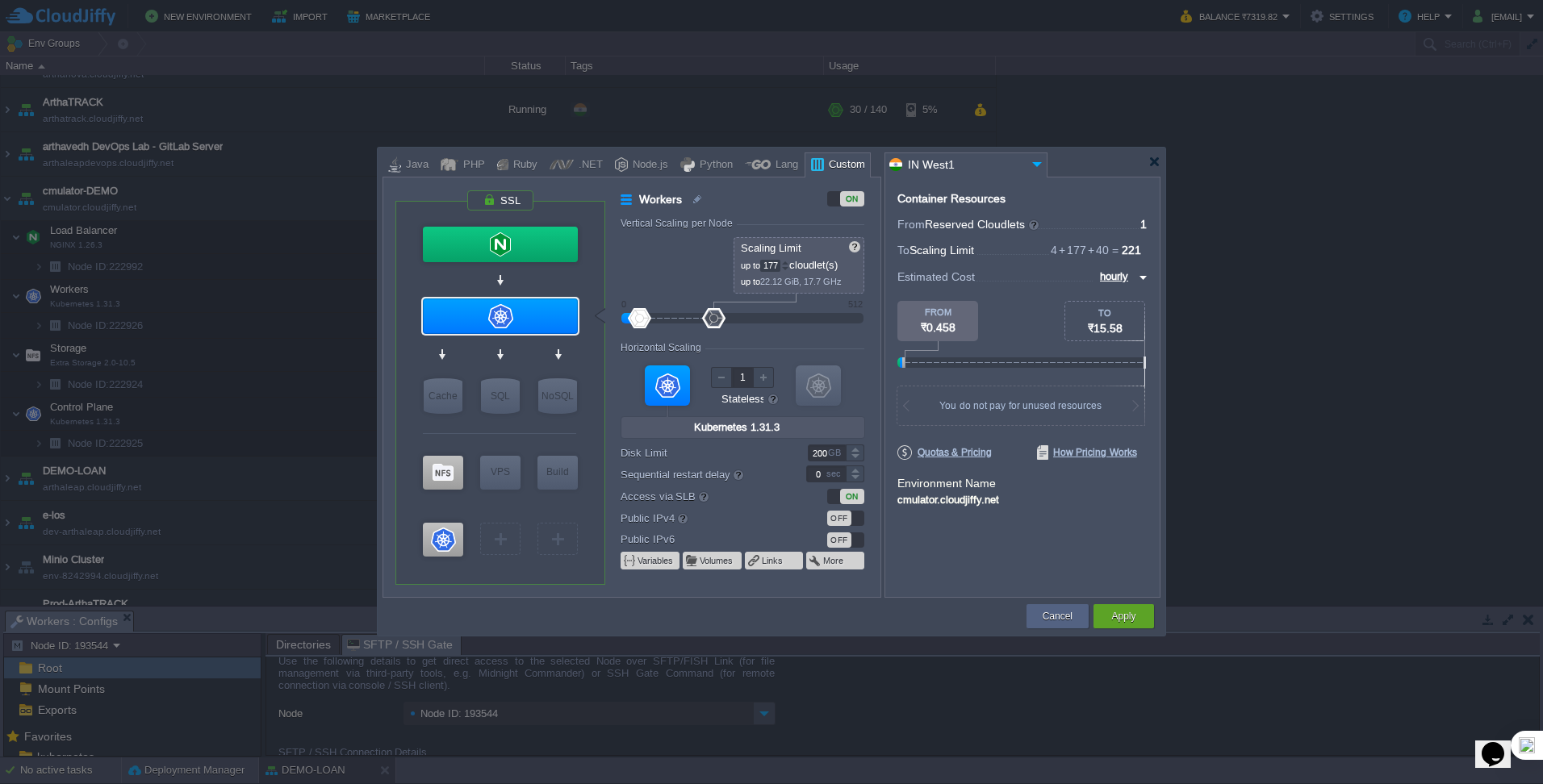 click at bounding box center [785, 262] 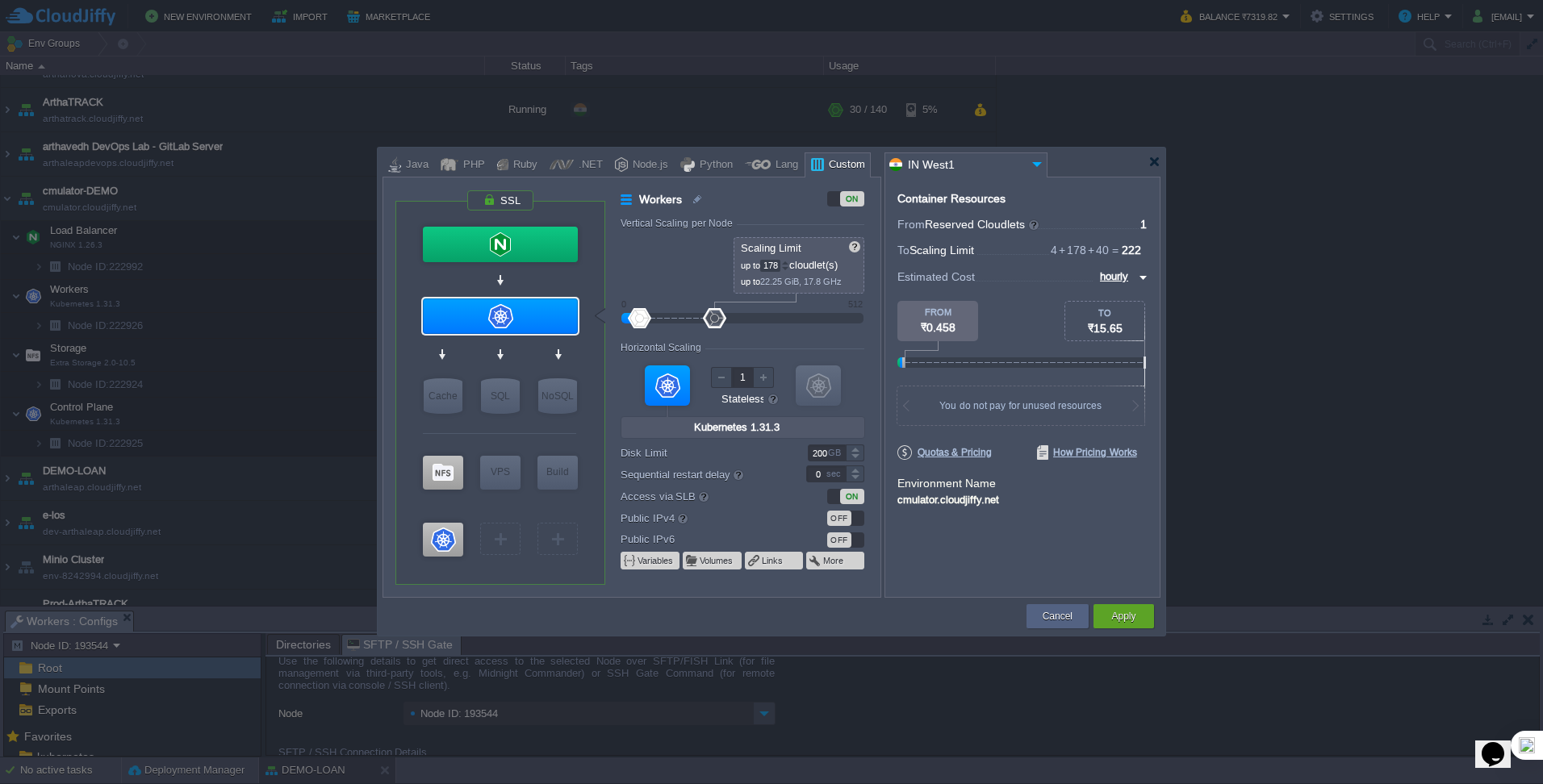 click at bounding box center [785, 262] 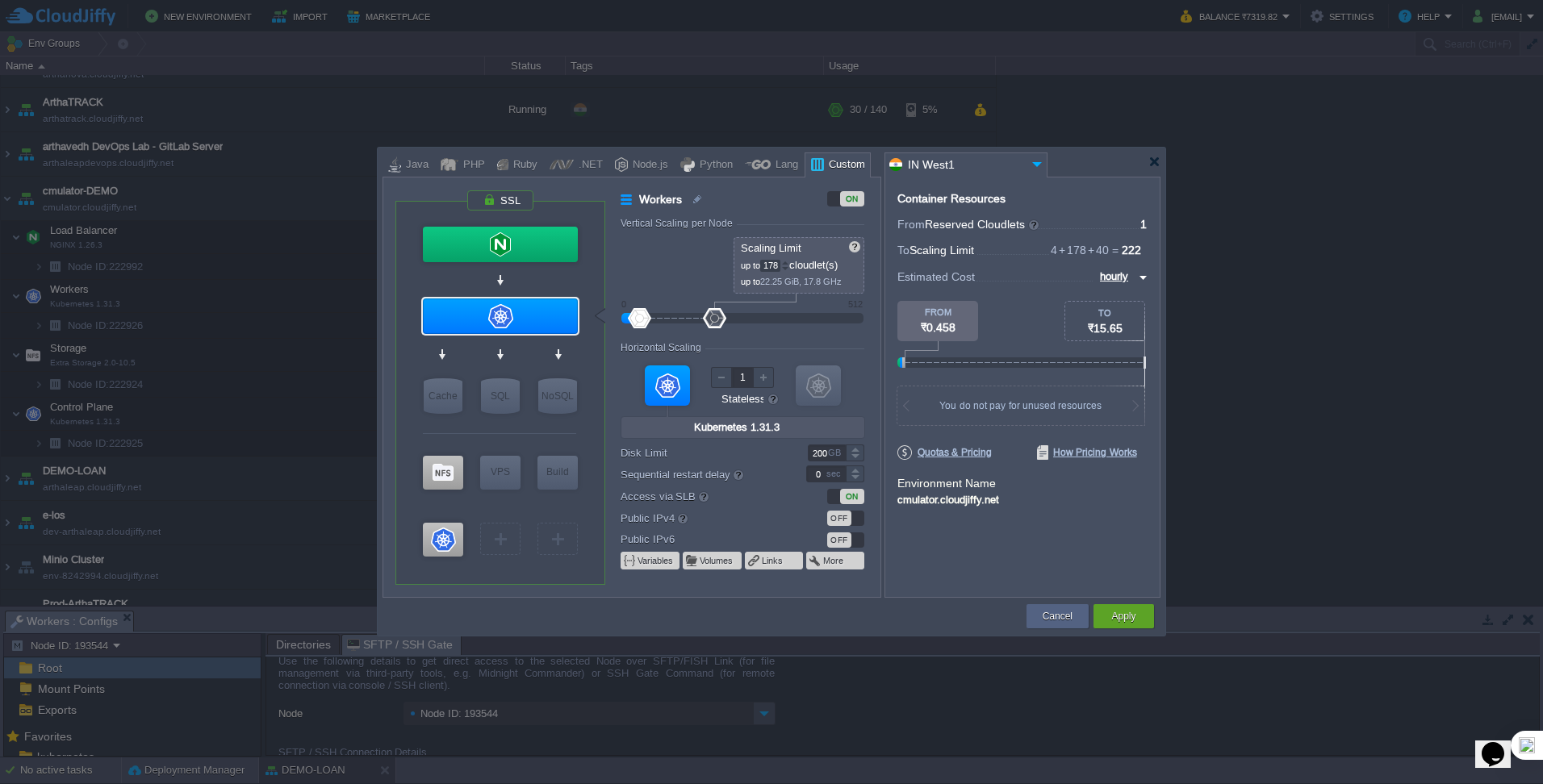click at bounding box center (785, 262) 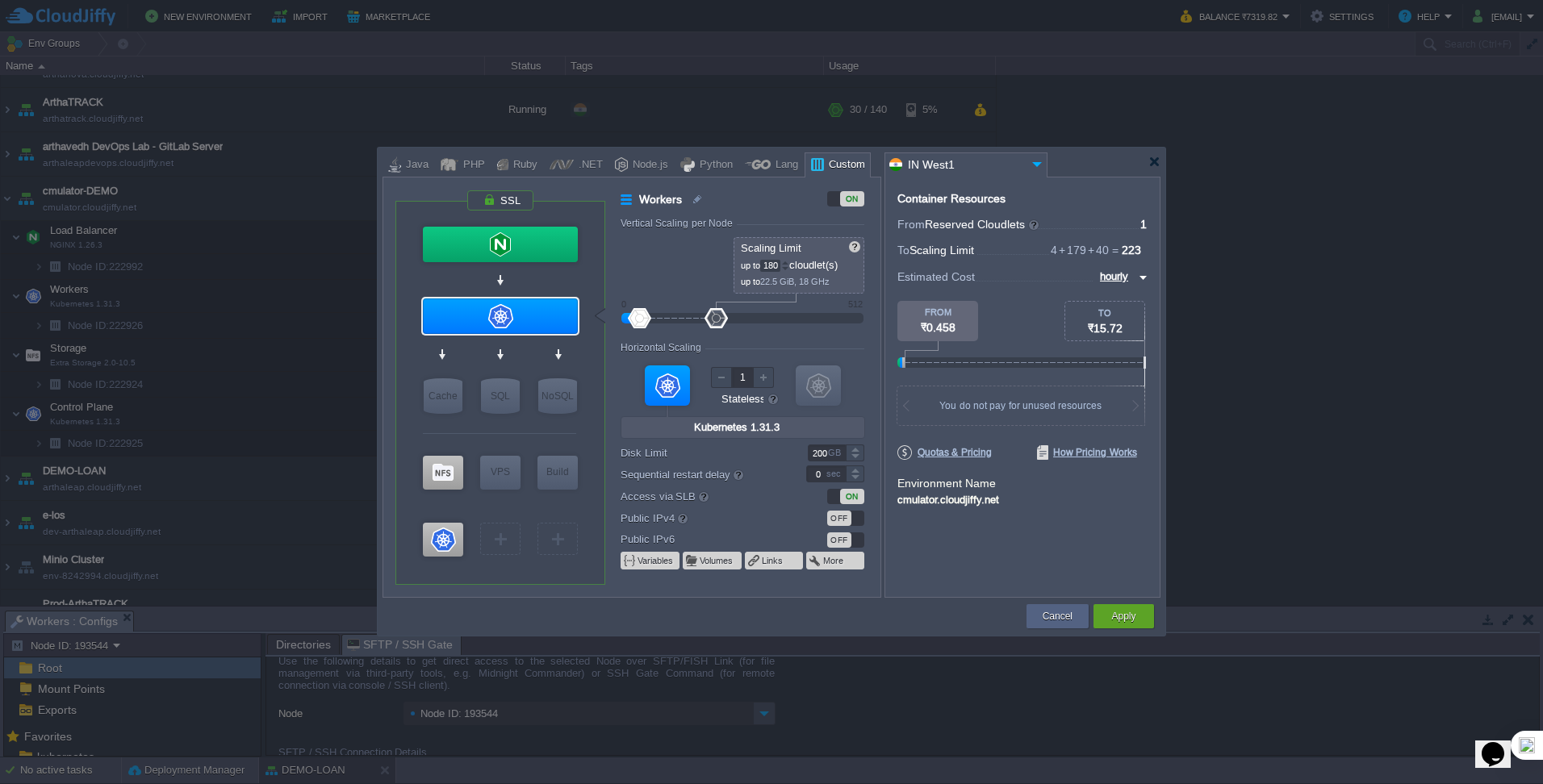 click at bounding box center [785, 262] 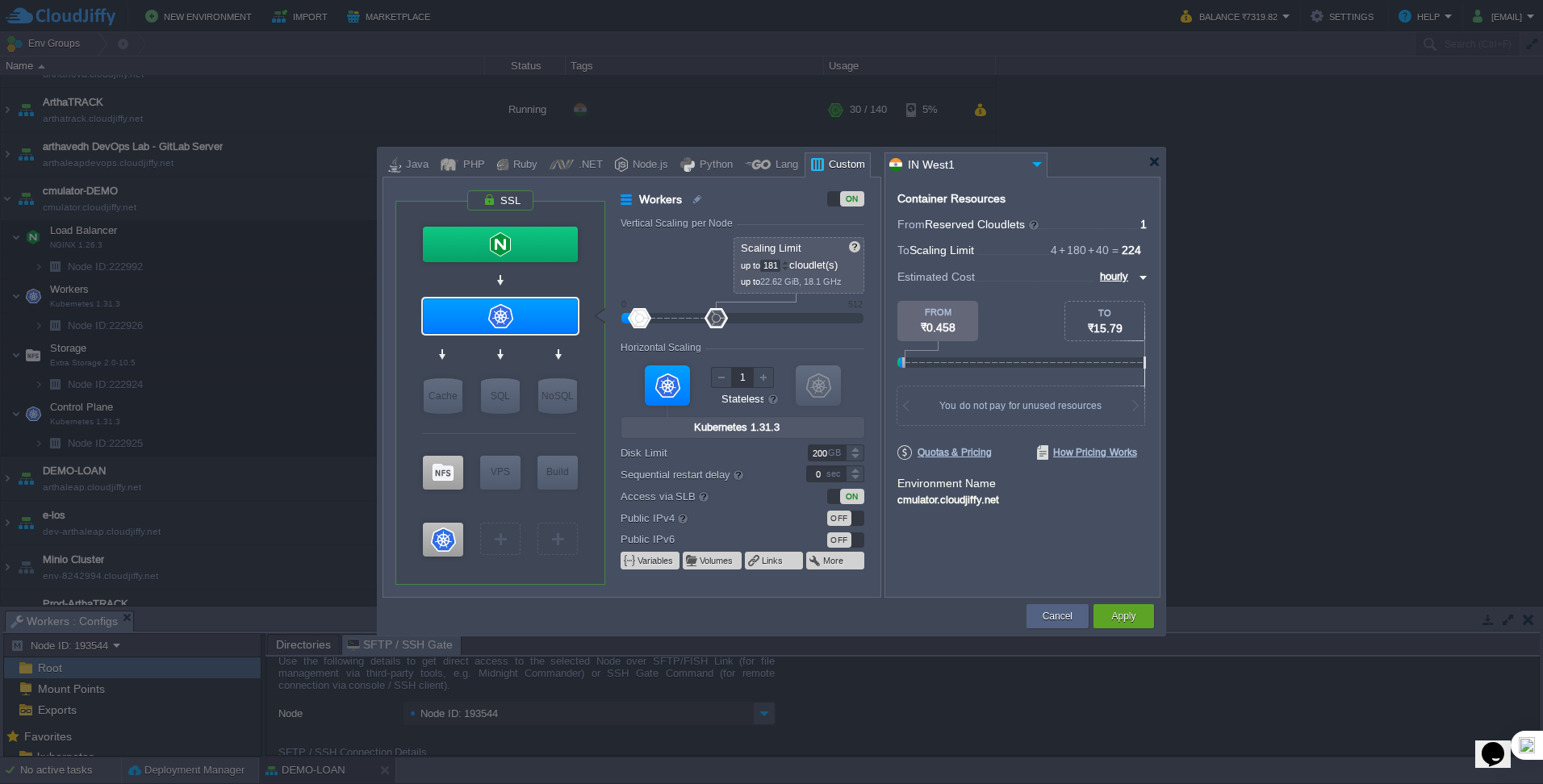 click at bounding box center [785, 262] 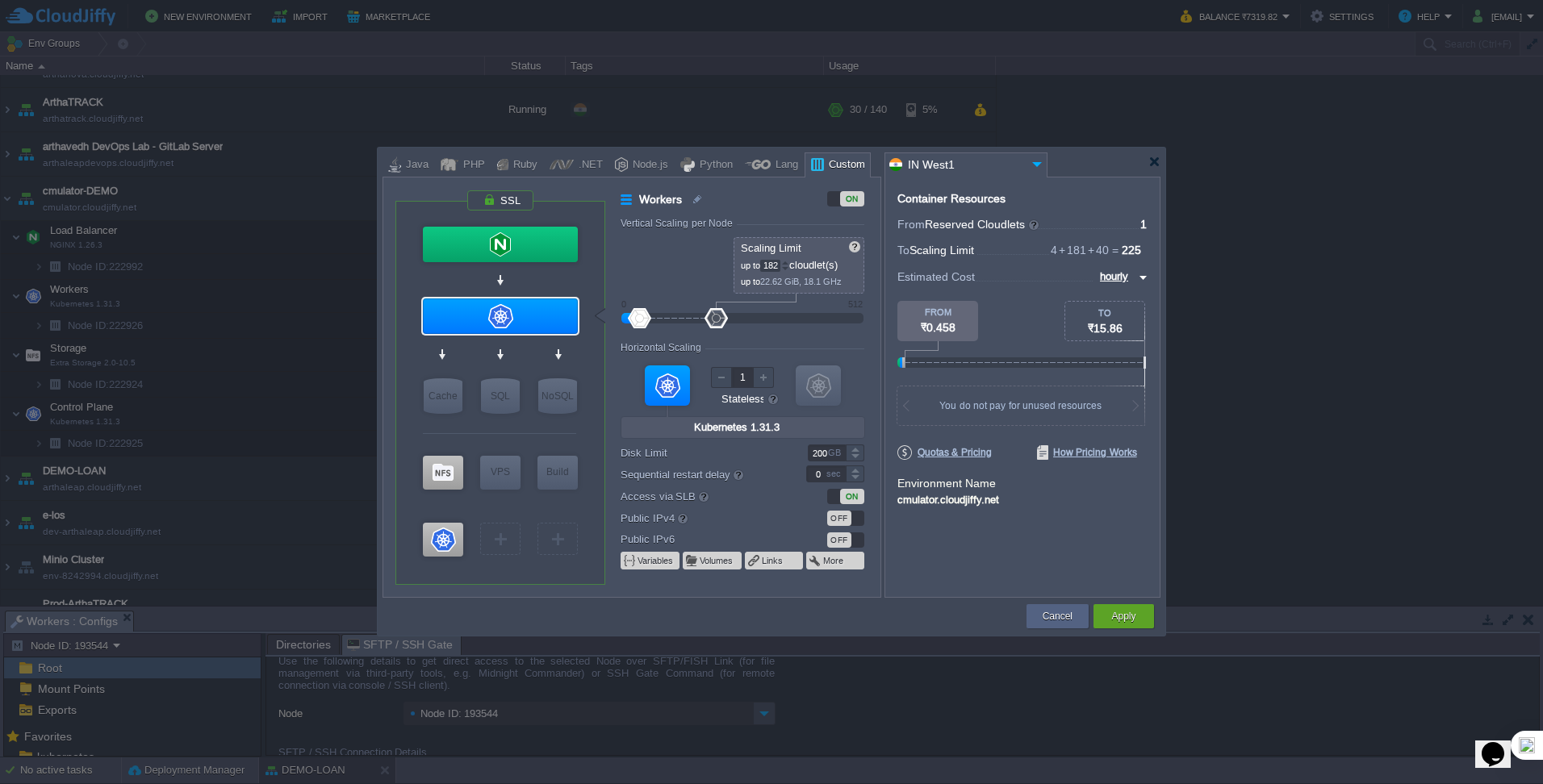 click at bounding box center [785, 262] 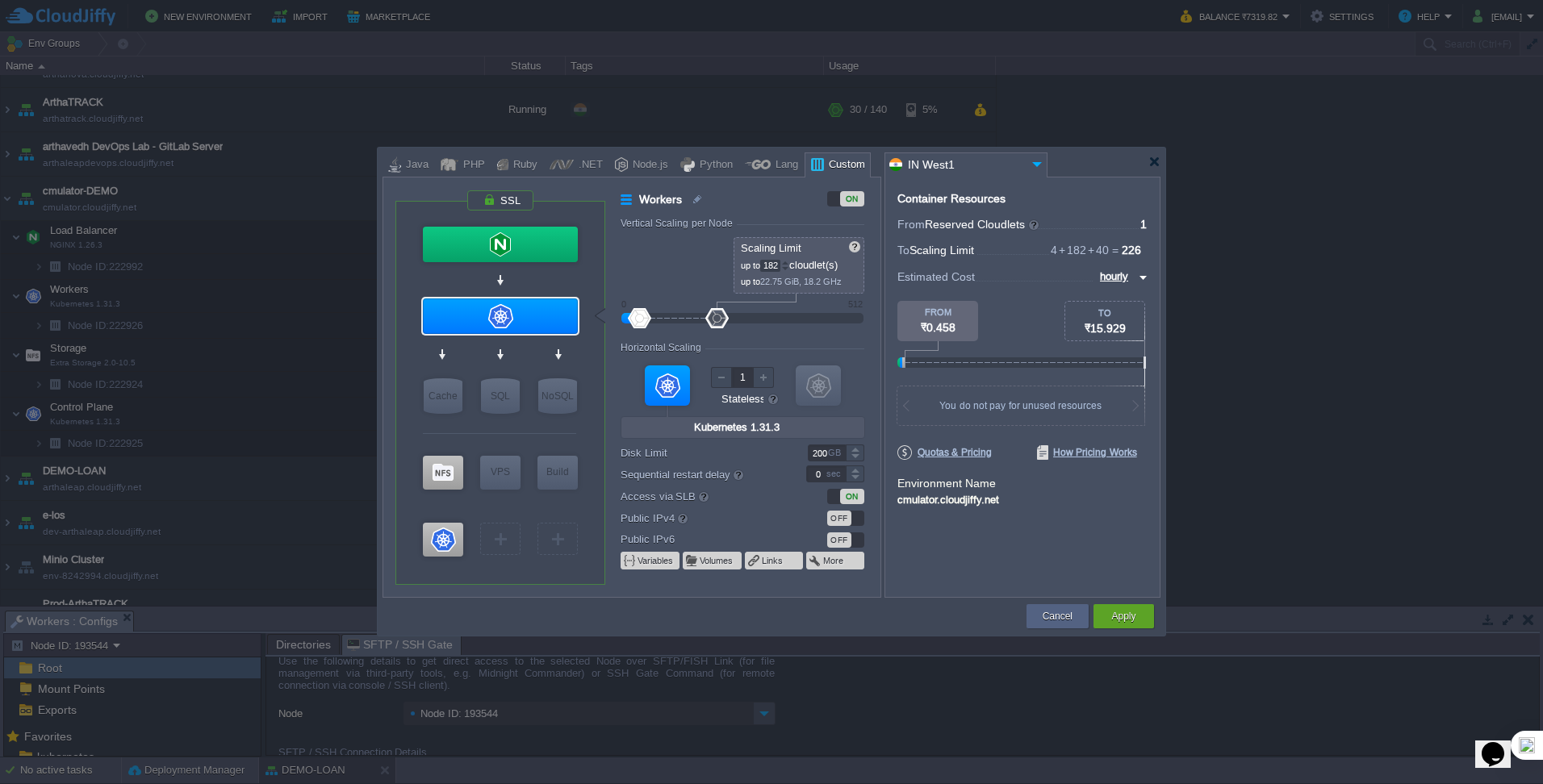 click at bounding box center [785, 262] 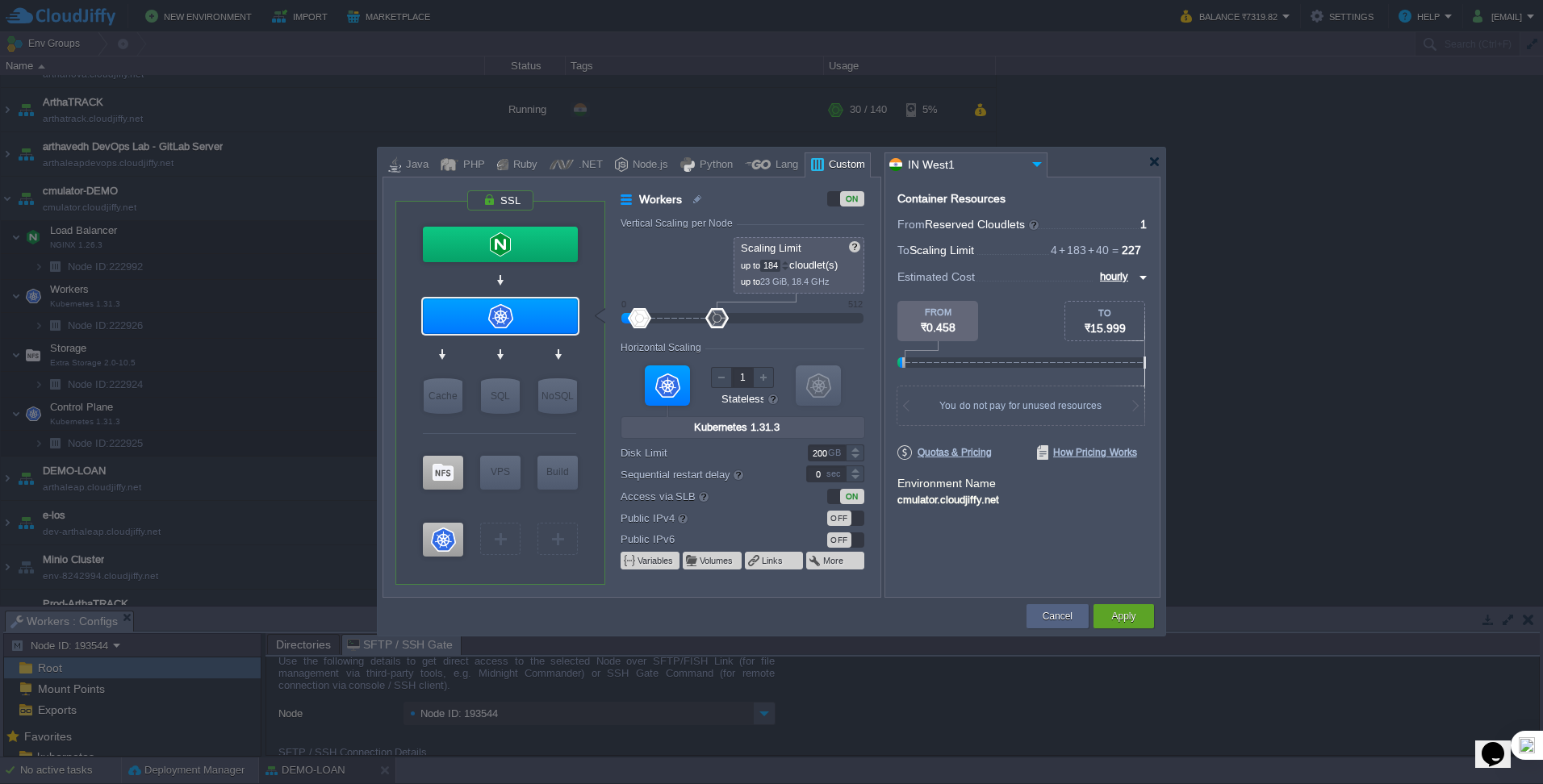 click at bounding box center (785, 262) 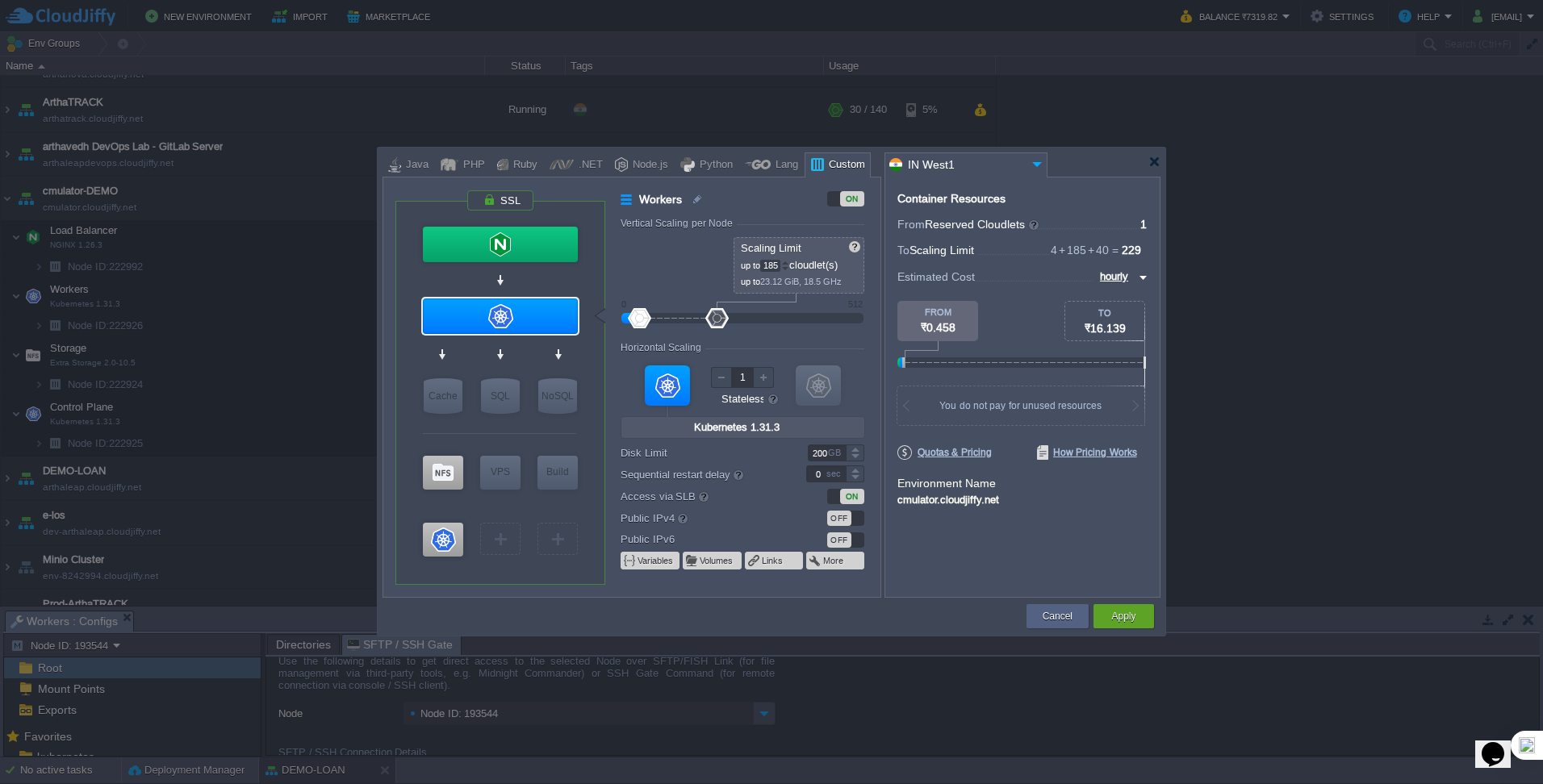 click at bounding box center (785, 262) 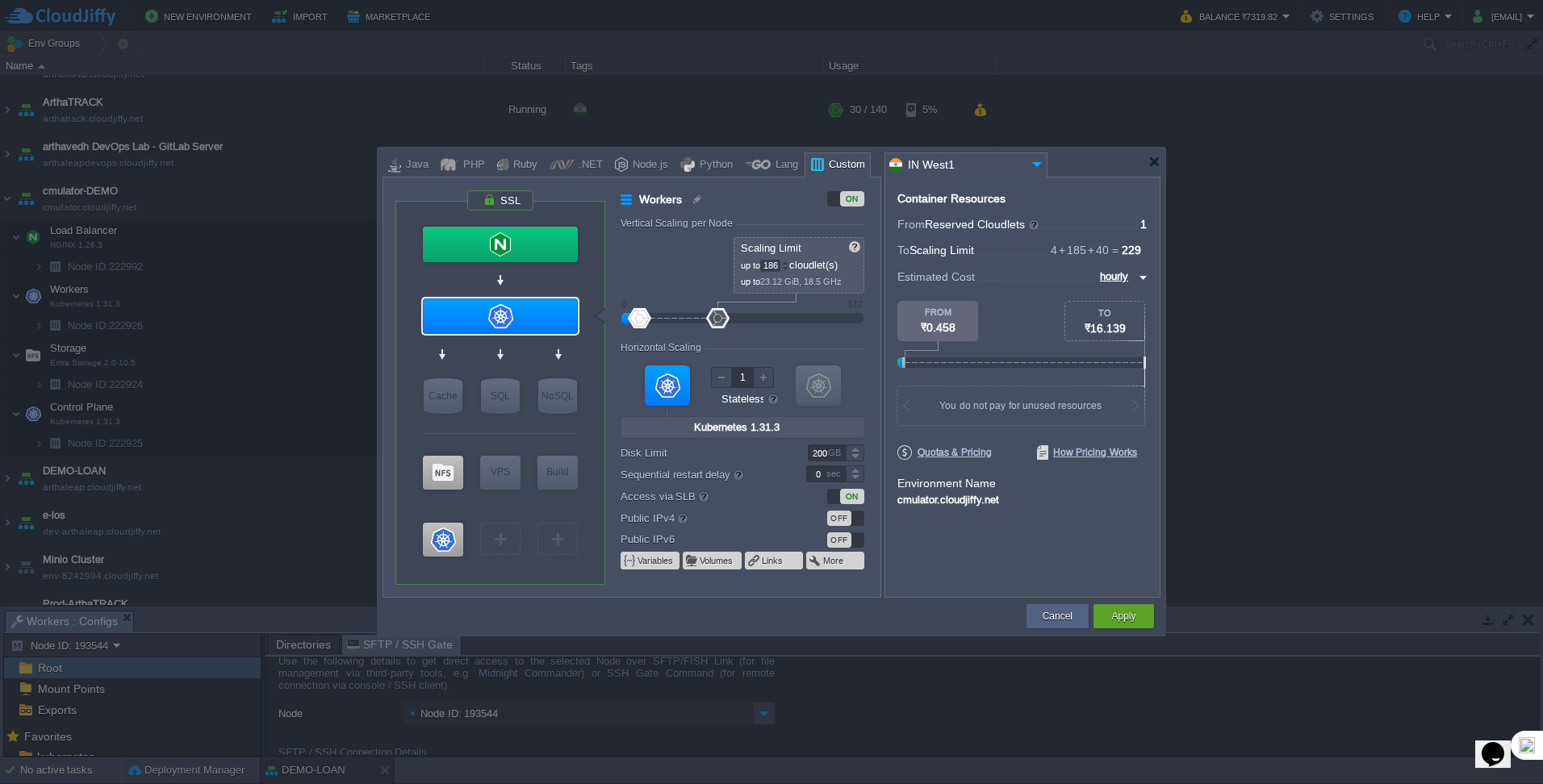 click at bounding box center (785, 262) 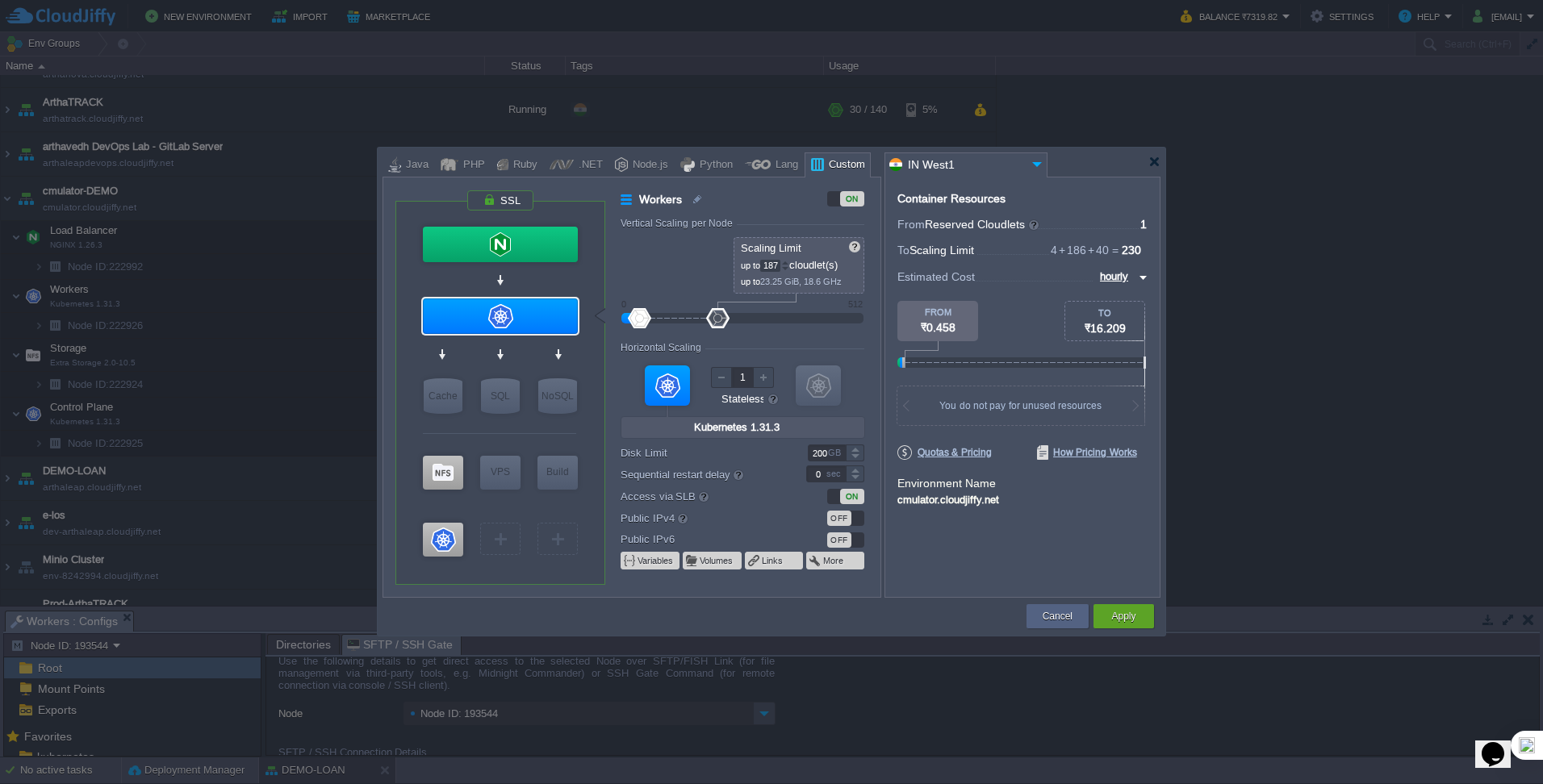click at bounding box center [785, 262] 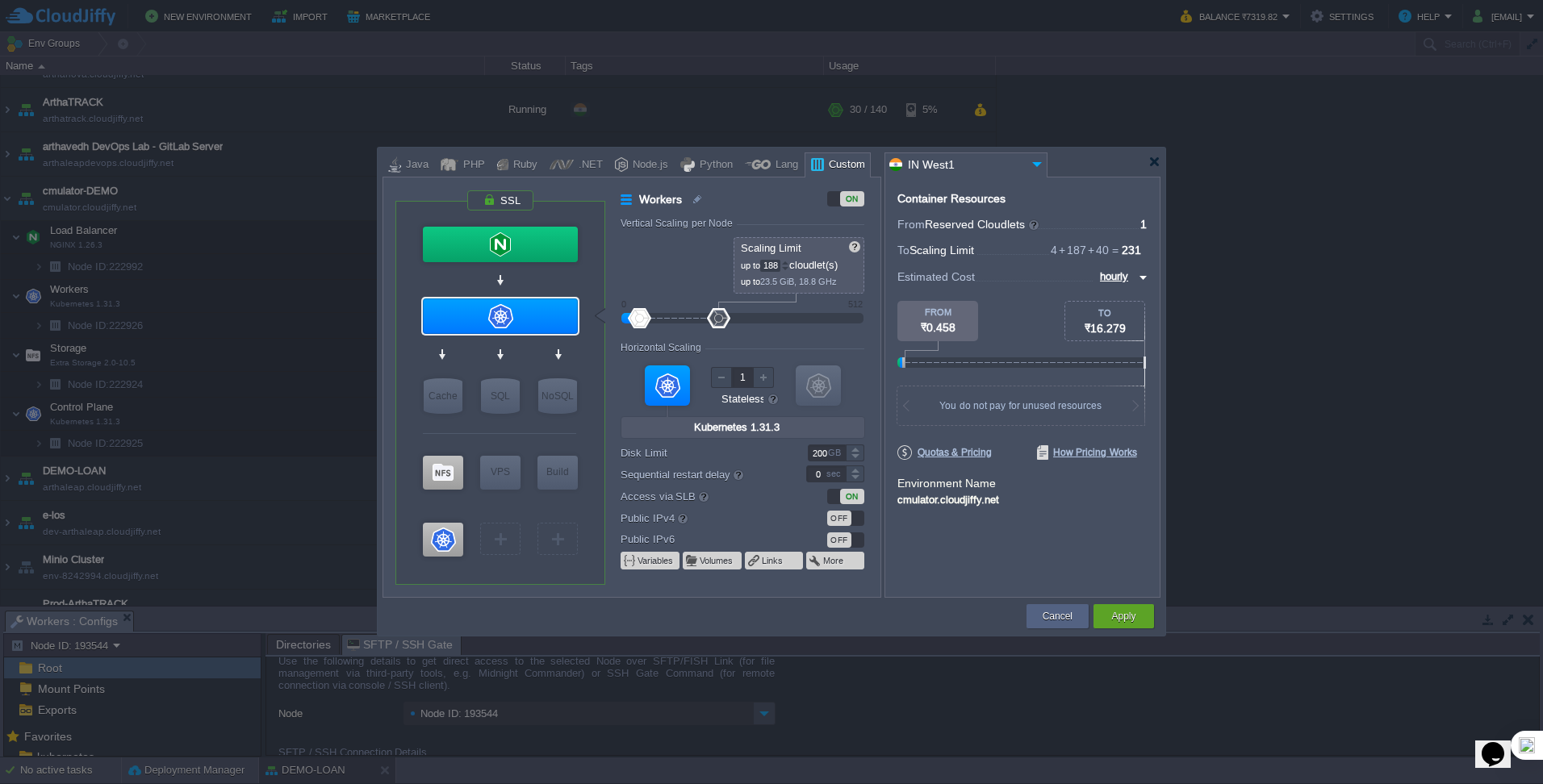 click at bounding box center (785, 262) 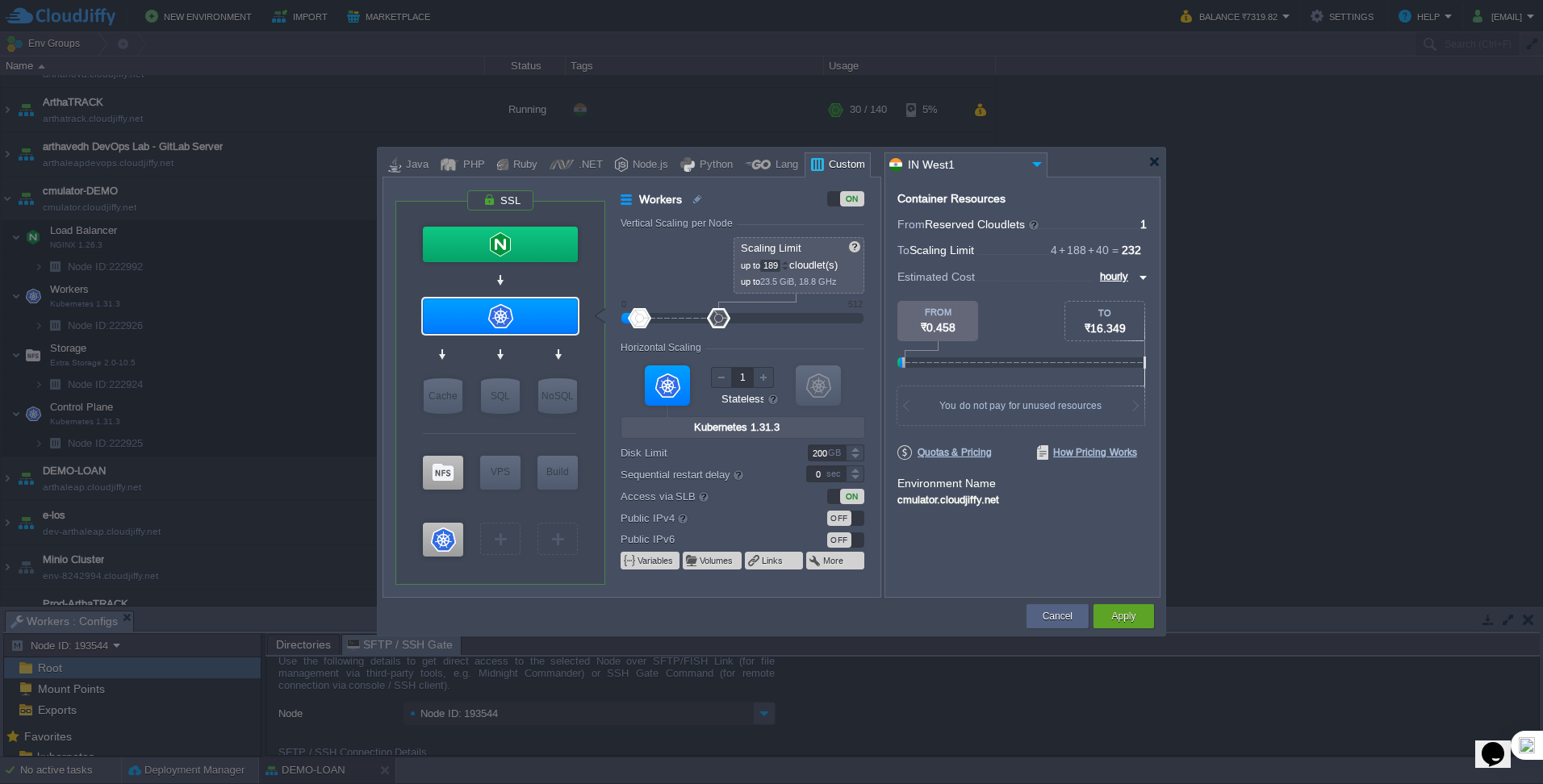 click at bounding box center (785, 262) 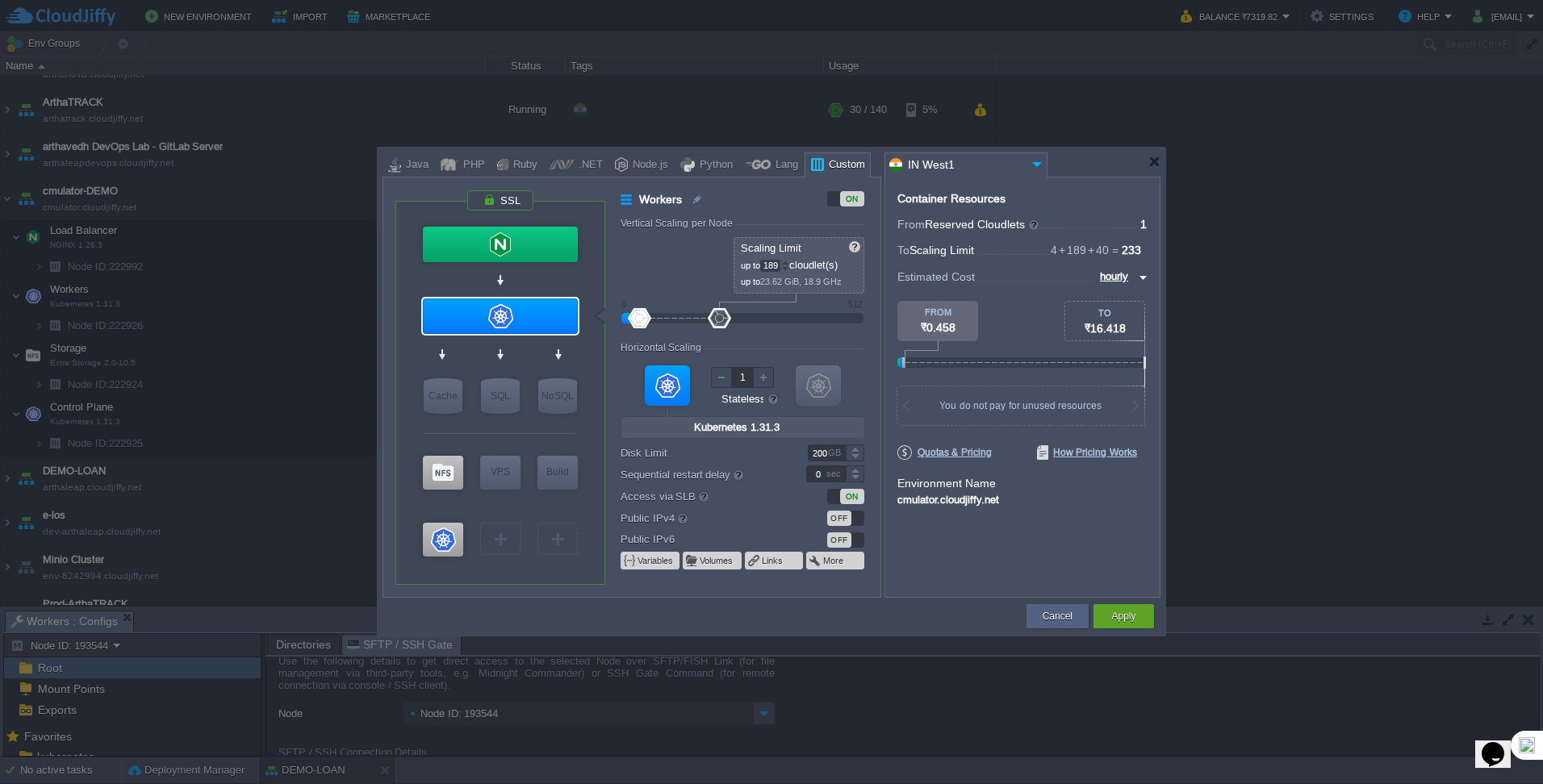 click at bounding box center [785, 262] 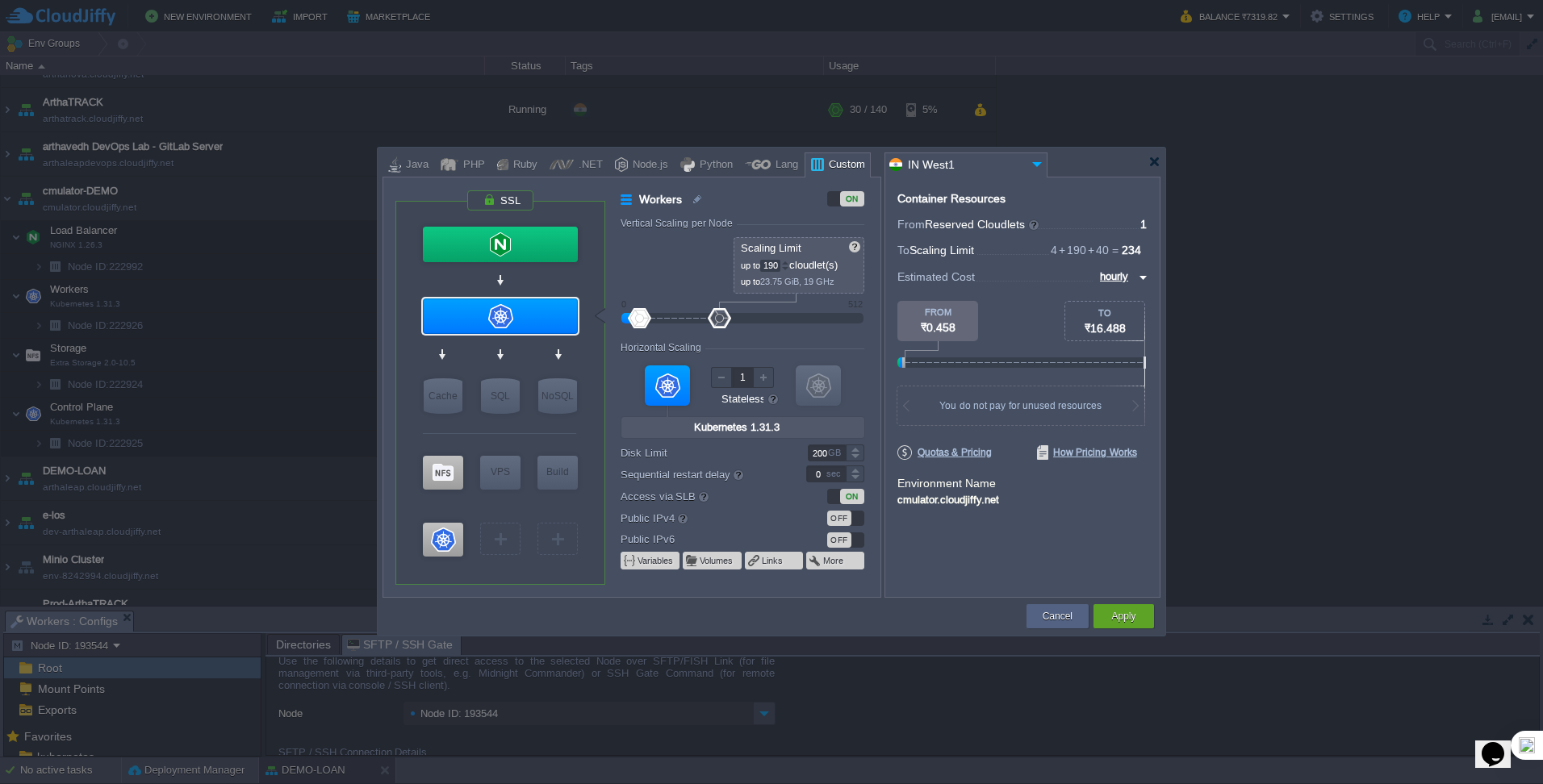 click at bounding box center [785, 262] 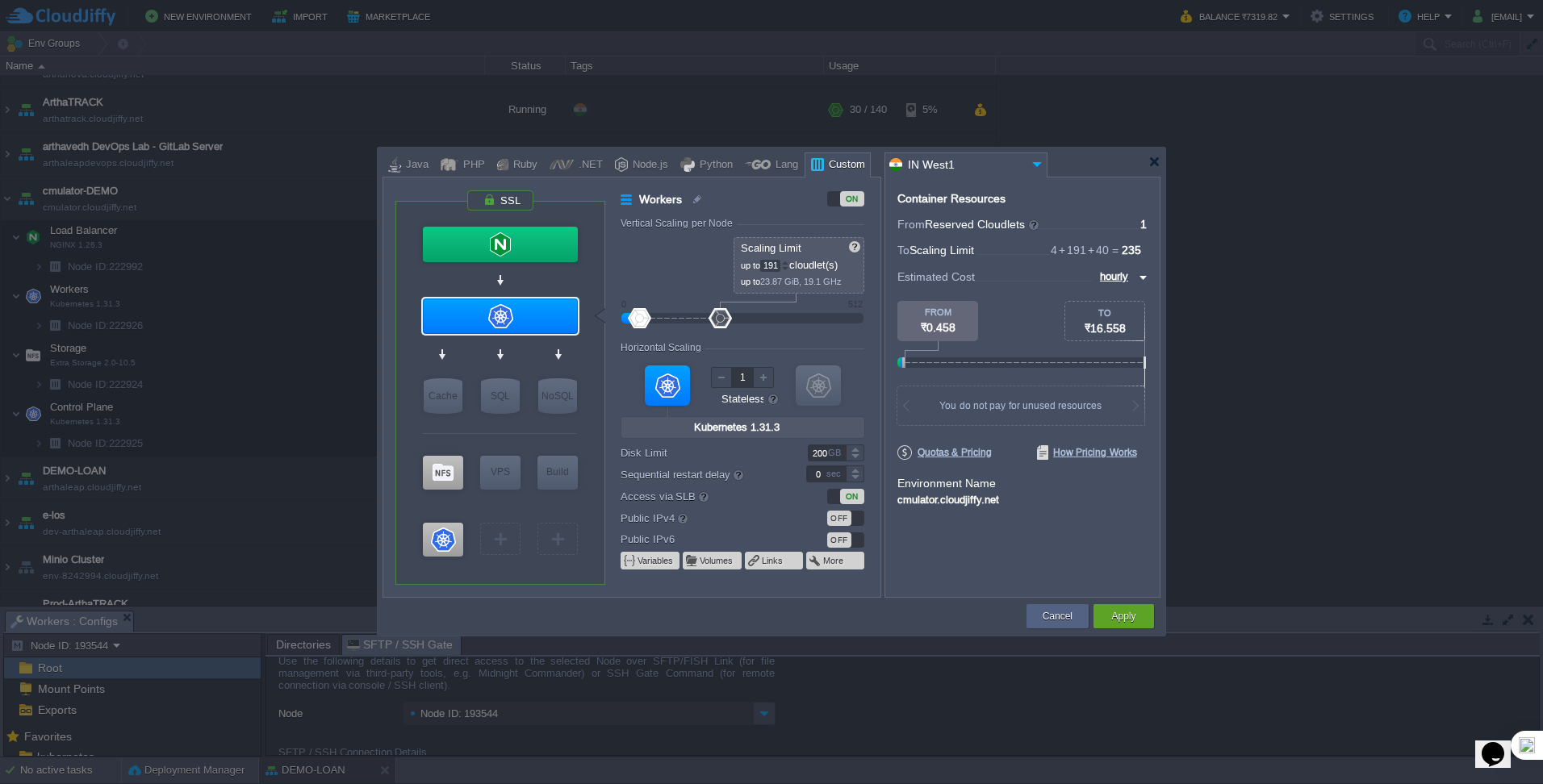 type on "192" 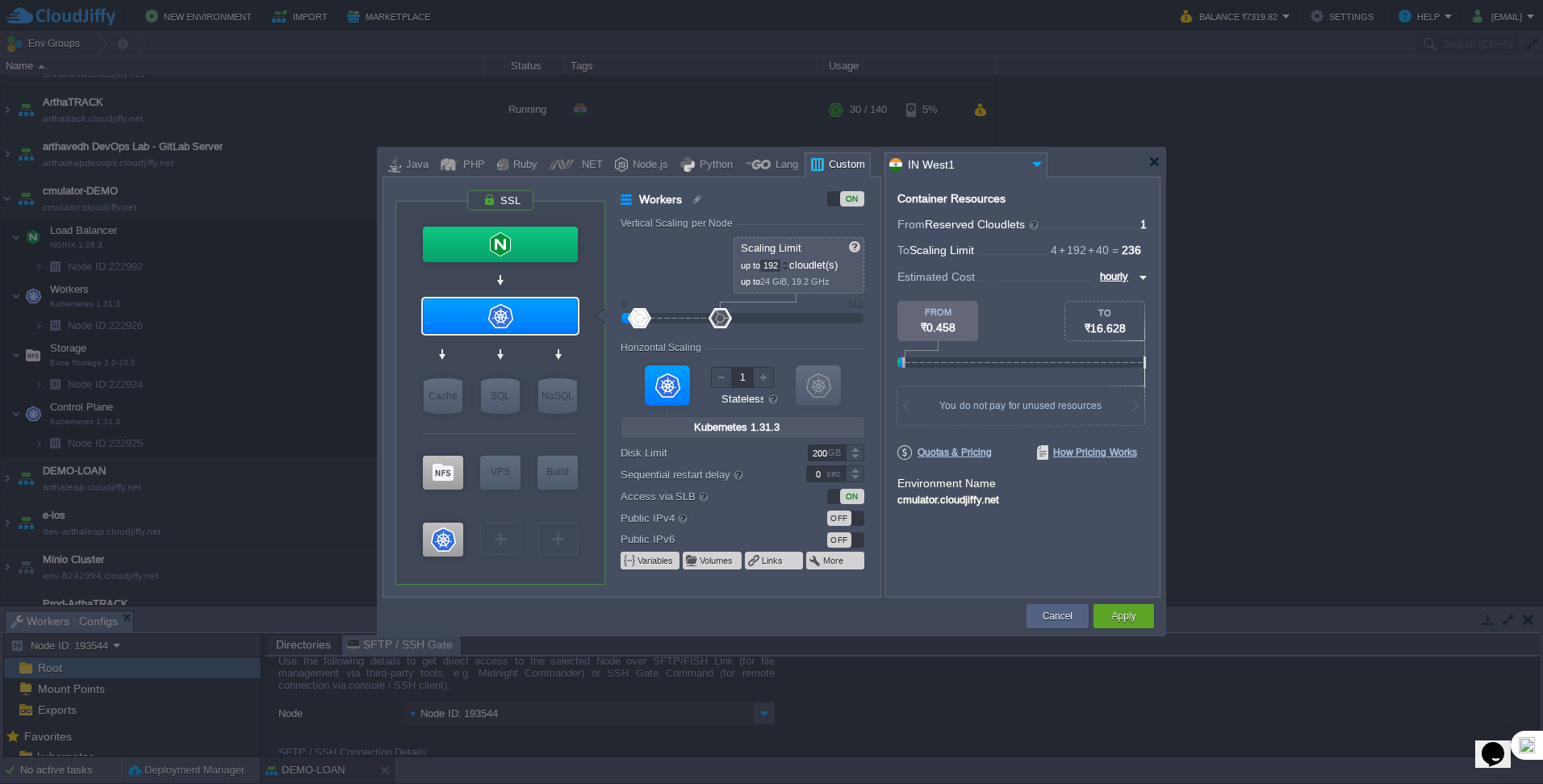 click at bounding box center (785, 262) 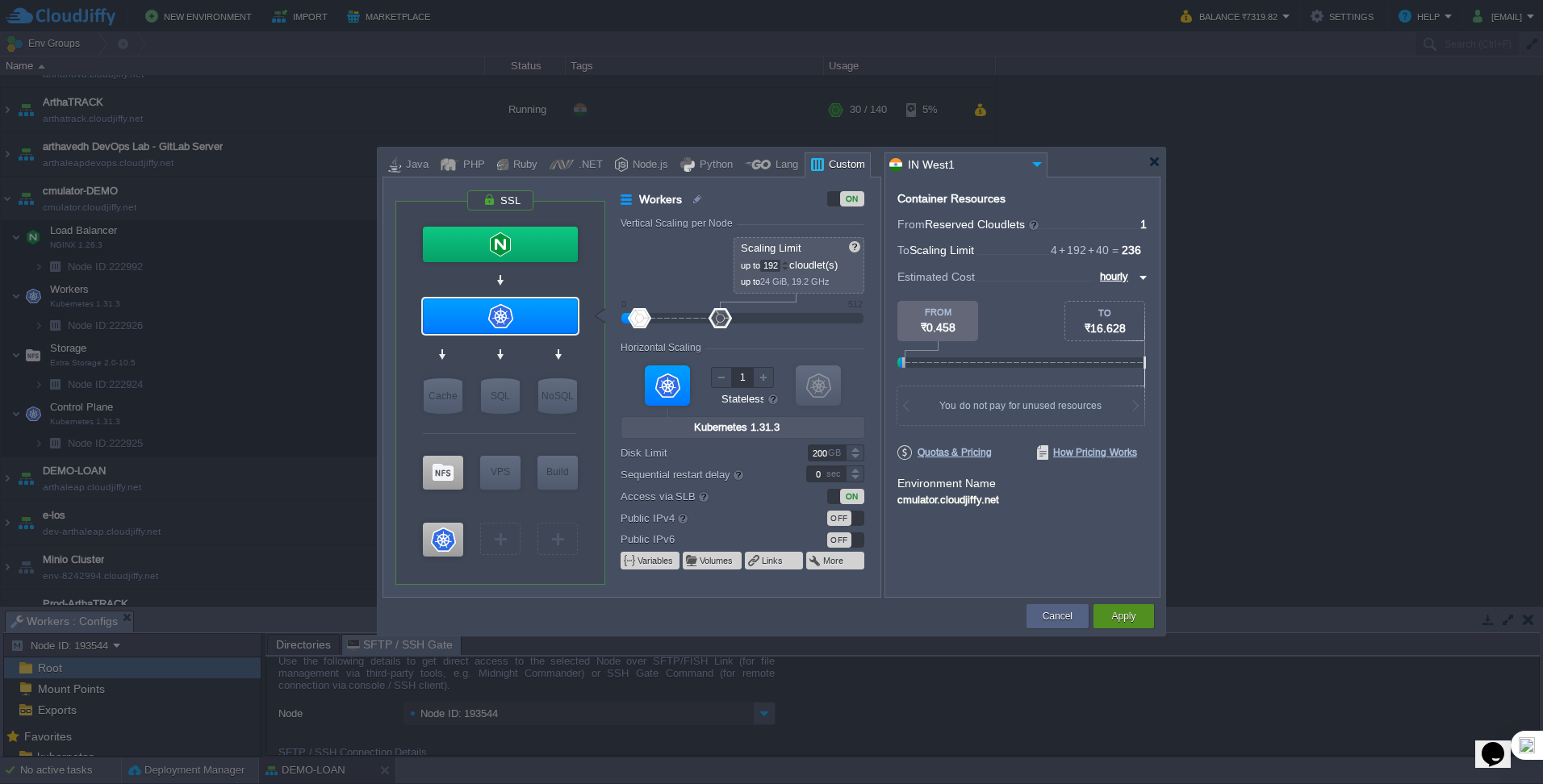 click on "Apply" at bounding box center (1123, 616) 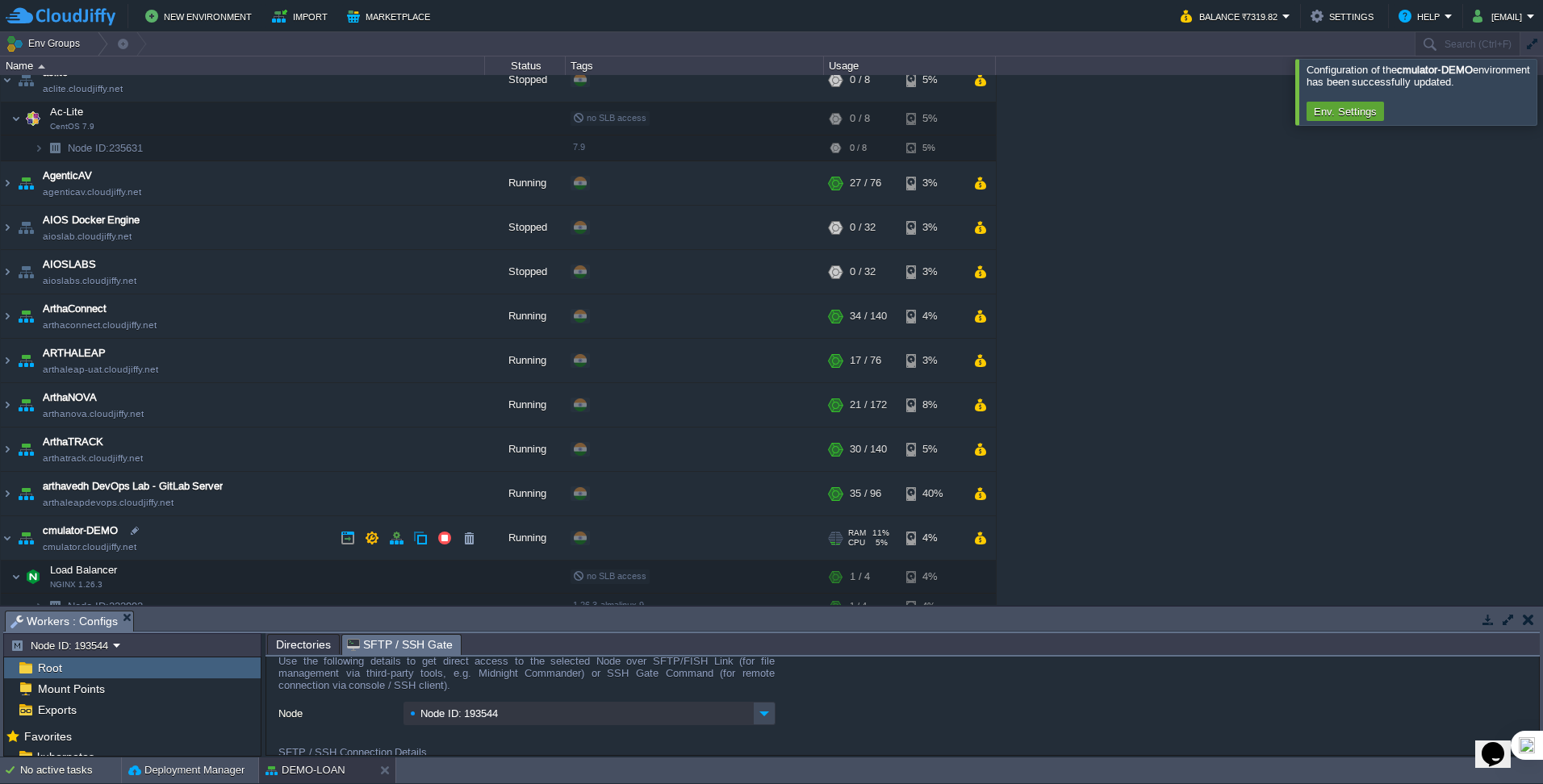 scroll, scrollTop: 0, scrollLeft: 0, axis: both 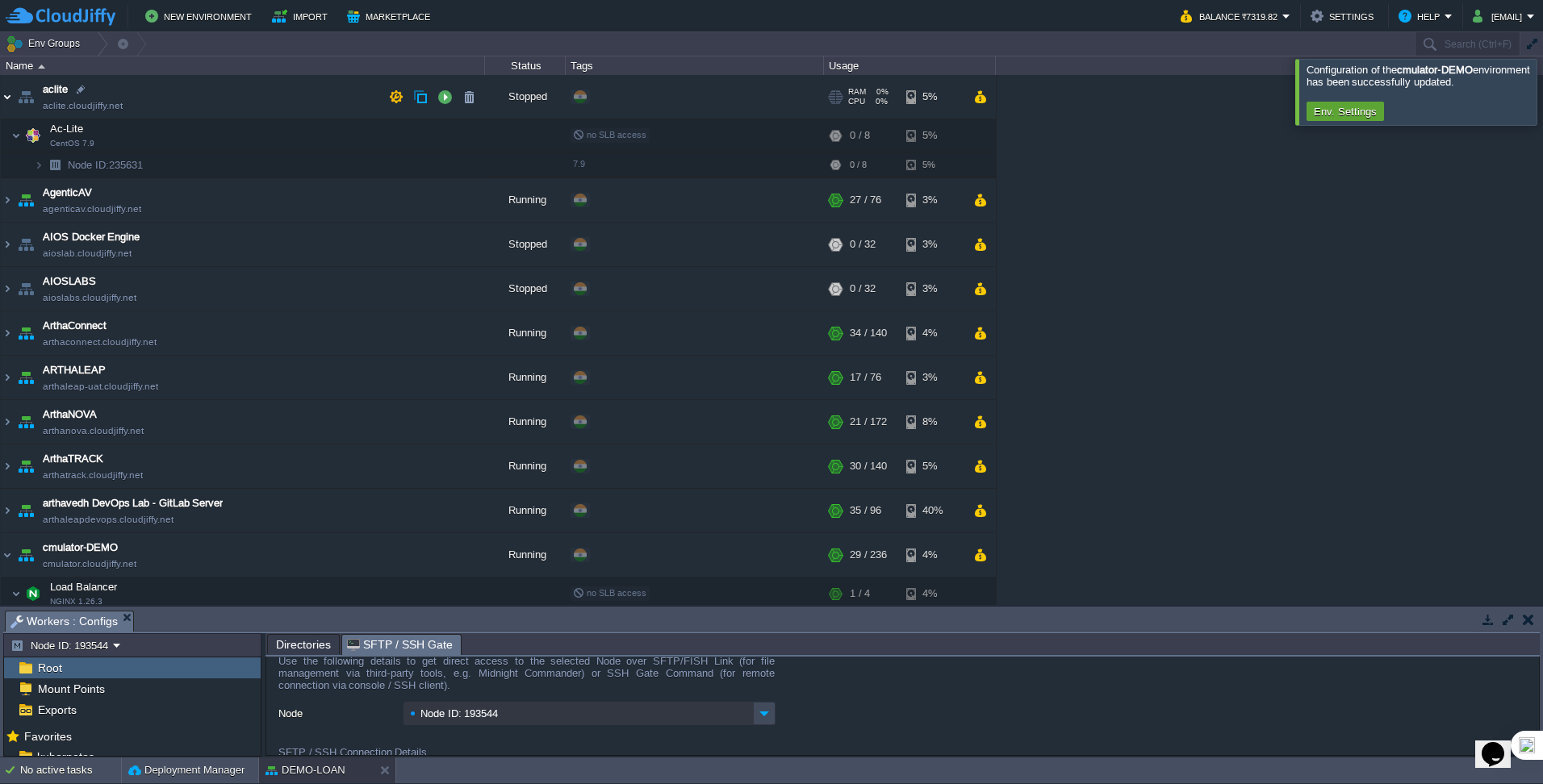 click at bounding box center (7, 97) 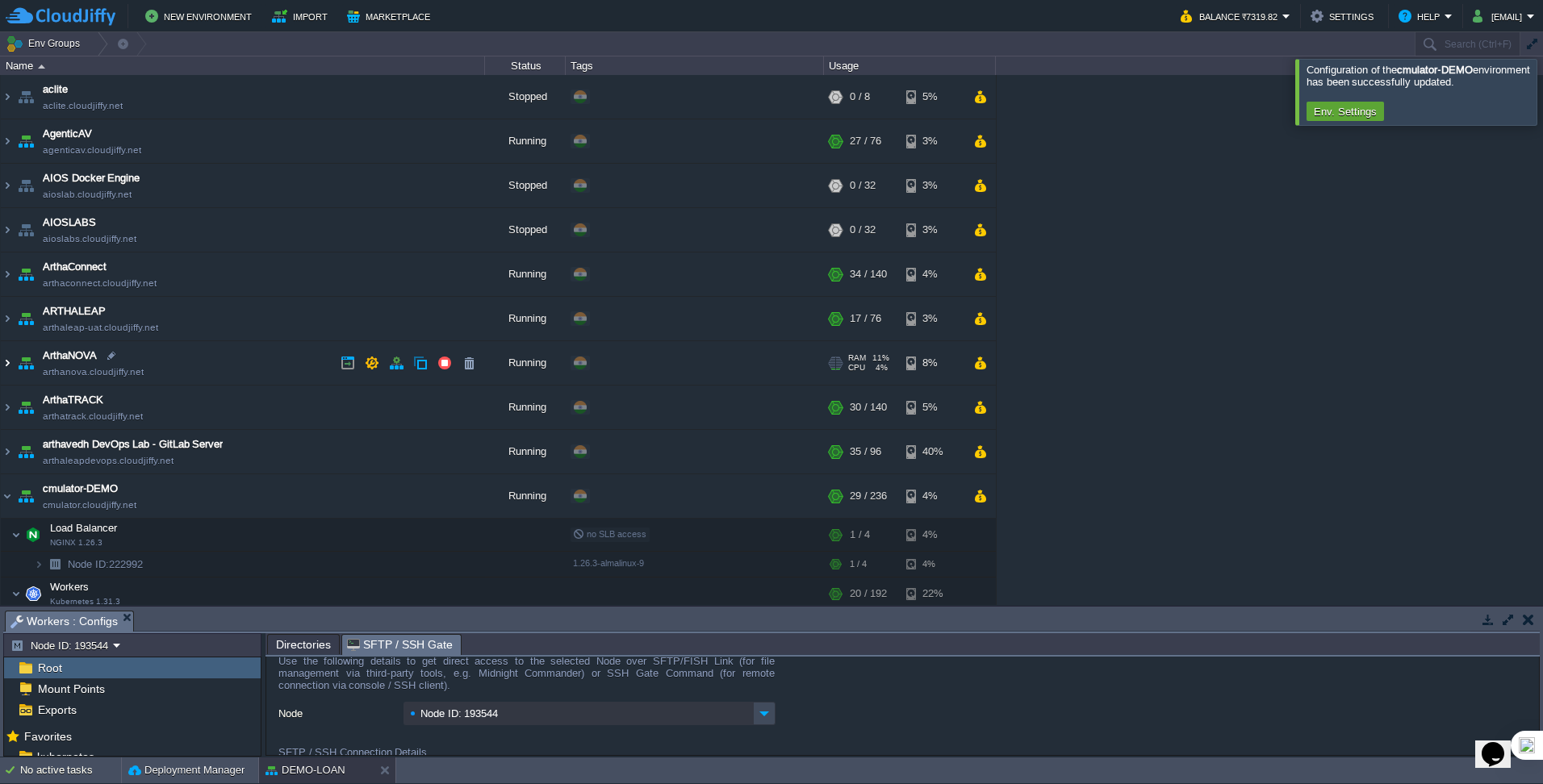 click at bounding box center [7, 363] 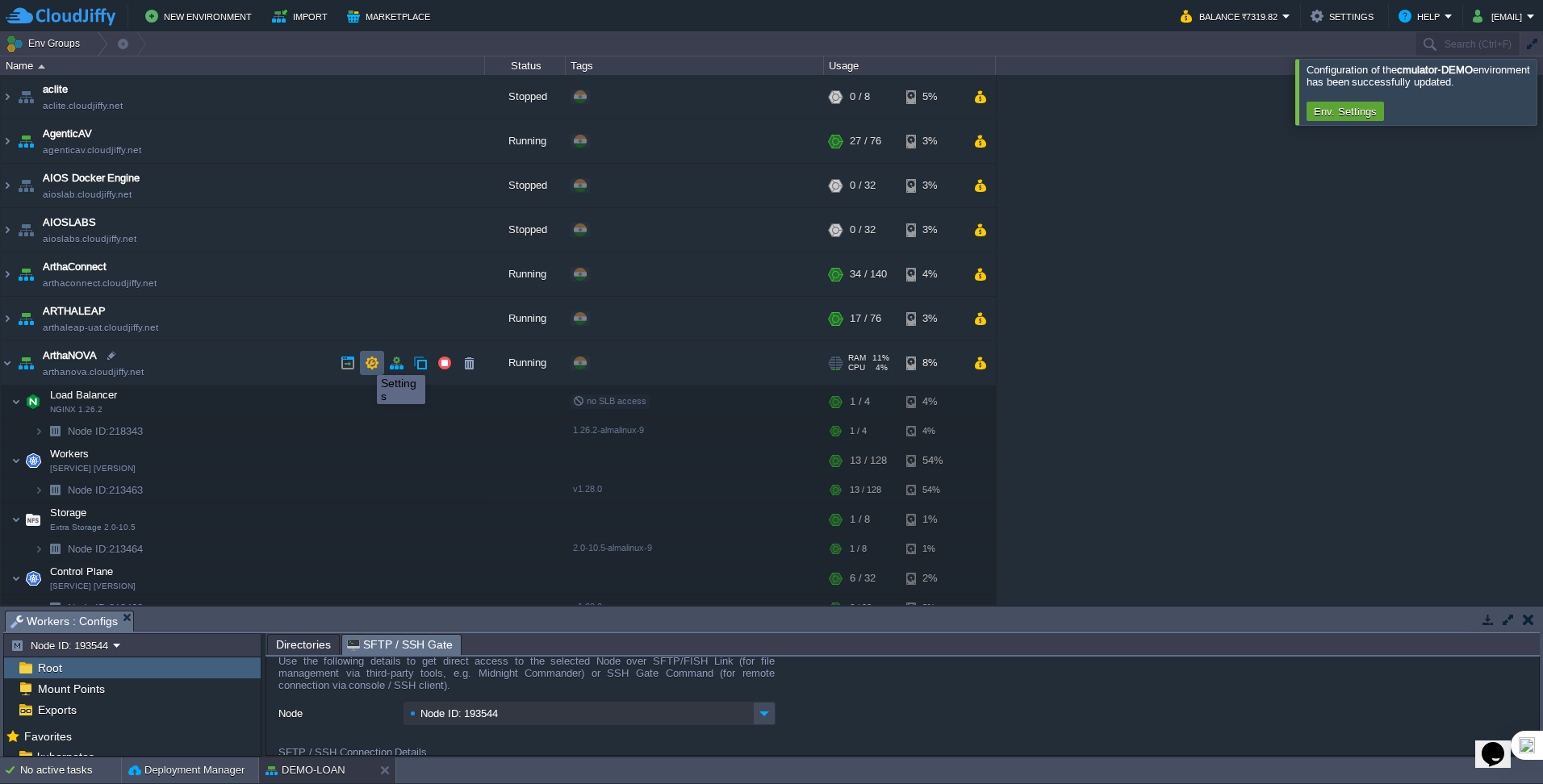 click at bounding box center [372, 363] 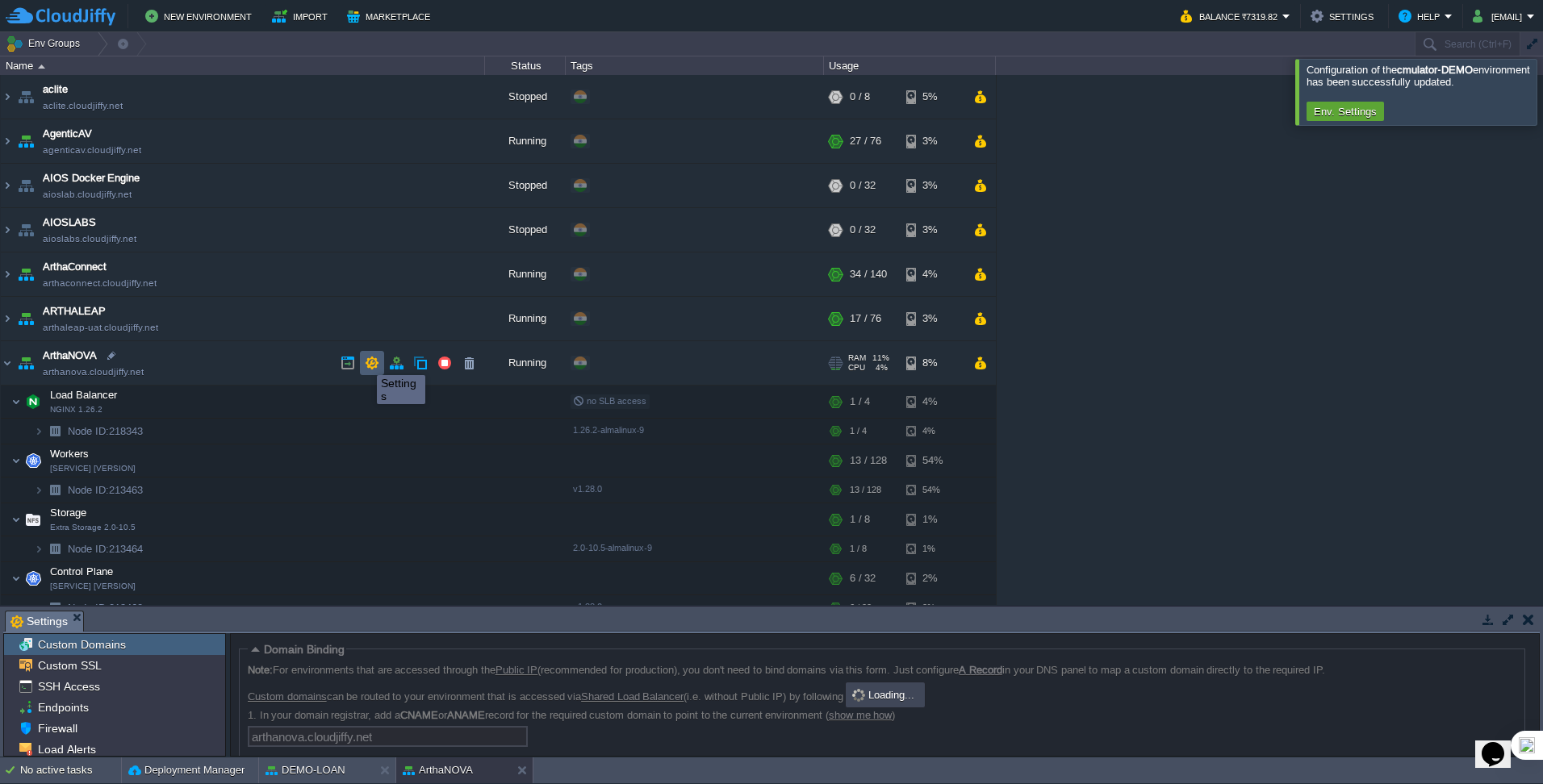 scroll, scrollTop: 92, scrollLeft: 0, axis: vertical 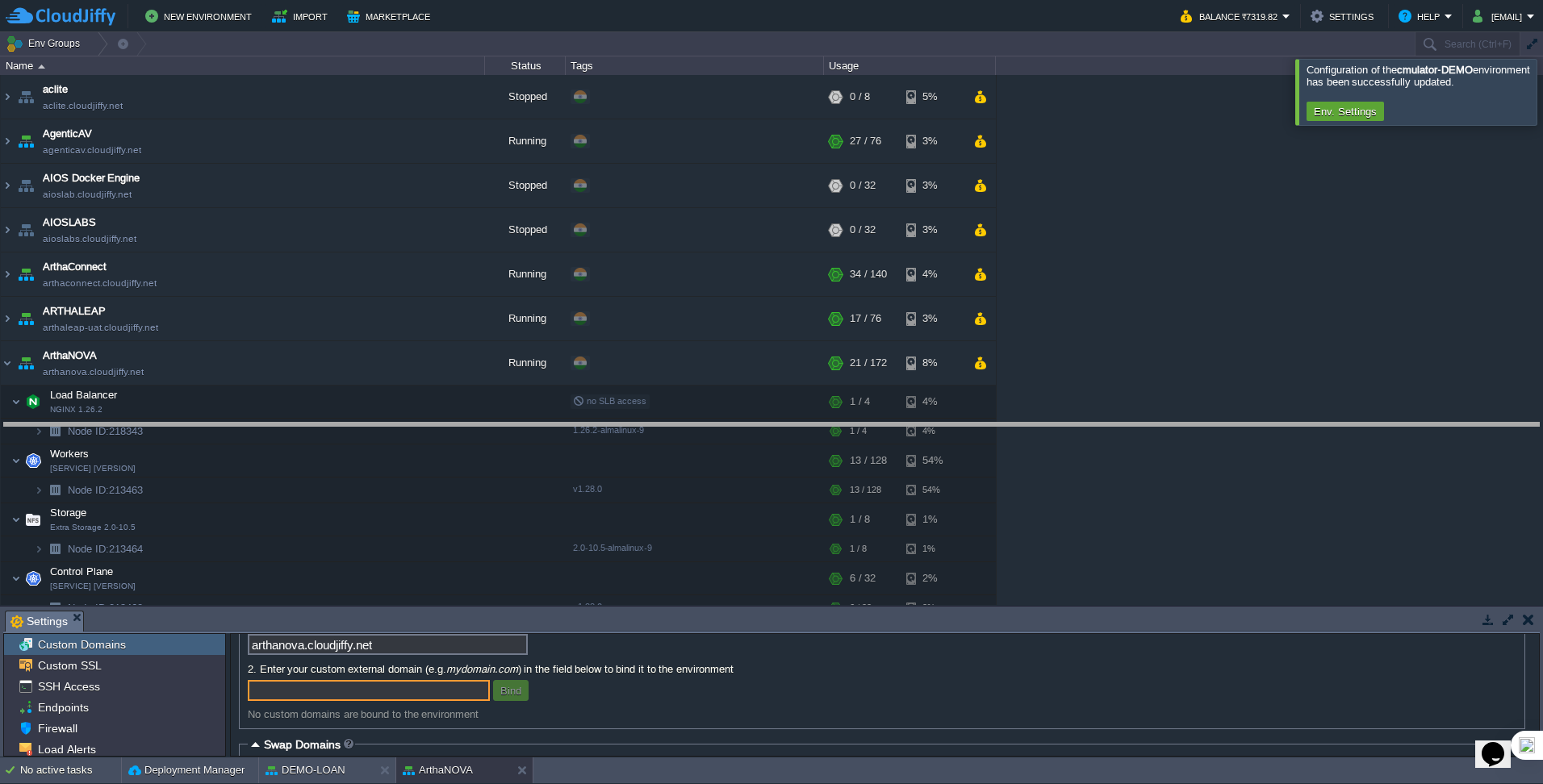 drag, startPoint x: 607, startPoint y: 615, endPoint x: 624, endPoint y: 419, distance: 196.73586 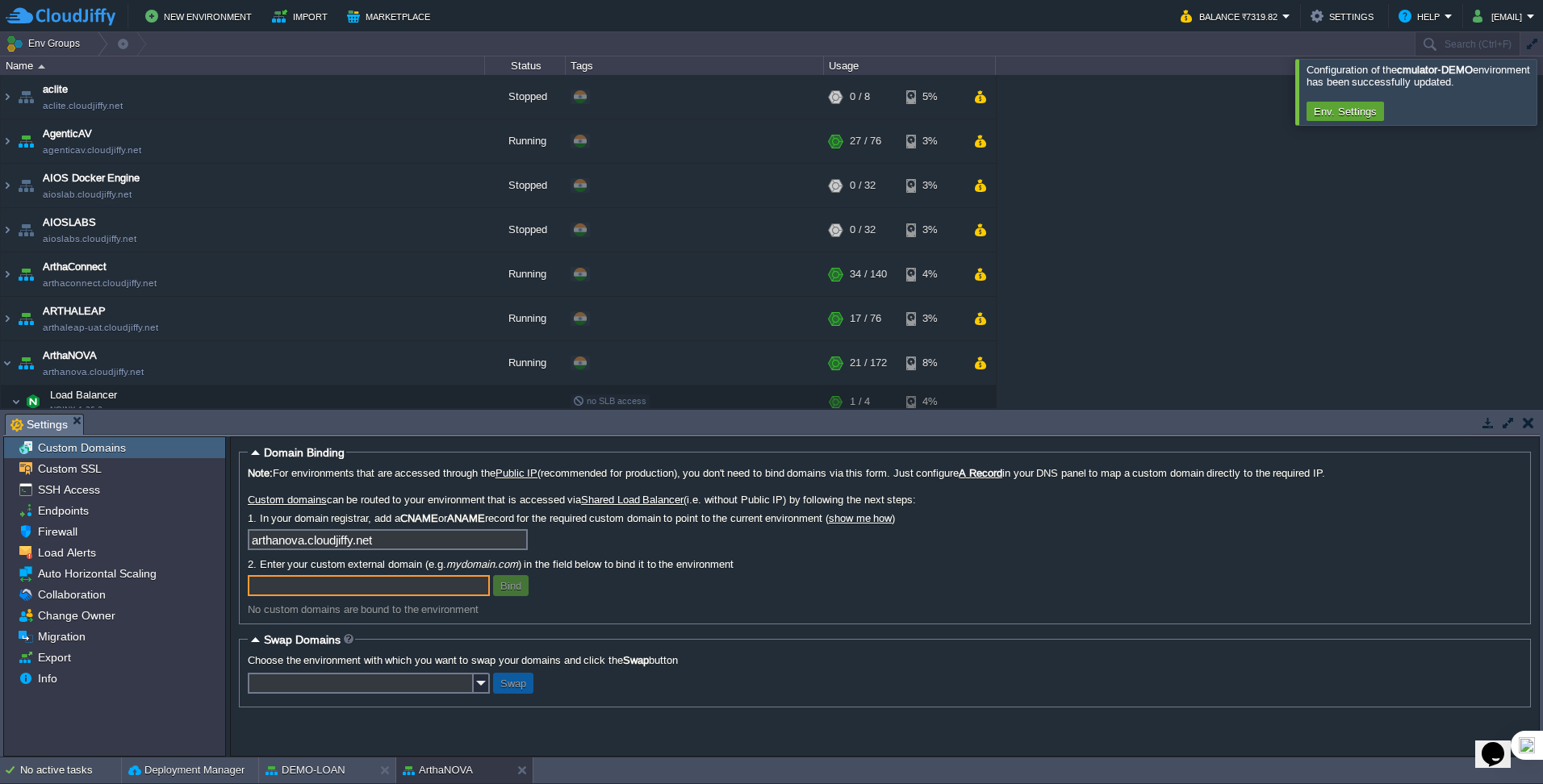 scroll, scrollTop: 0, scrollLeft: 0, axis: both 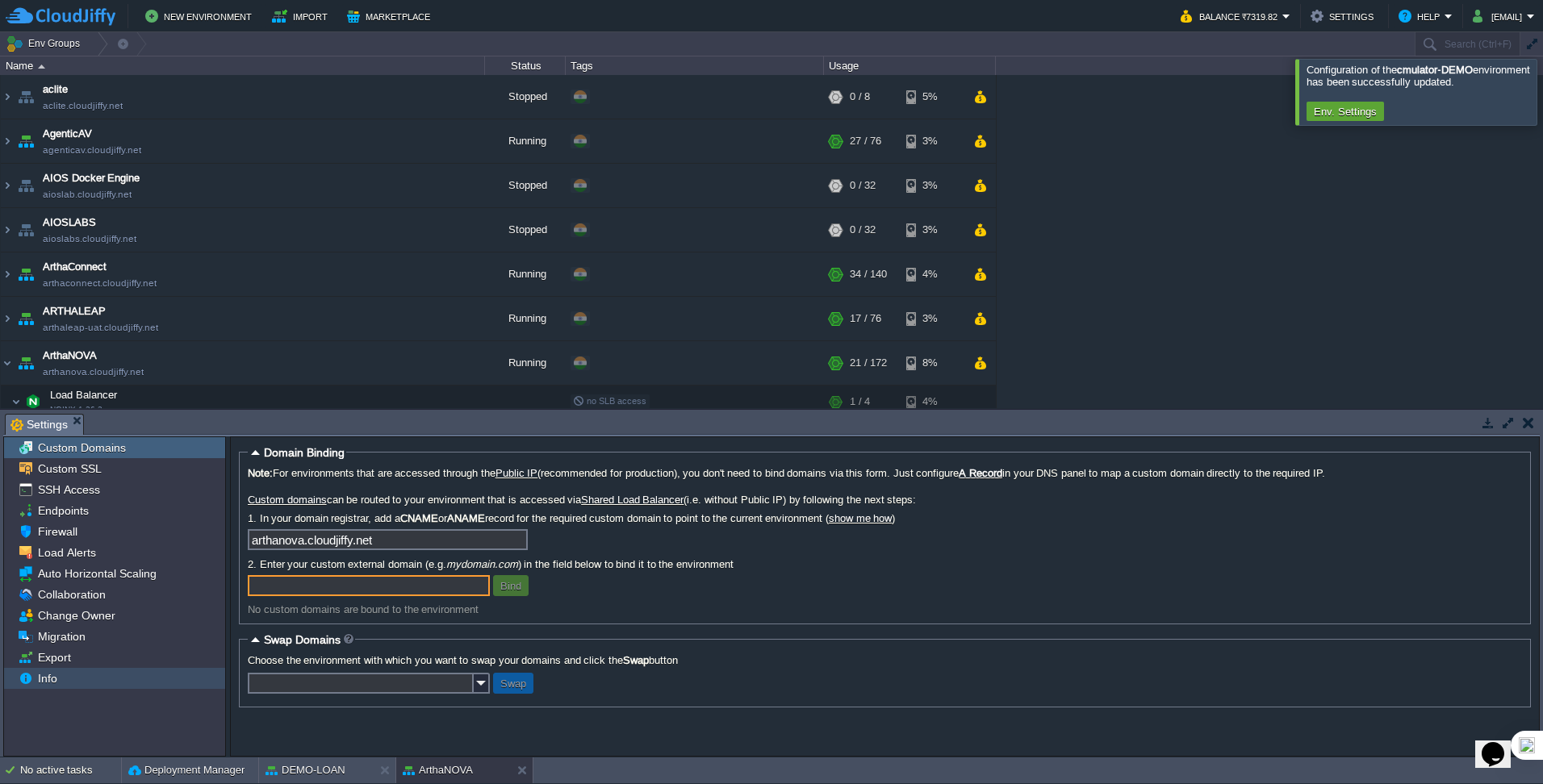 click on "Info" at bounding box center [115, 678] 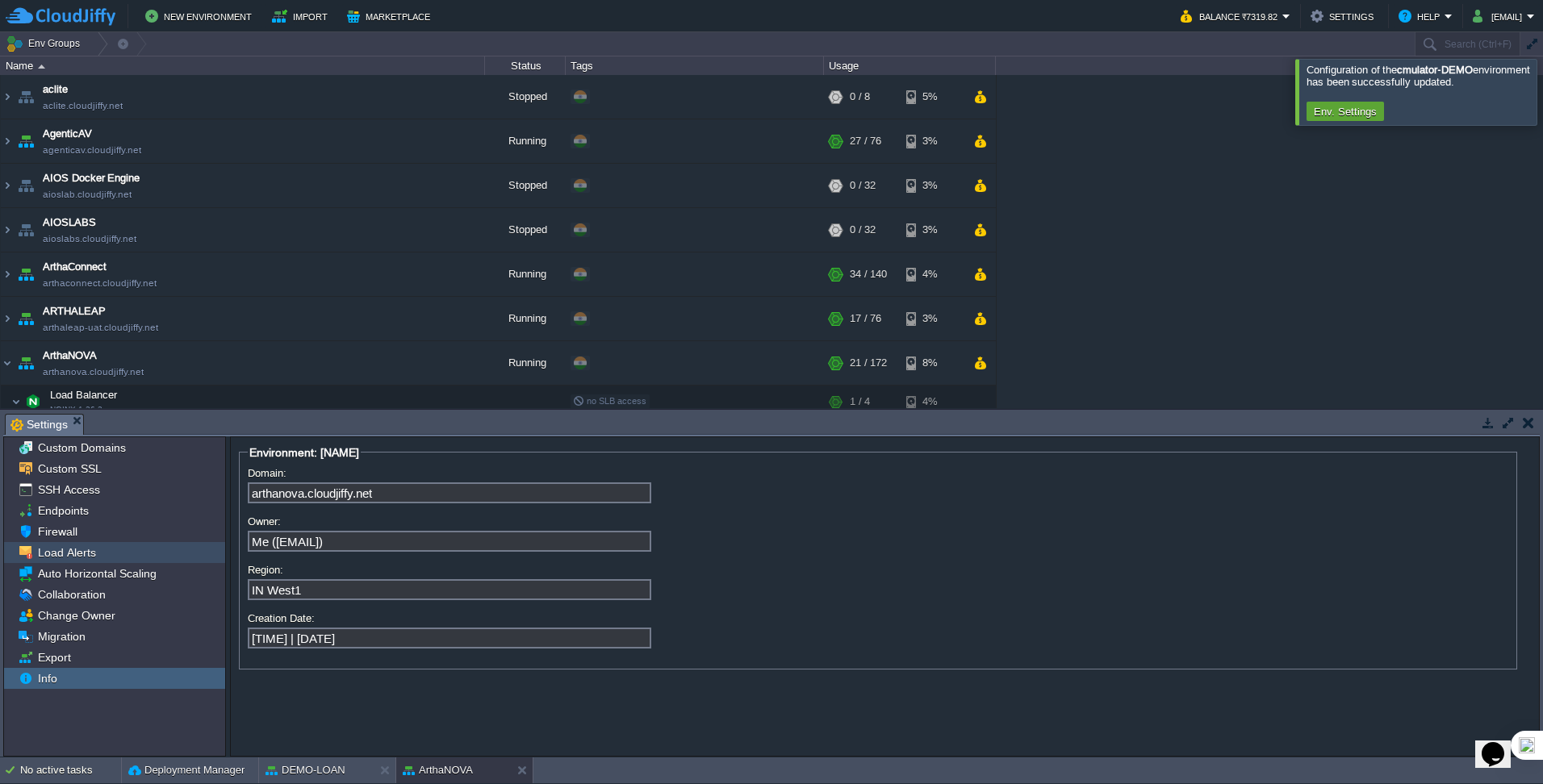 click on "Load Alerts" at bounding box center [66, 553] 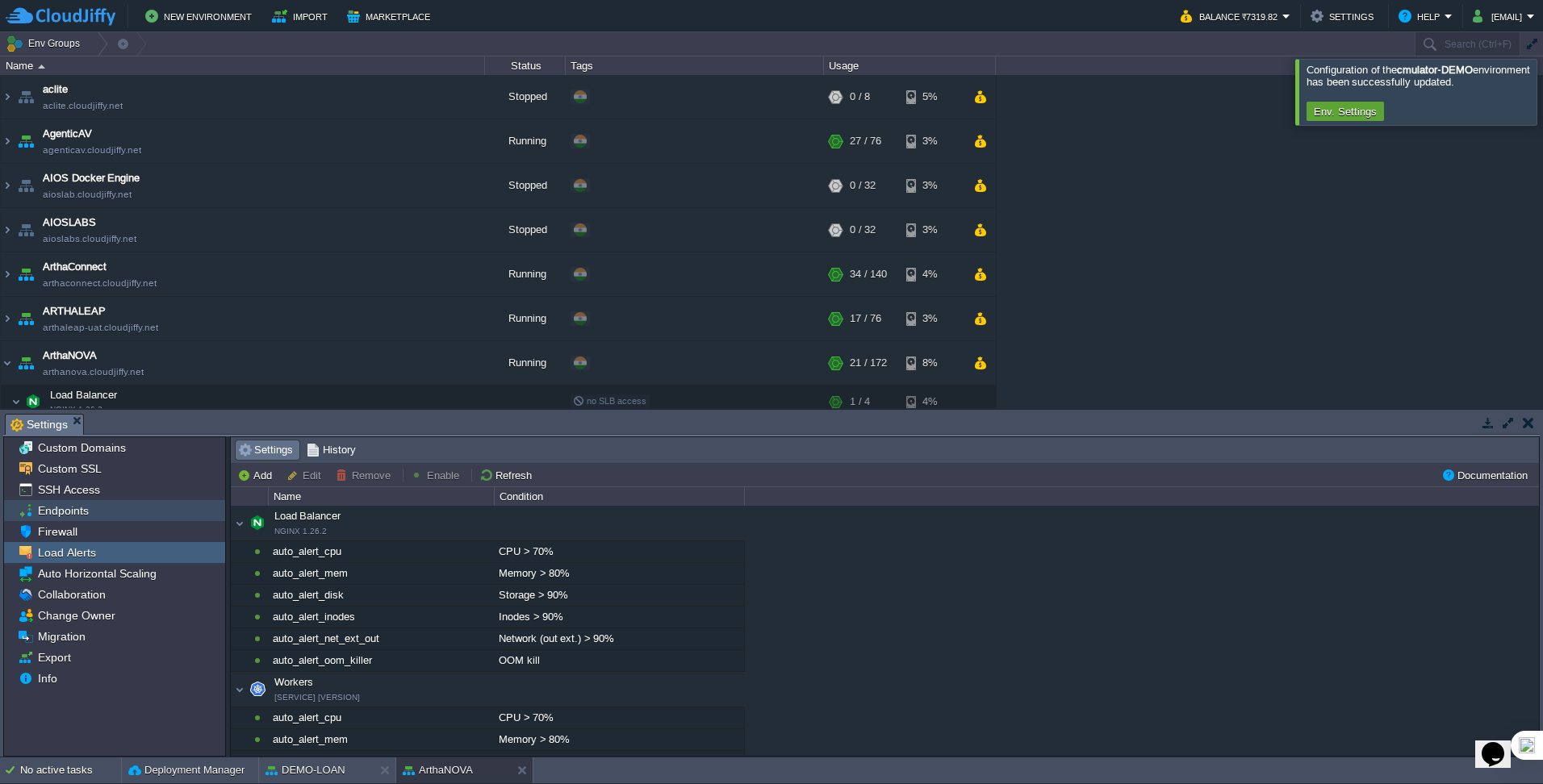 click on "Endpoints" at bounding box center (63, 511) 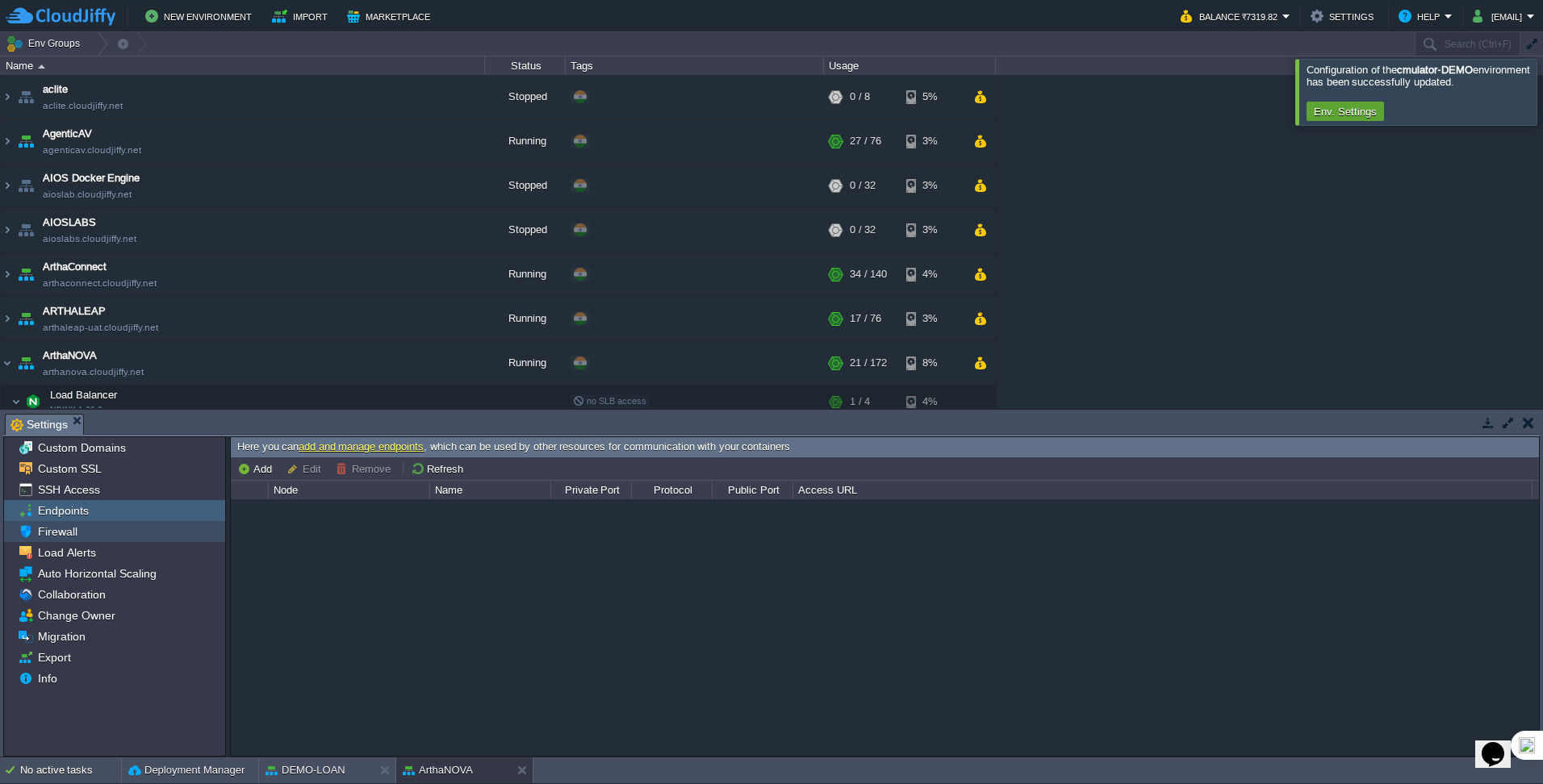 click on "Firewall" at bounding box center (115, 532) 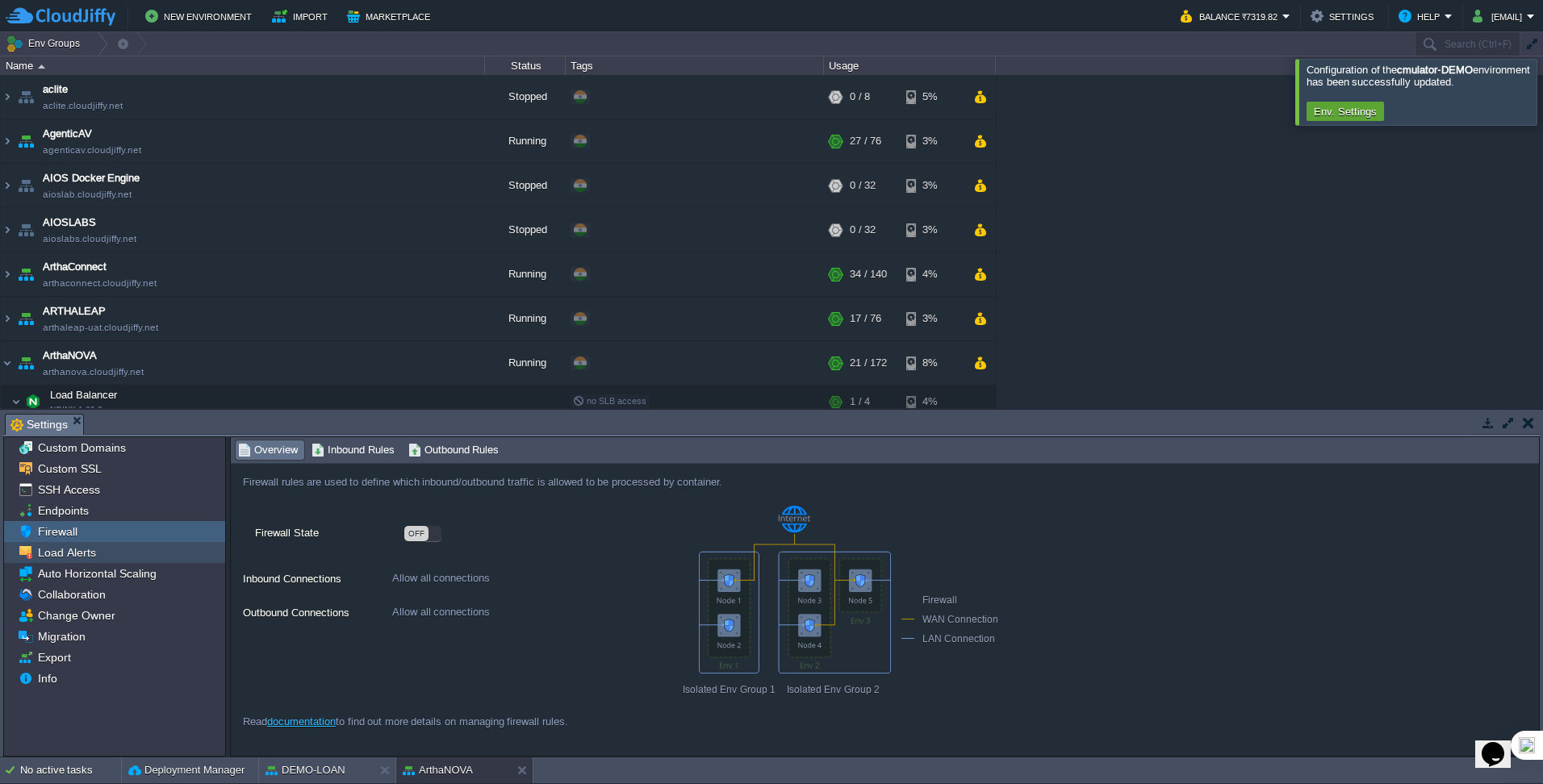 click on "Load Alerts" at bounding box center (115, 553) 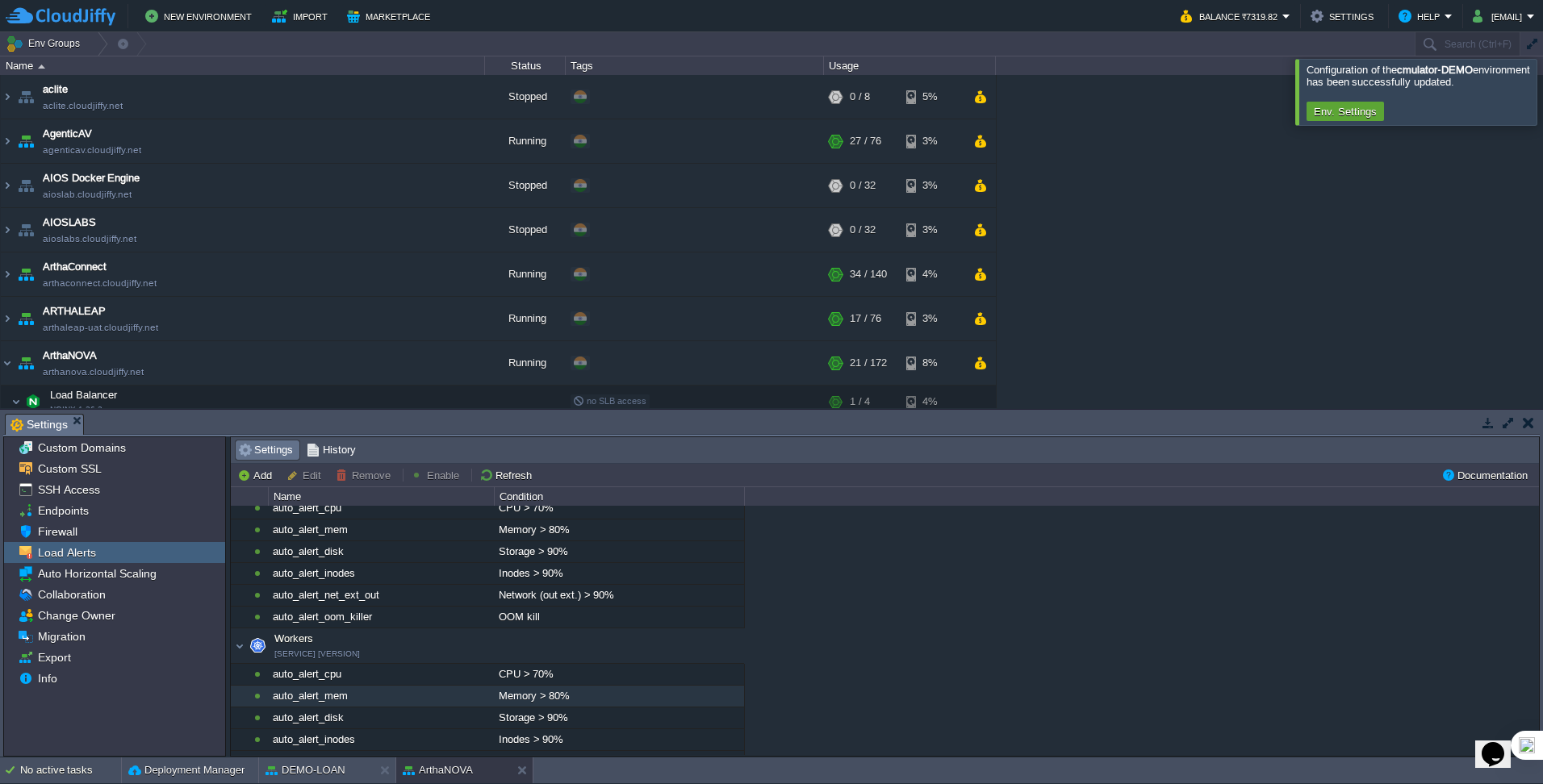 scroll, scrollTop: 0, scrollLeft: 0, axis: both 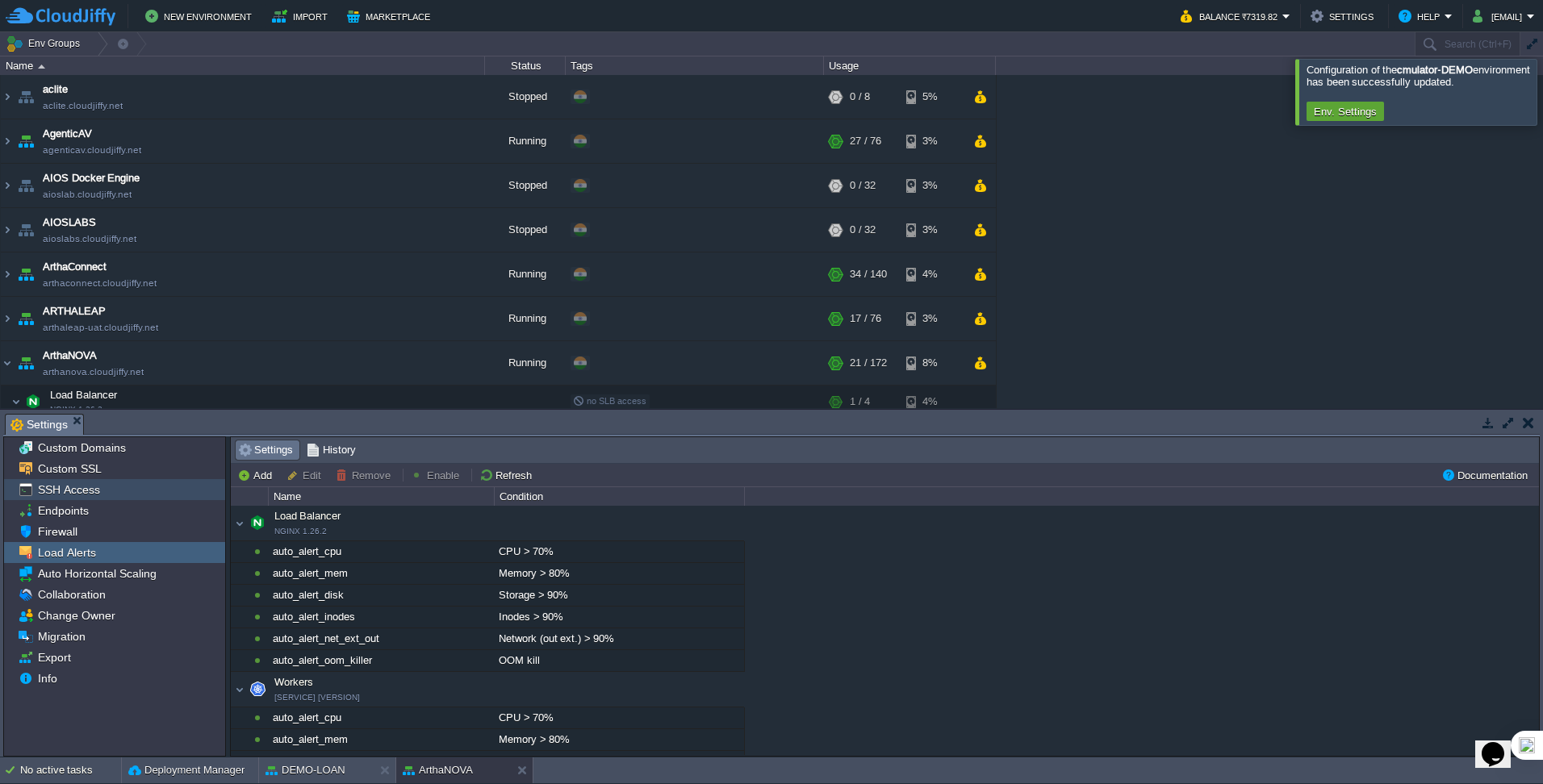 click on "SSH Access" at bounding box center [69, 490] 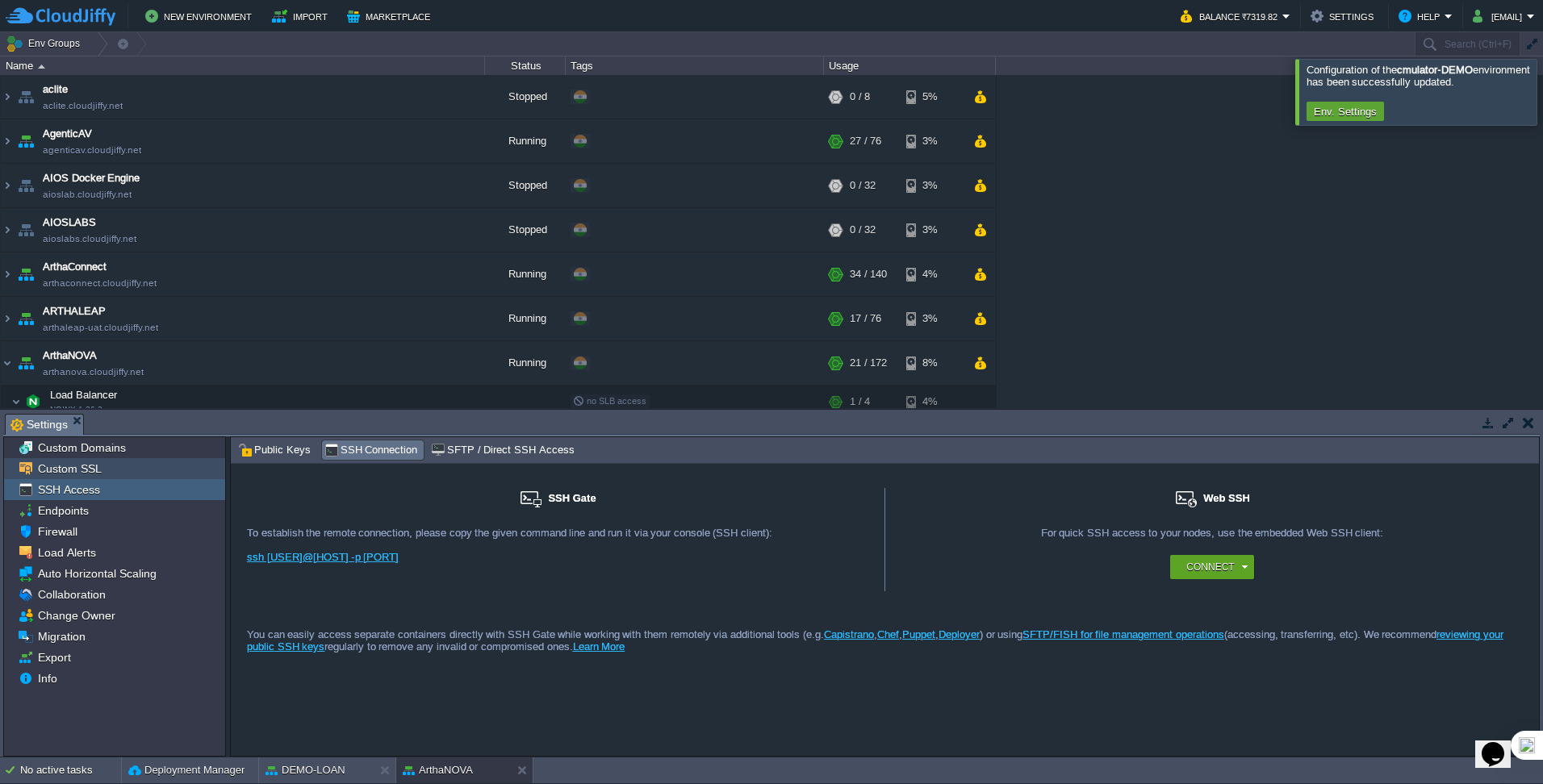click on "Custom SSL" at bounding box center [69, 469] 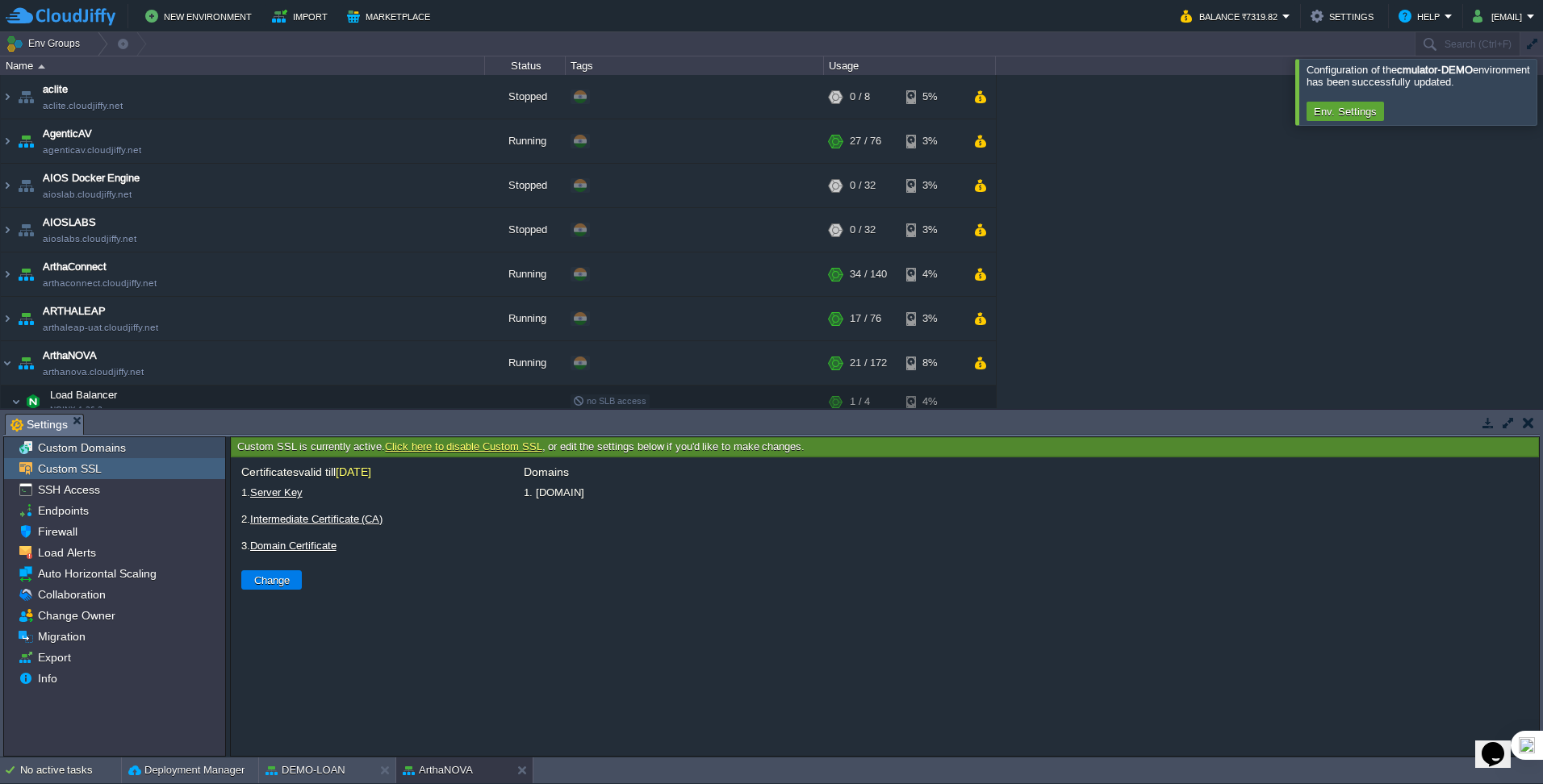 click on "Custom Domains" at bounding box center (82, 448) 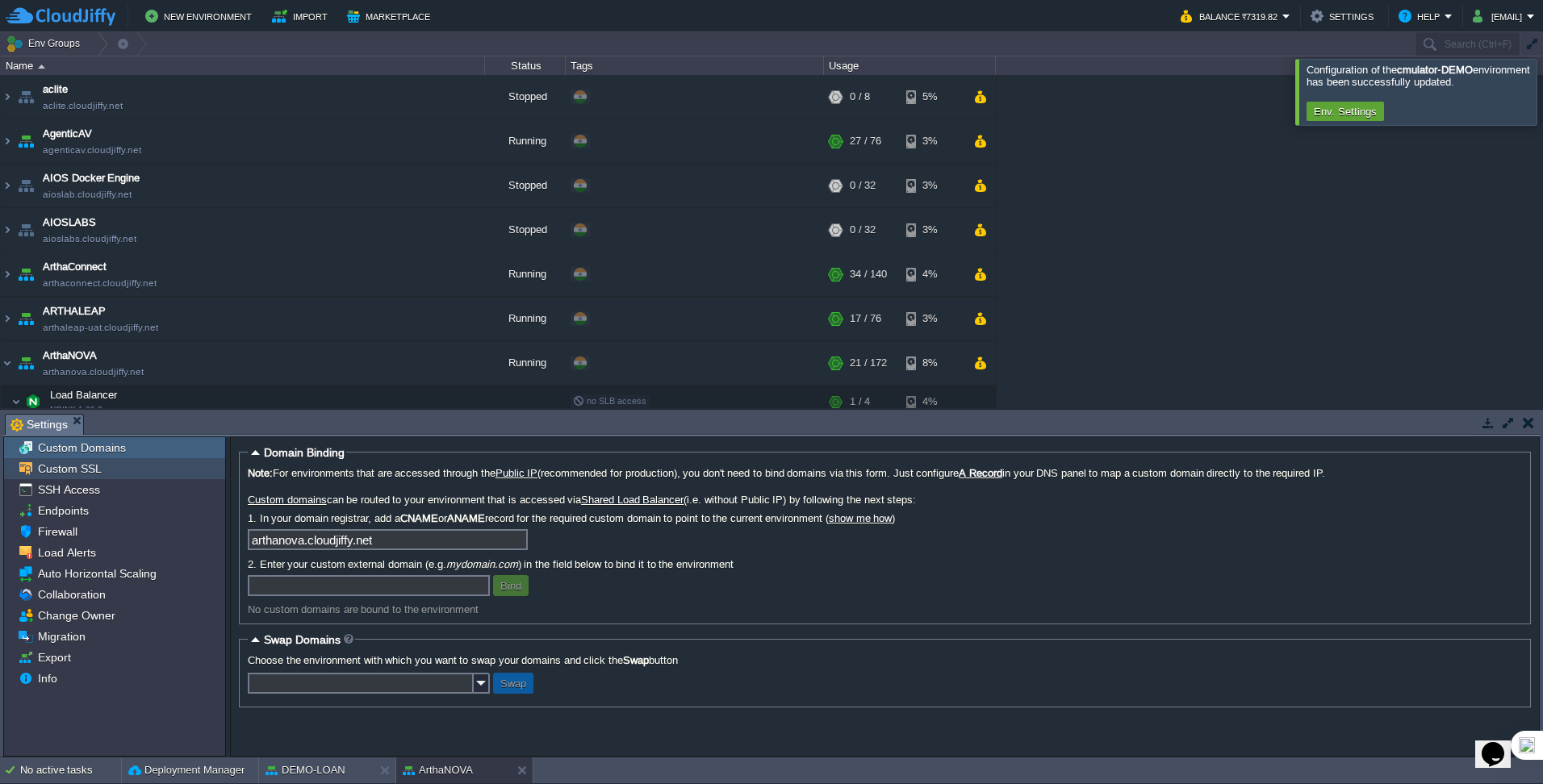 click on "Custom SSL" at bounding box center [69, 469] 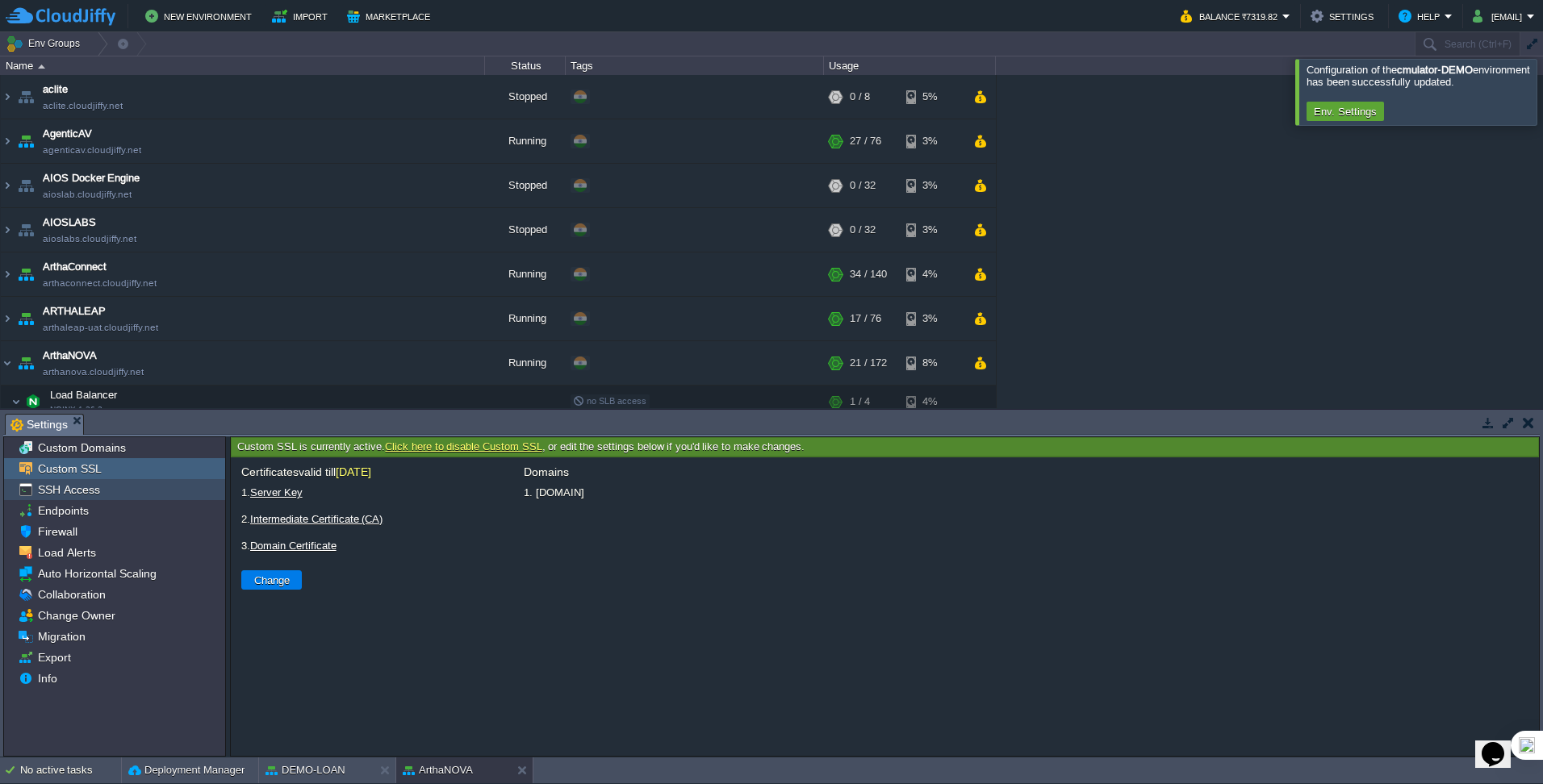 click on "SSH Access" at bounding box center (115, 490) 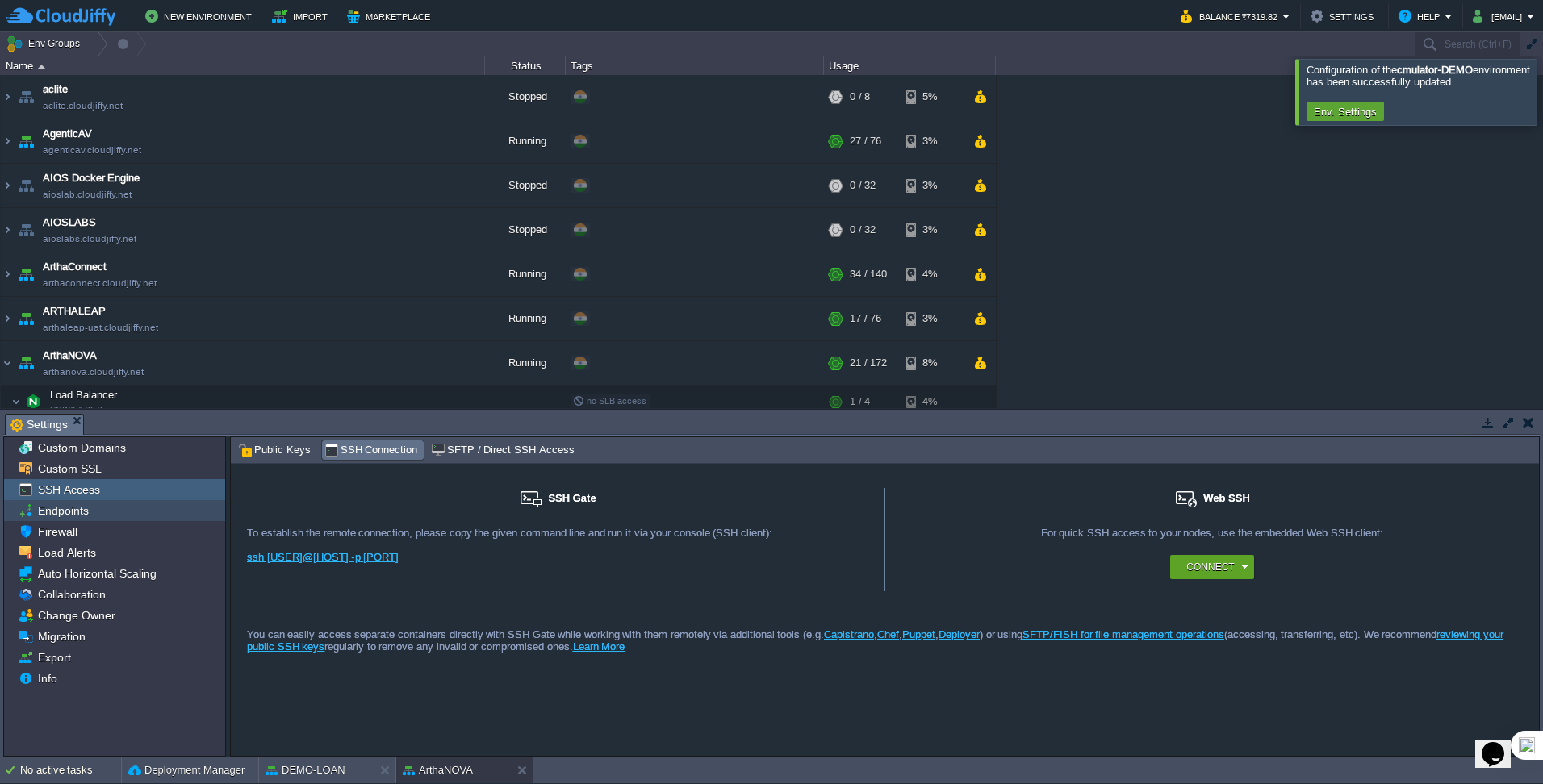click on "Endpoints" at bounding box center [115, 511] 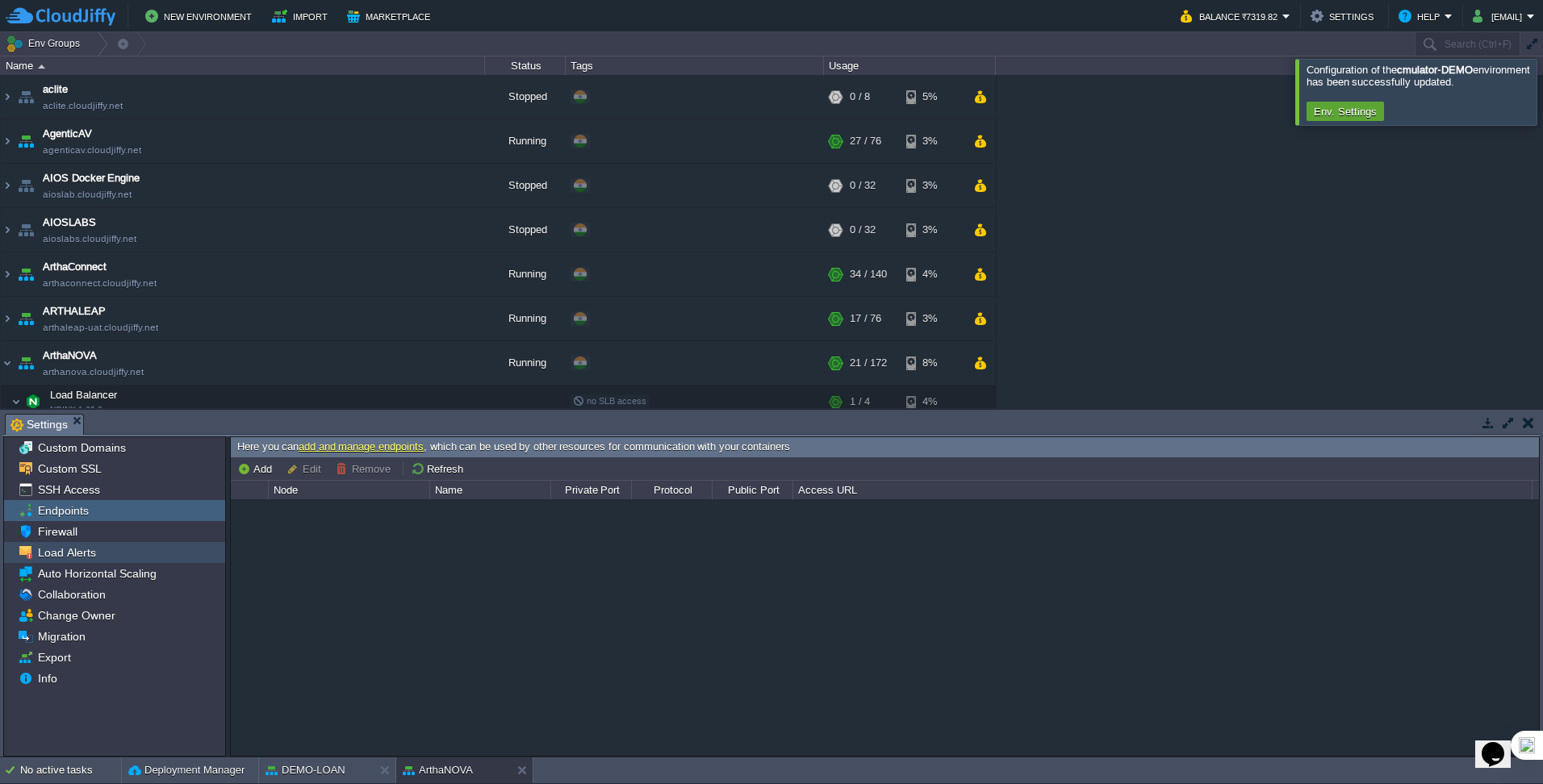 click on "Load Alerts" at bounding box center (115, 553) 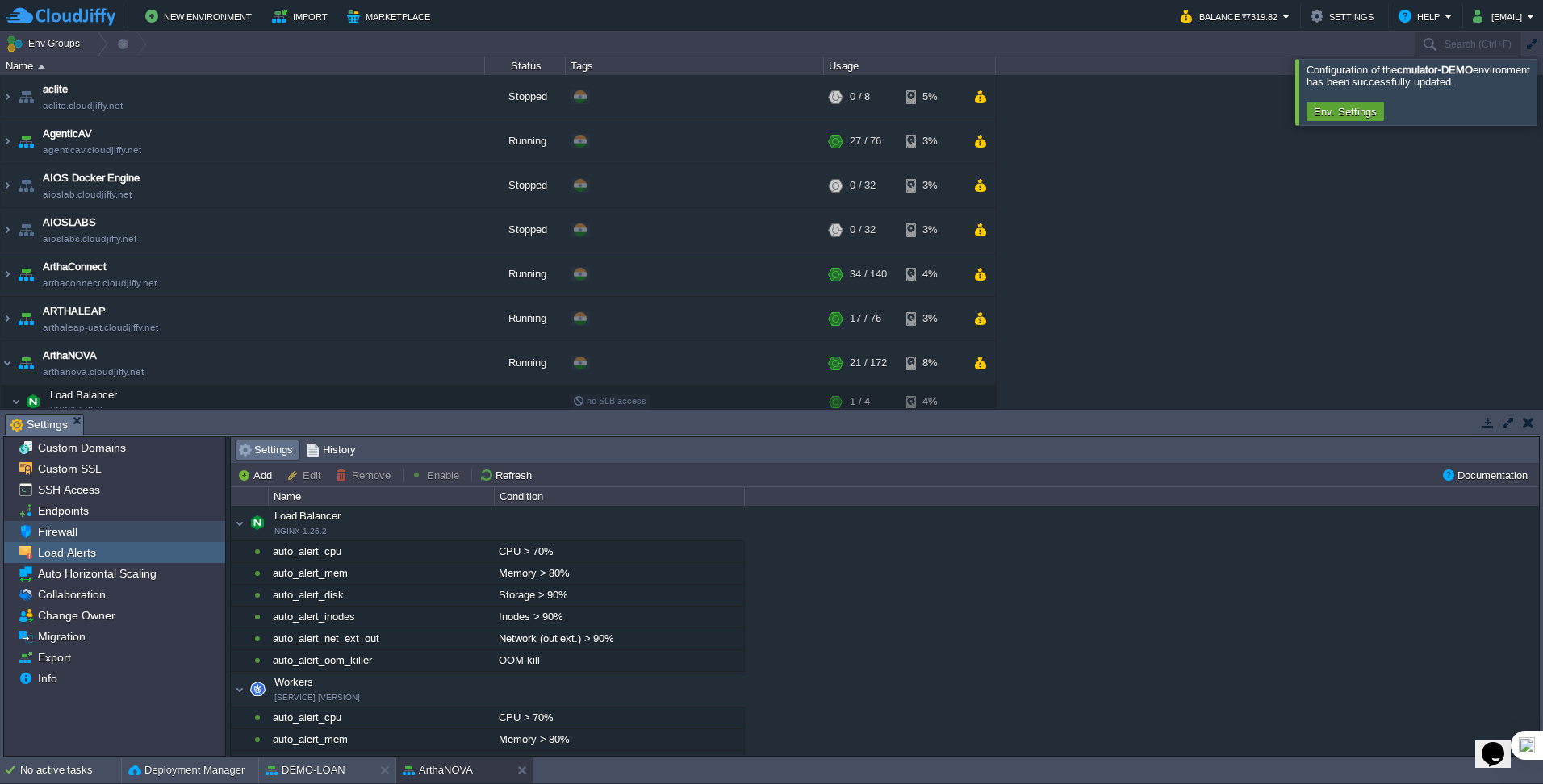 click on "Firewall" at bounding box center [115, 532] 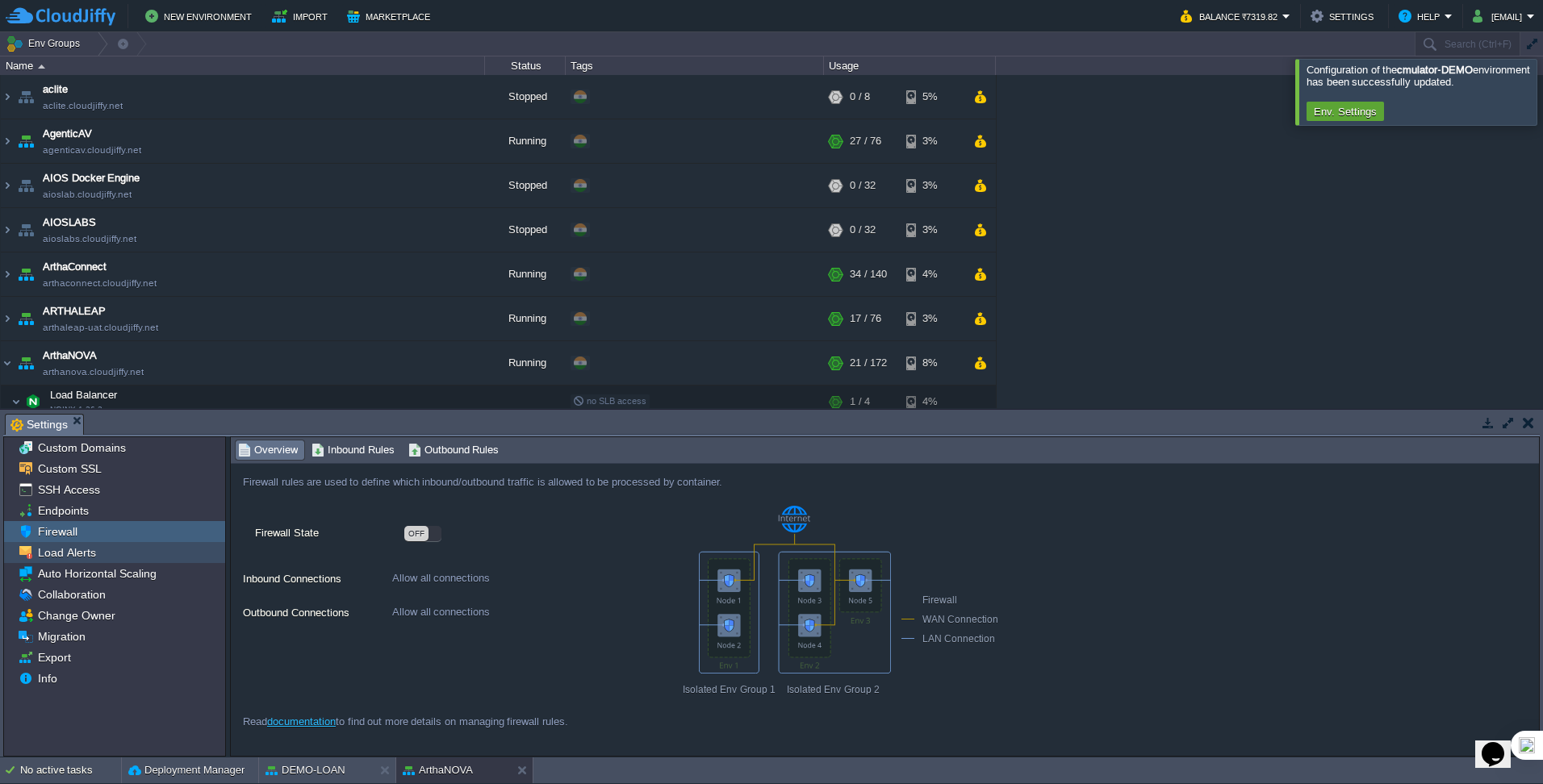 click on "Load Alerts" at bounding box center [115, 553] 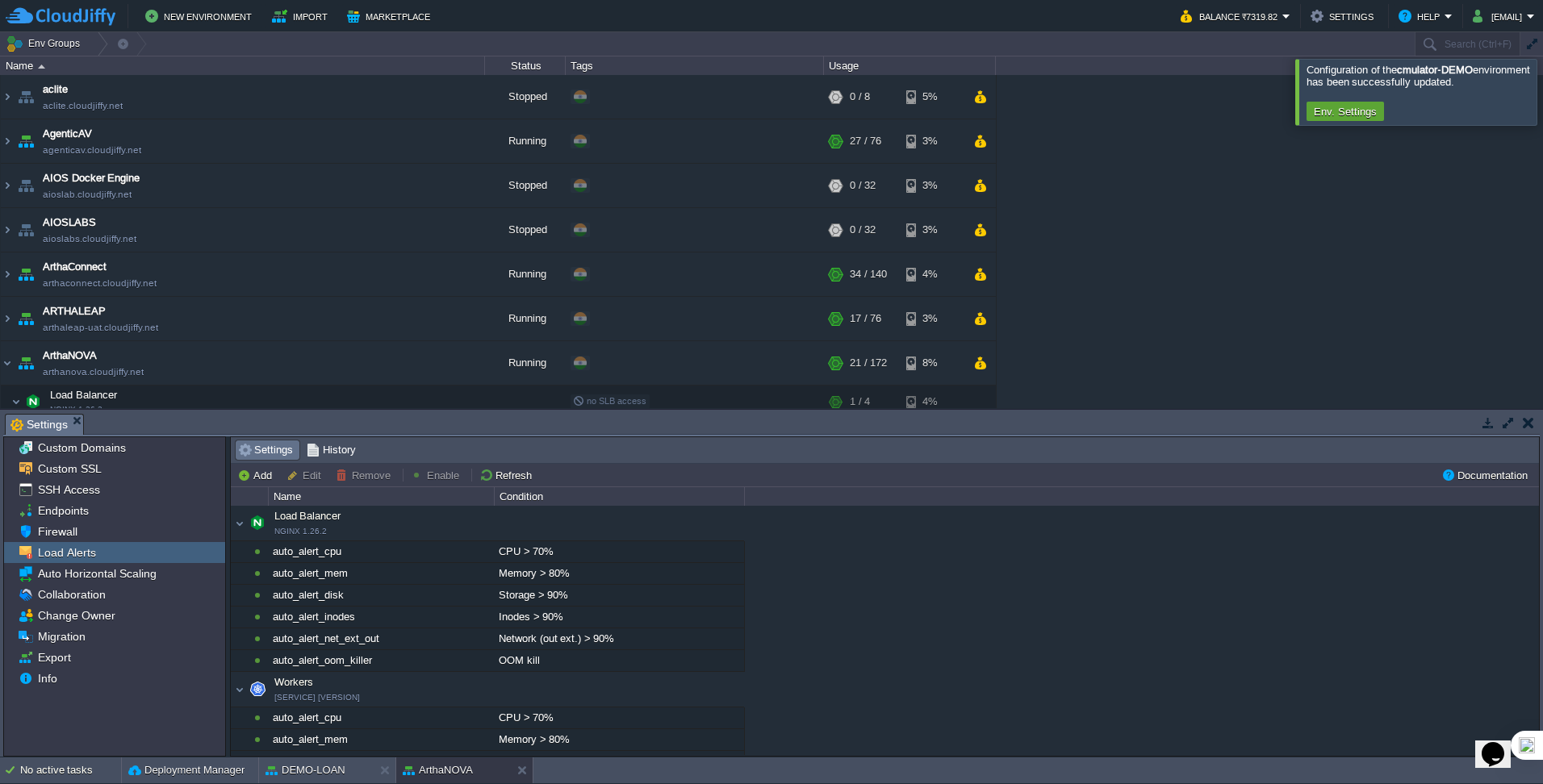 click at bounding box center [1528, 423] 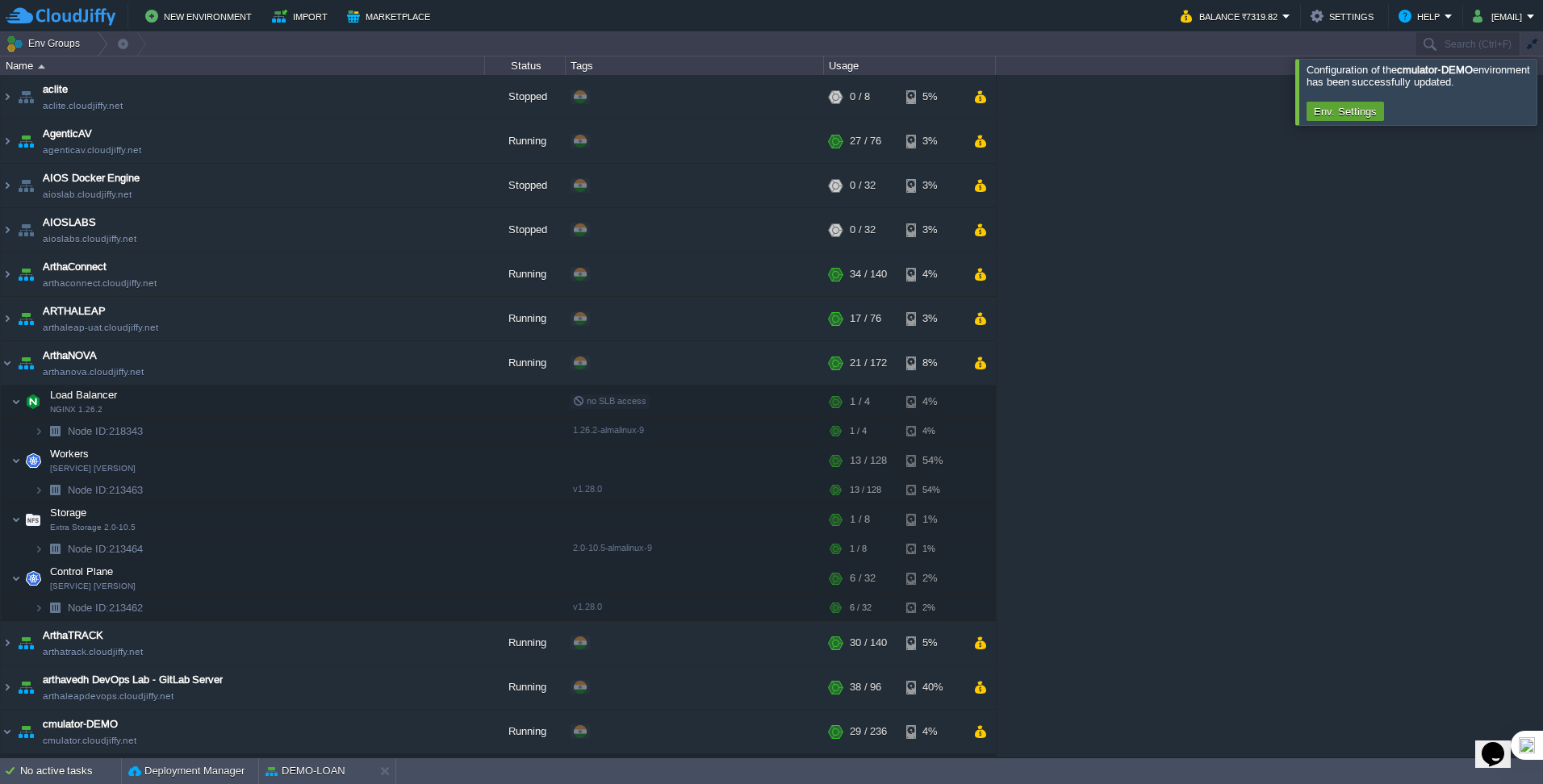 click at bounding box center [1562, 91] 